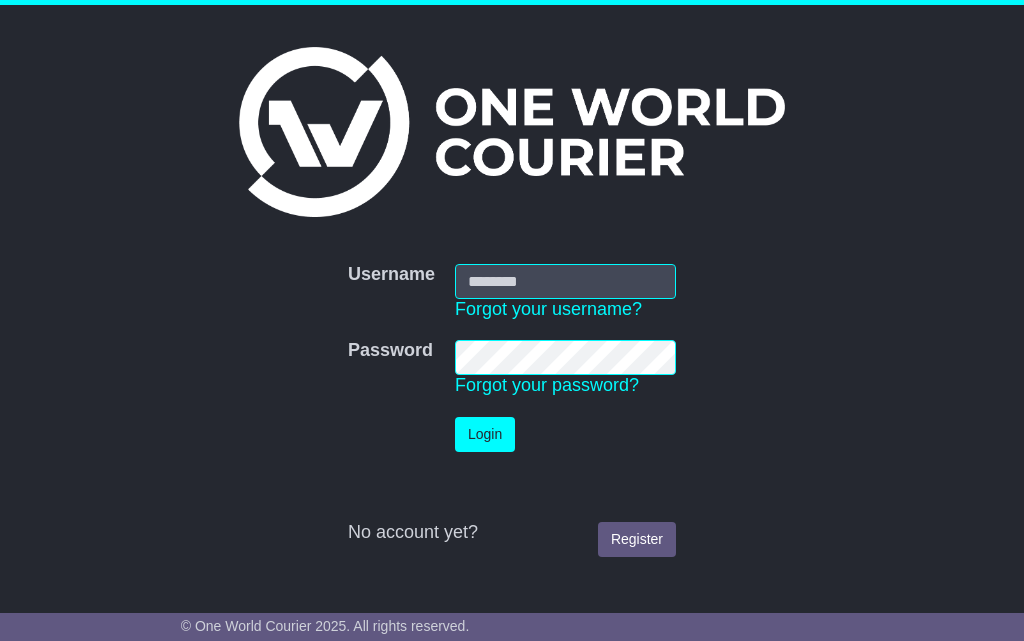 scroll, scrollTop: 0, scrollLeft: 0, axis: both 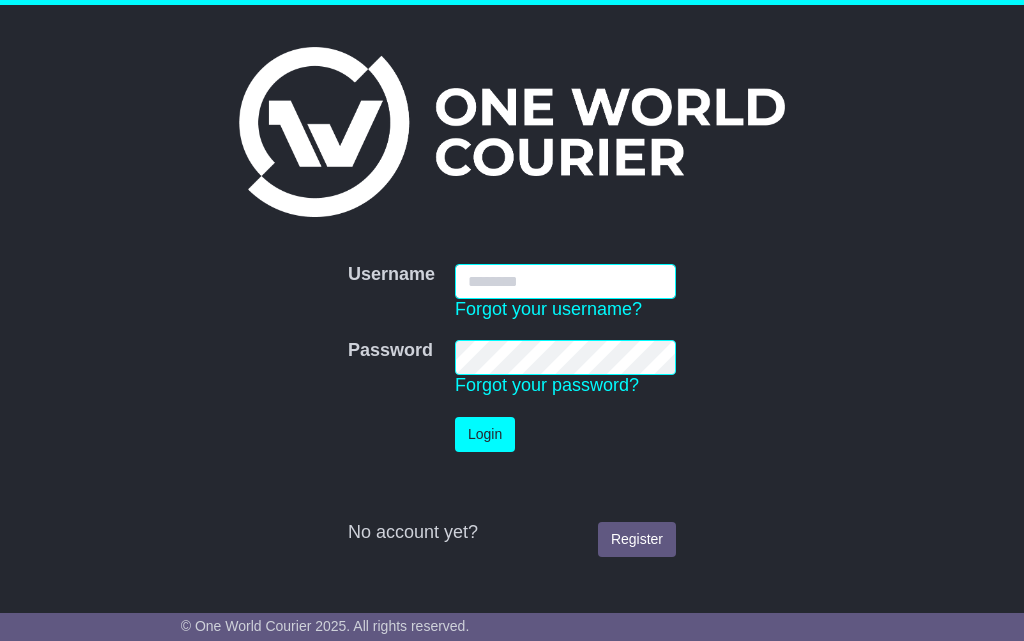 type on "**********" 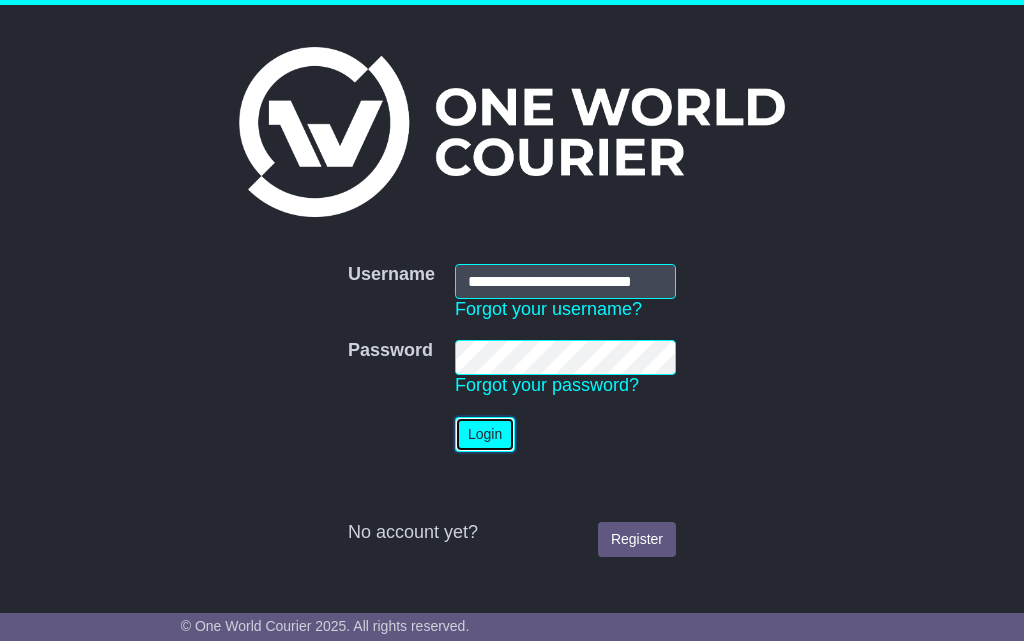 click on "Login" at bounding box center [485, 434] 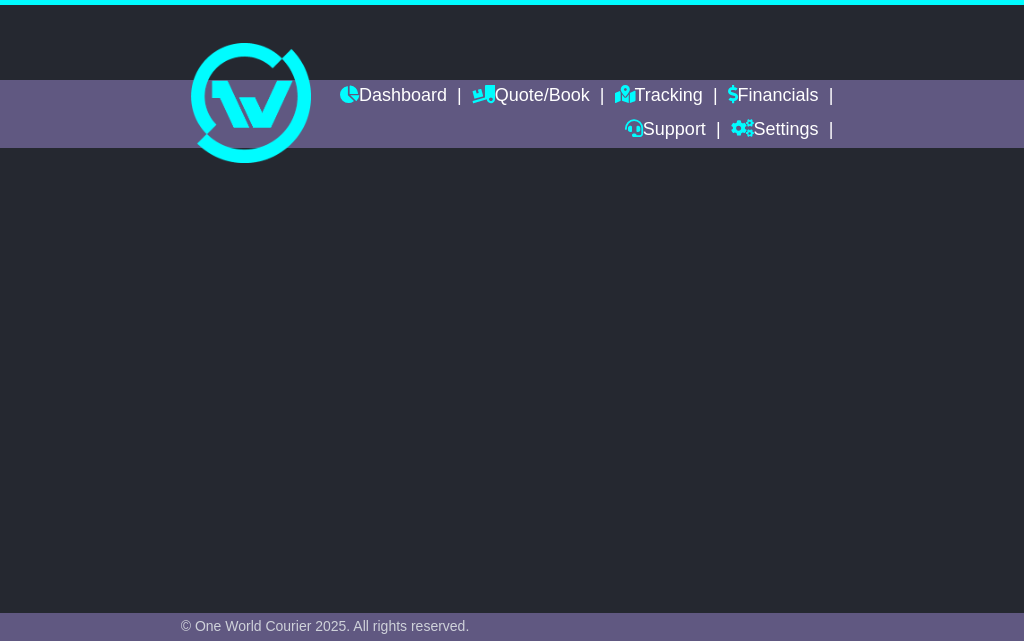 scroll, scrollTop: 0, scrollLeft: 0, axis: both 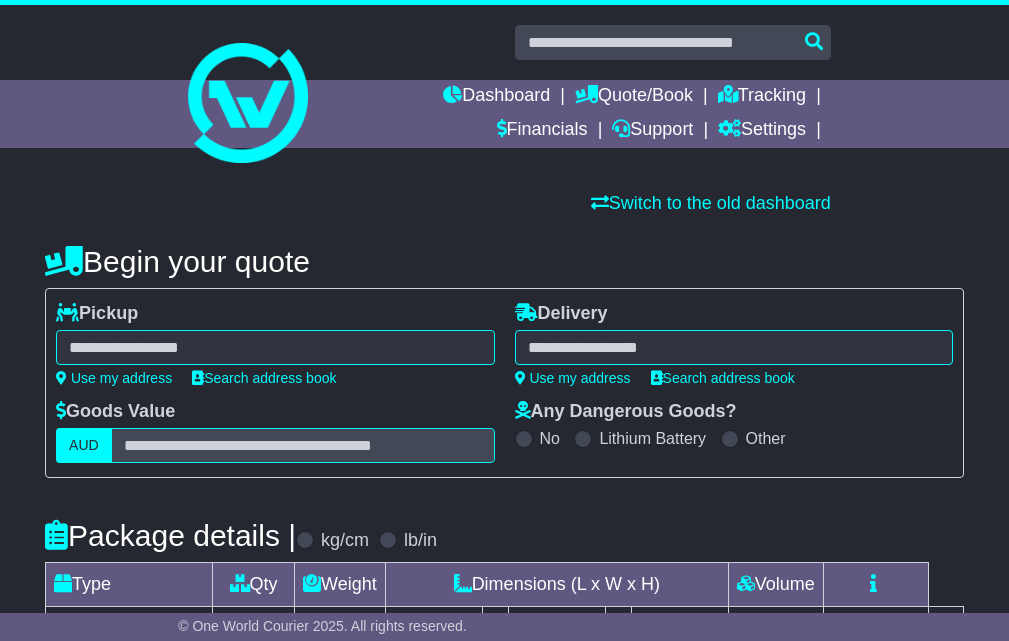 click at bounding box center [275, 347] 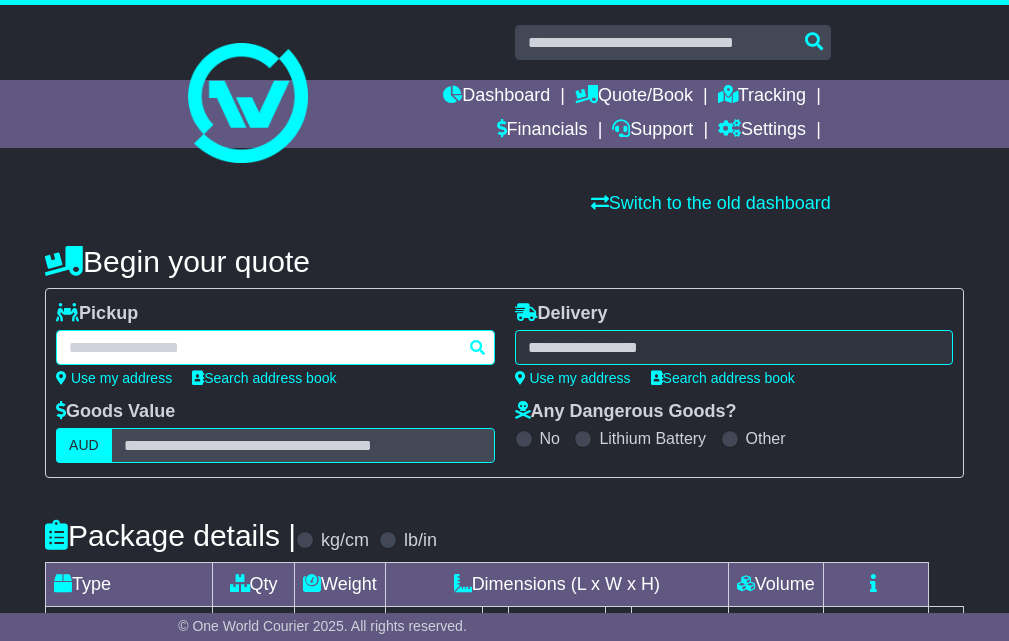 paste on "********" 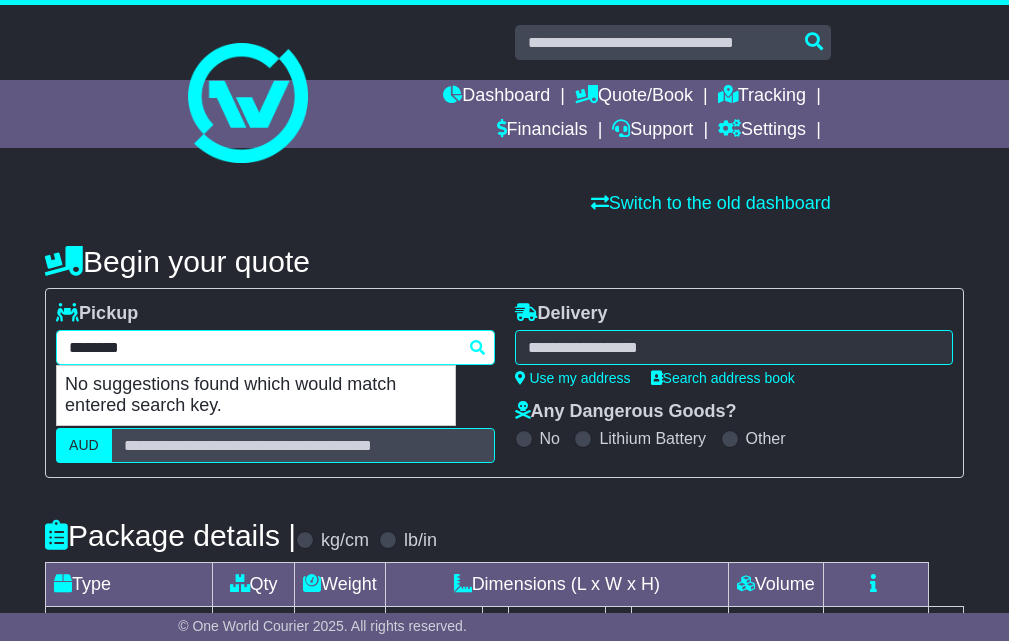 click on "********" at bounding box center (275, 347) 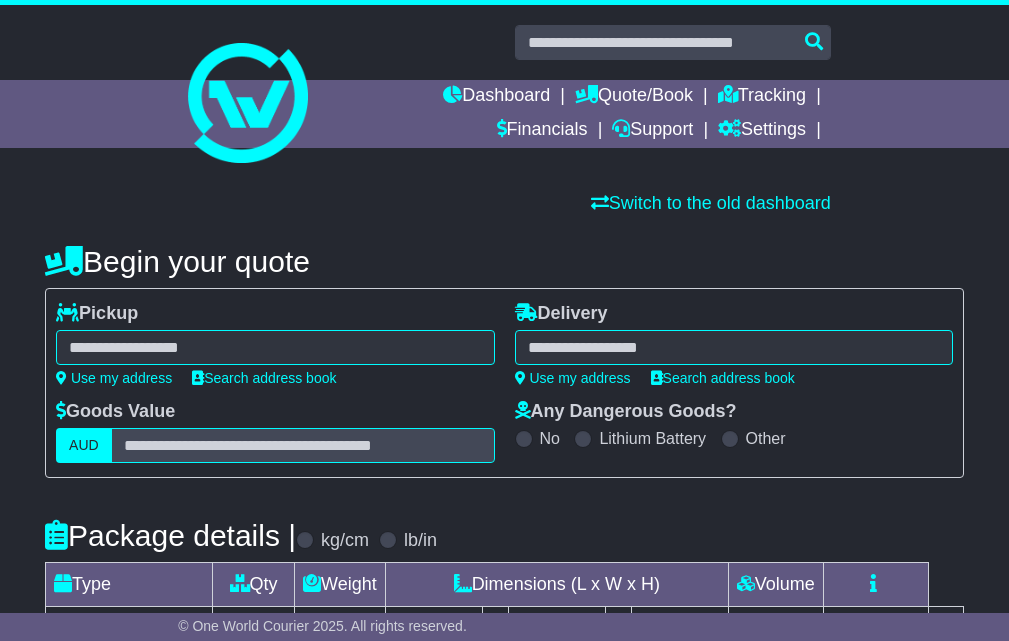 click on "******* No suggestions found which would match entered search key." at bounding box center [275, 347] 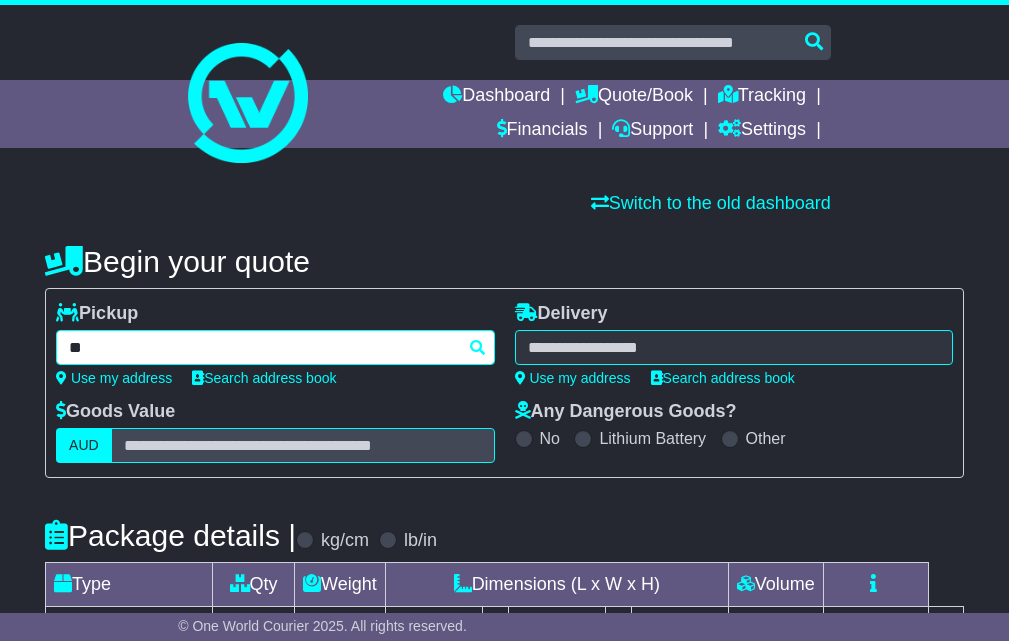 type on "*" 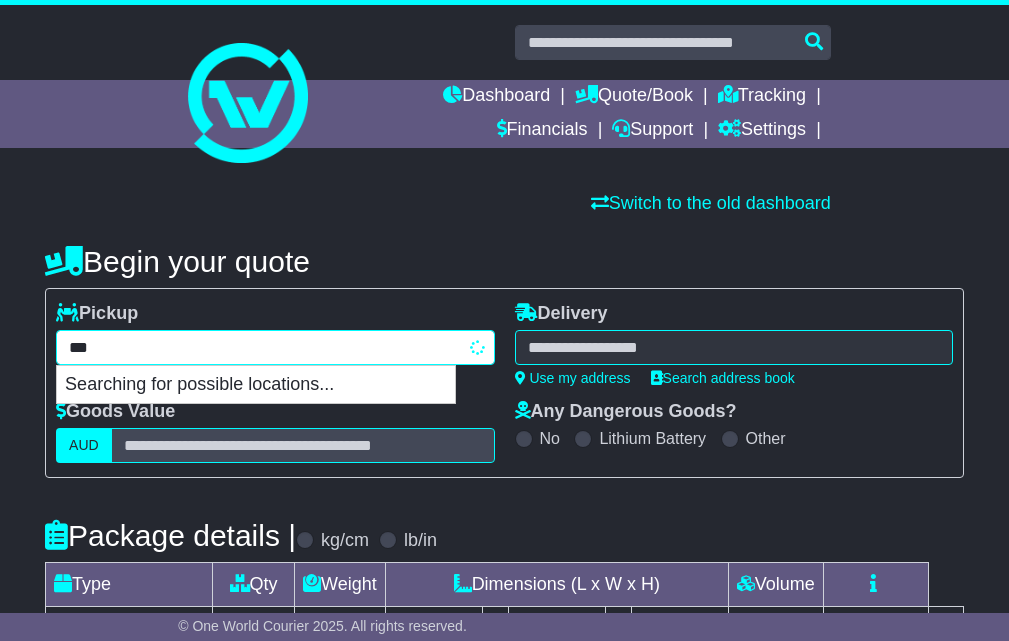 type on "****" 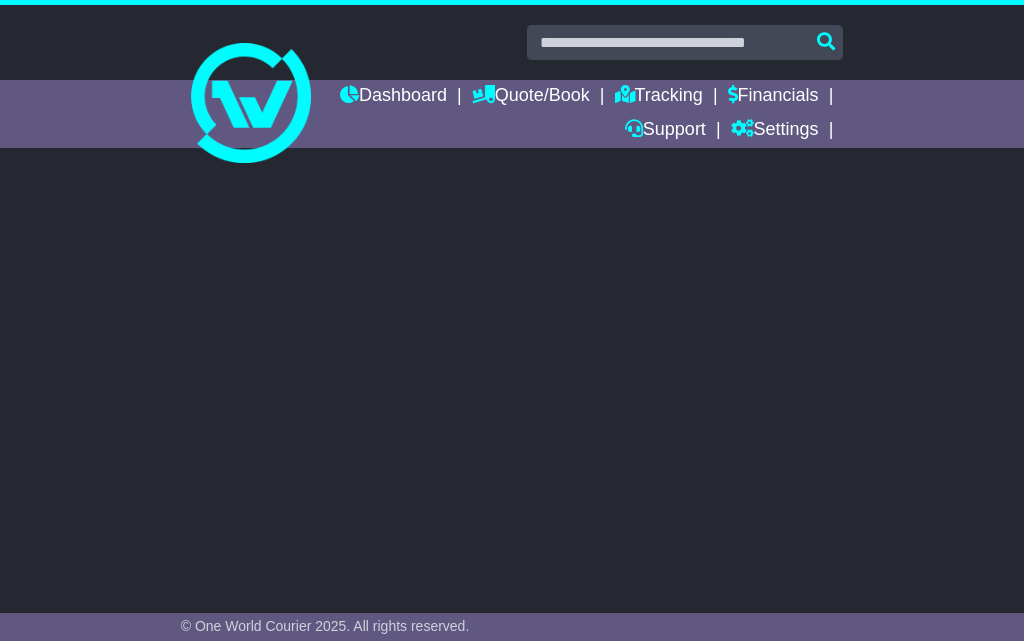 scroll, scrollTop: 0, scrollLeft: 0, axis: both 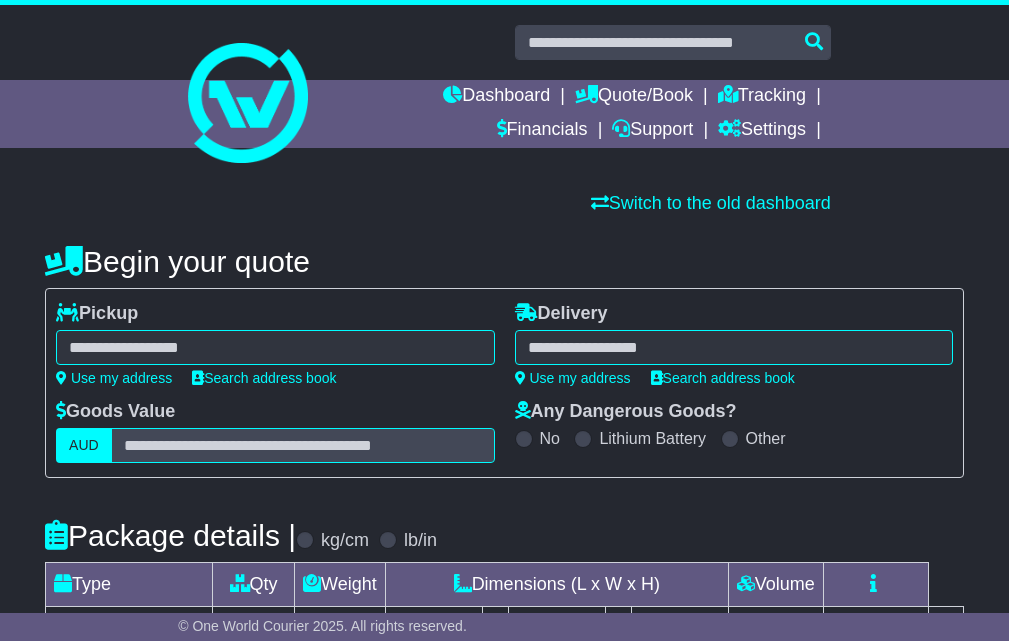 click at bounding box center [275, 347] 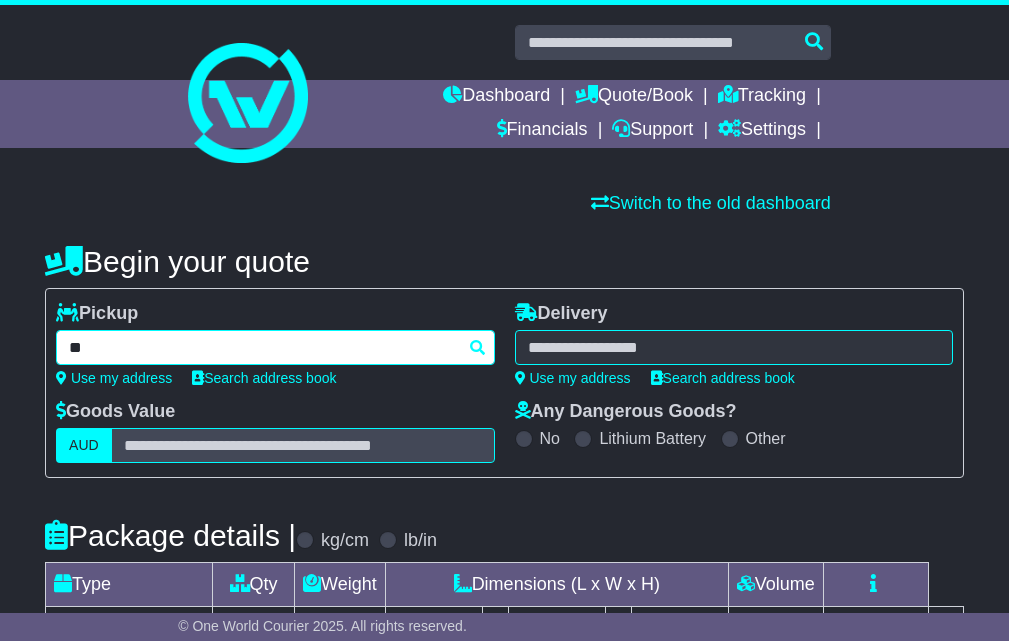 type on "*" 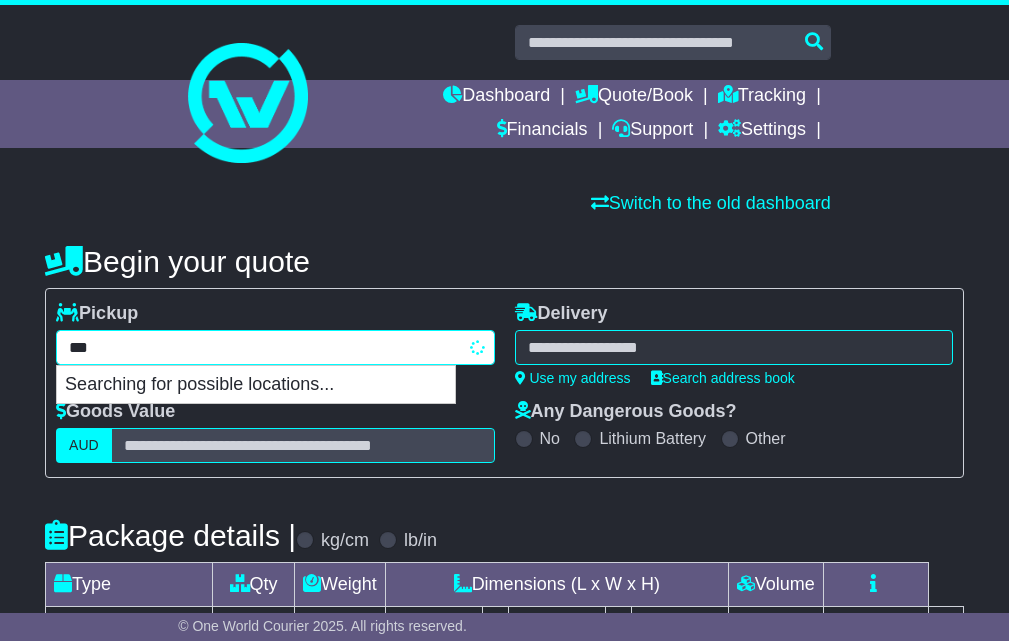 type on "****" 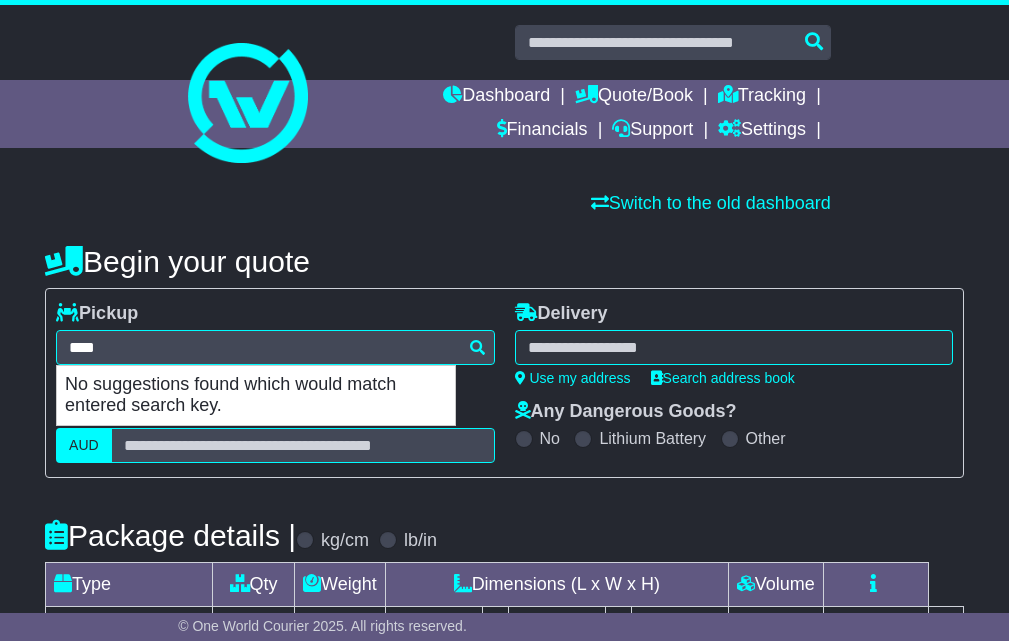click on "Begin your quote" at bounding box center (504, 261) 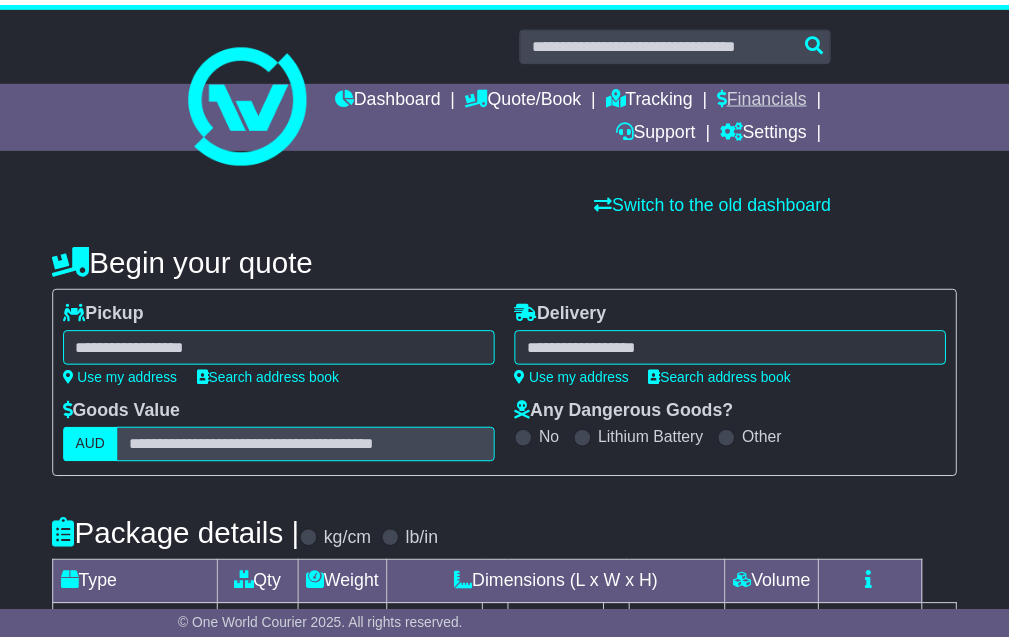 scroll, scrollTop: 0, scrollLeft: 0, axis: both 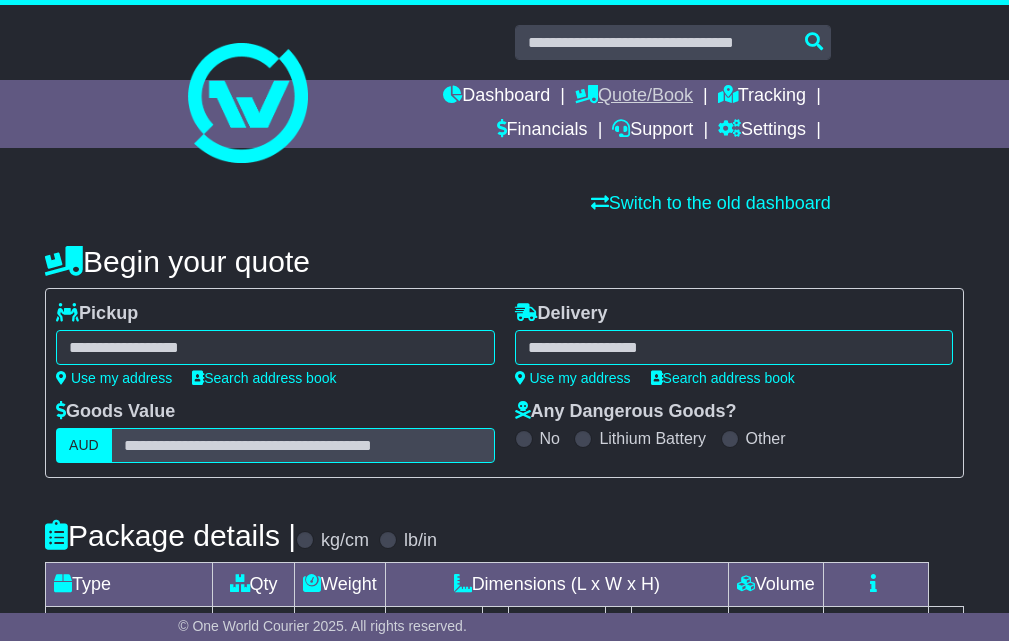 click on "Quote/Book" at bounding box center (634, 97) 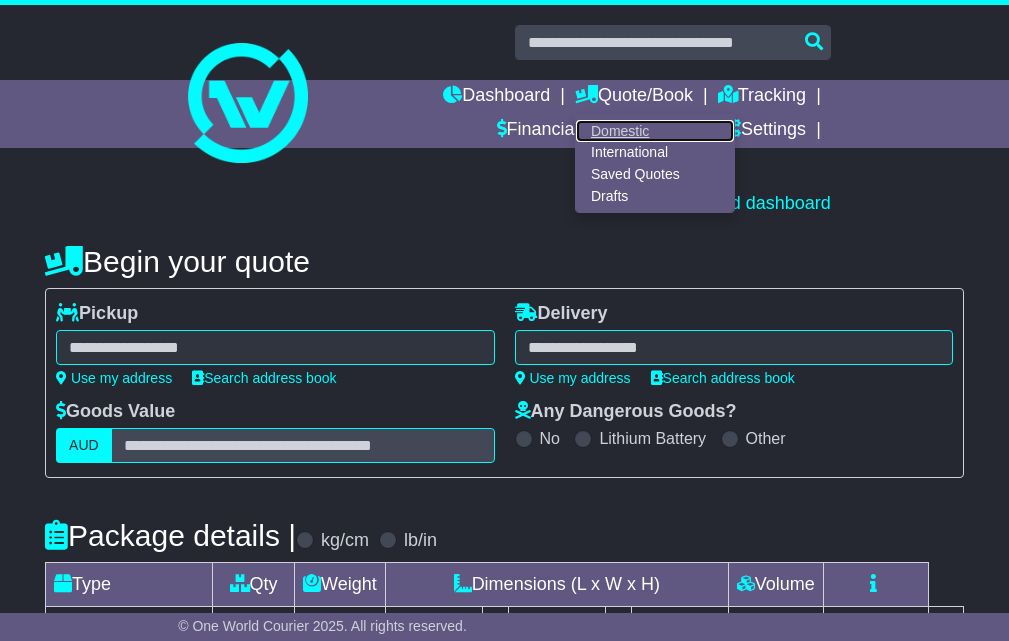 click on "Domestic" at bounding box center (655, 131) 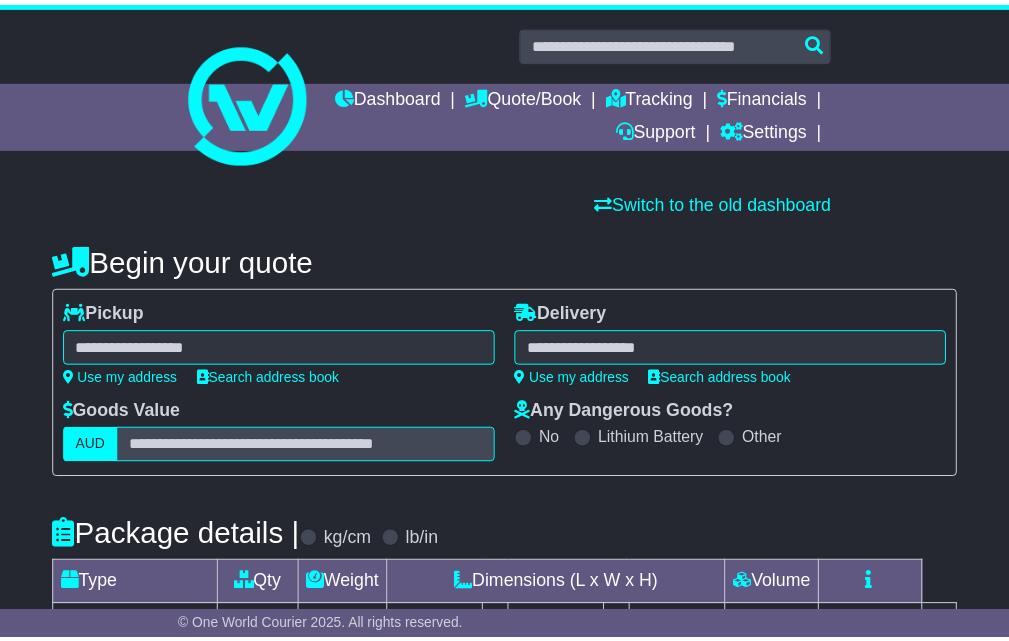scroll, scrollTop: 0, scrollLeft: 0, axis: both 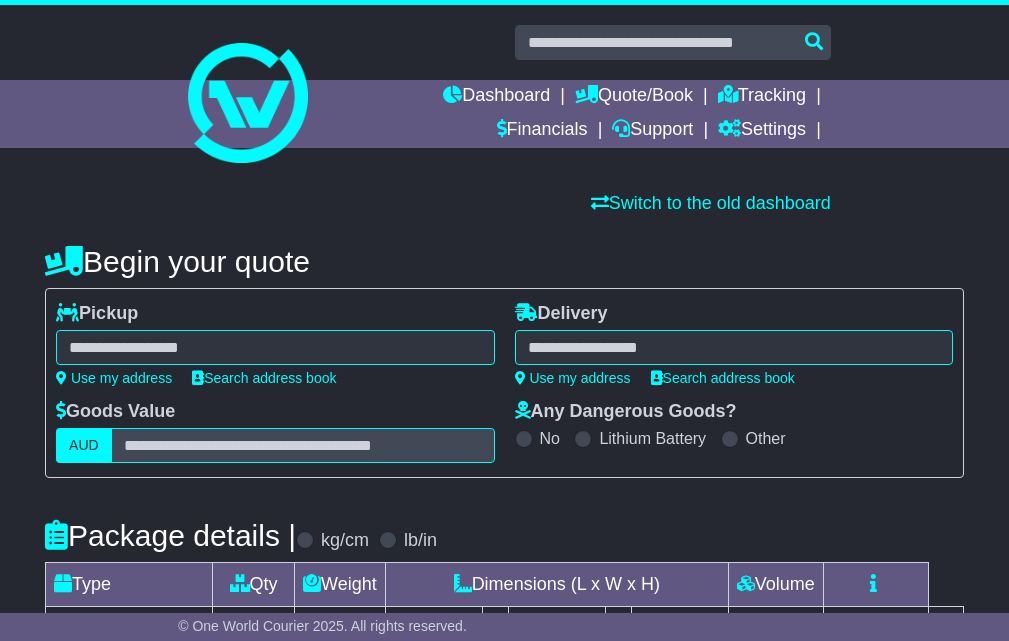 click at bounding box center (275, 347) 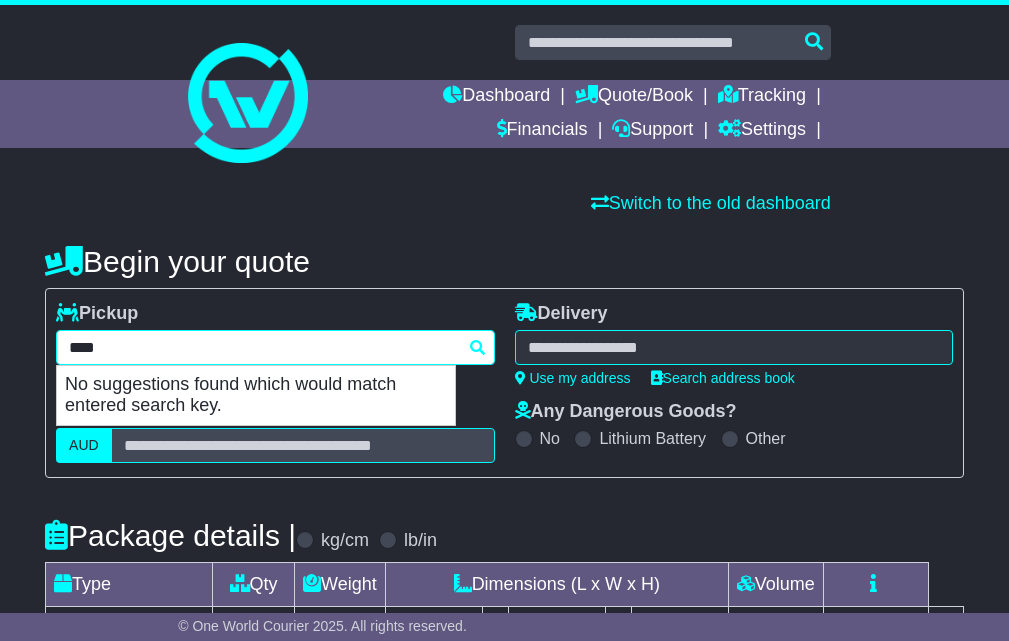 click on "**** No suggestions found which would match entered search key." at bounding box center [275, 347] 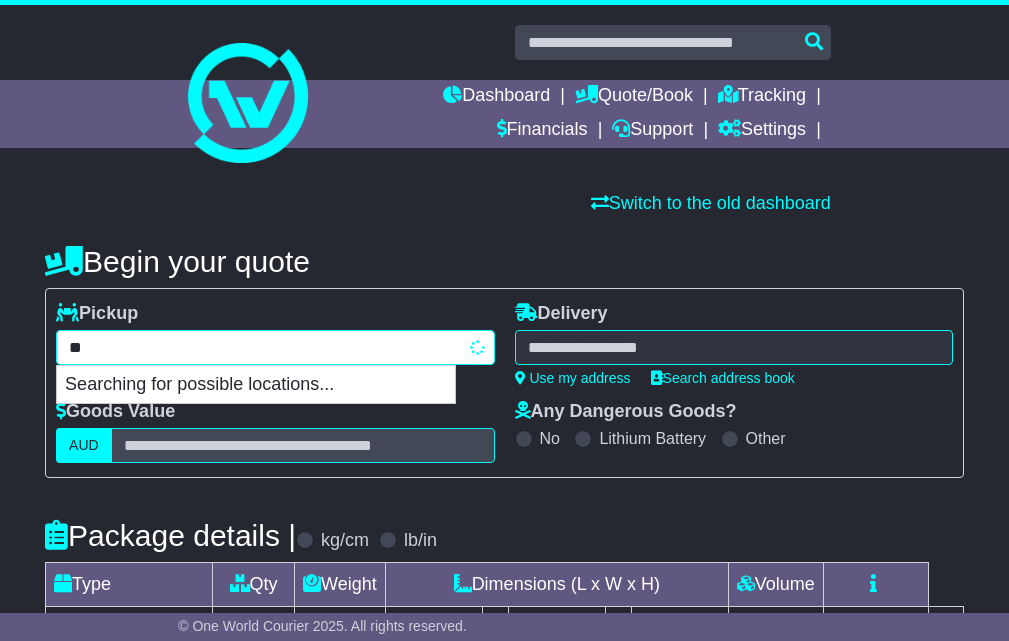 type on "*" 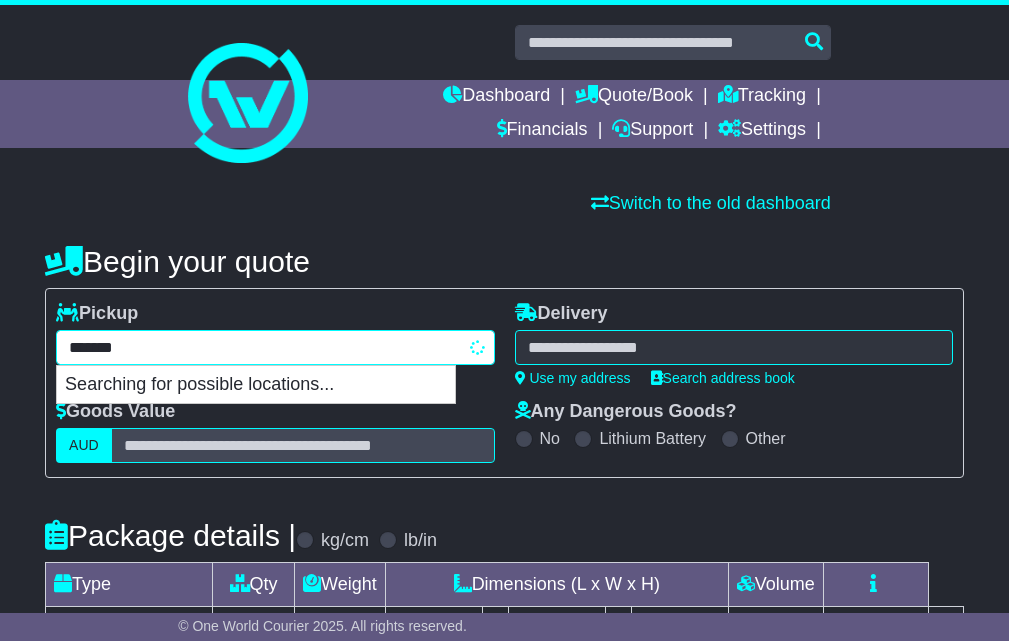 type on "********" 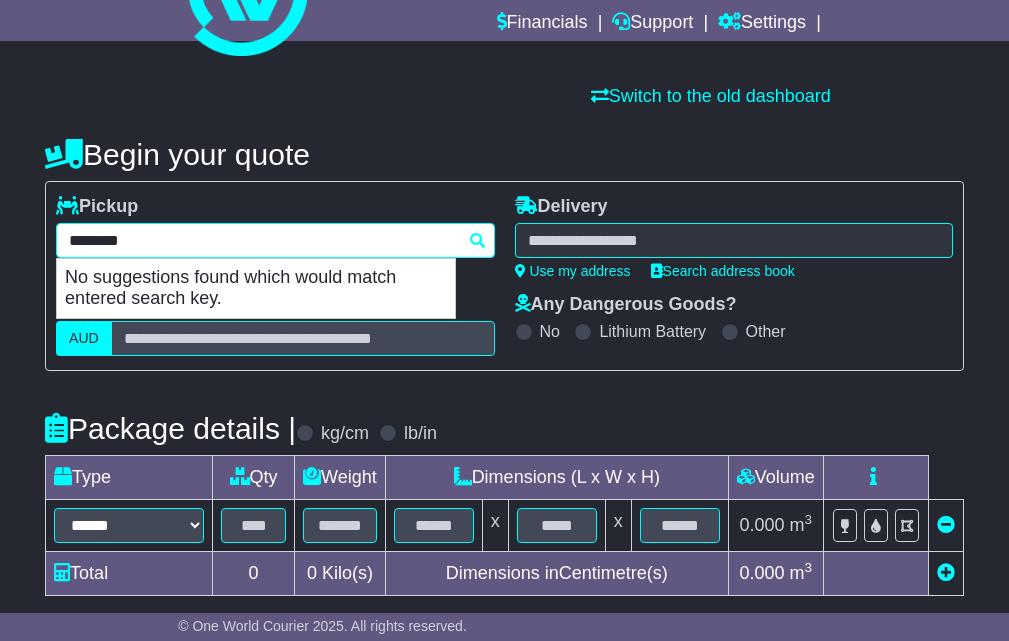 scroll, scrollTop: 0, scrollLeft: 0, axis: both 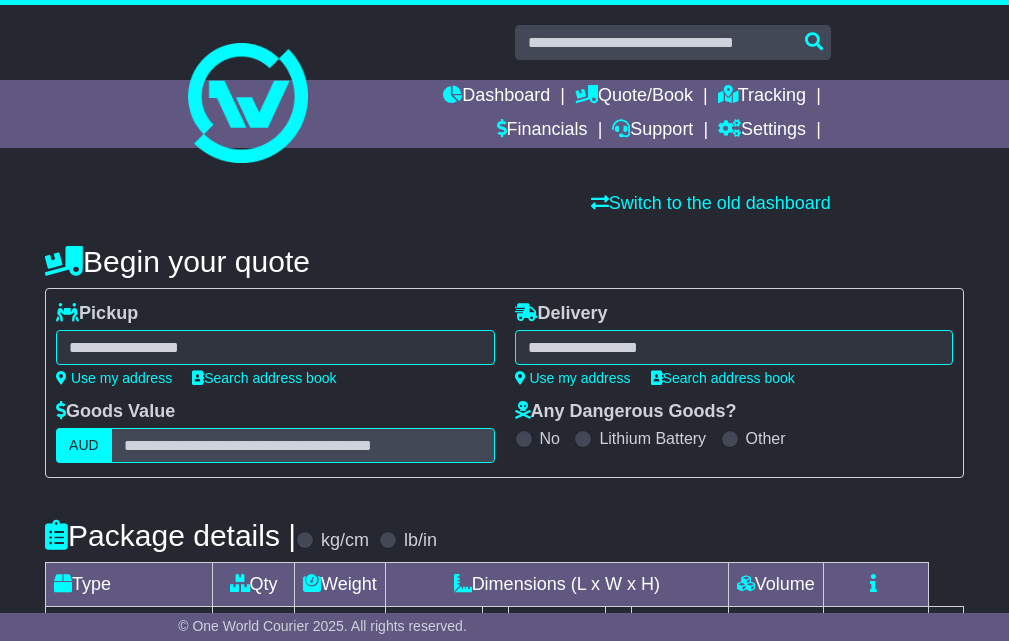 drag, startPoint x: 978, startPoint y: 4, endPoint x: 472, endPoint y: 191, distance: 539.4488 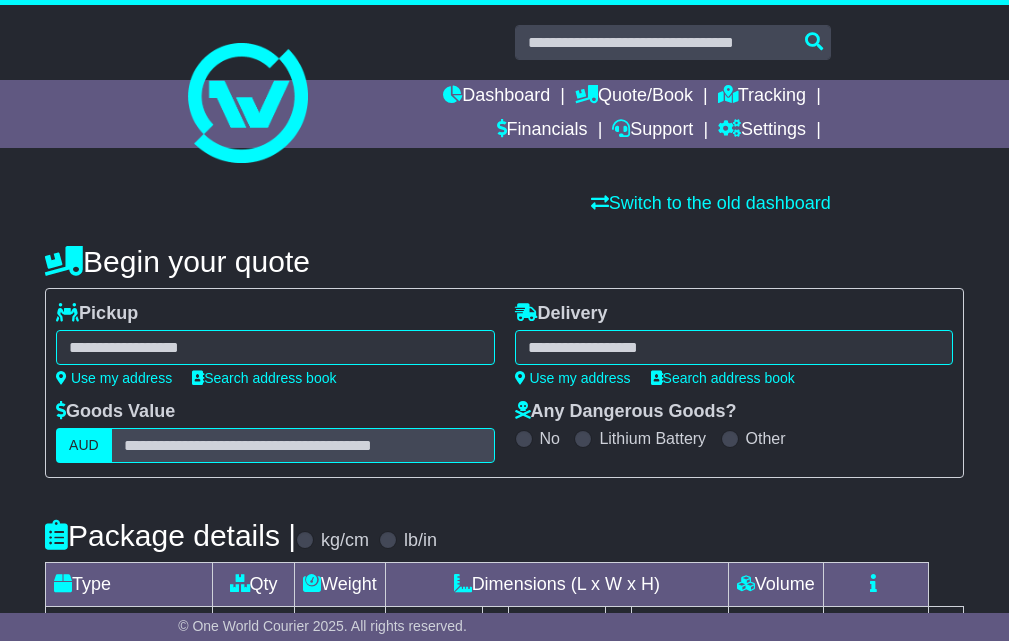 drag, startPoint x: 883, startPoint y: 1, endPoint x: 494, endPoint y: 41, distance: 391.05115 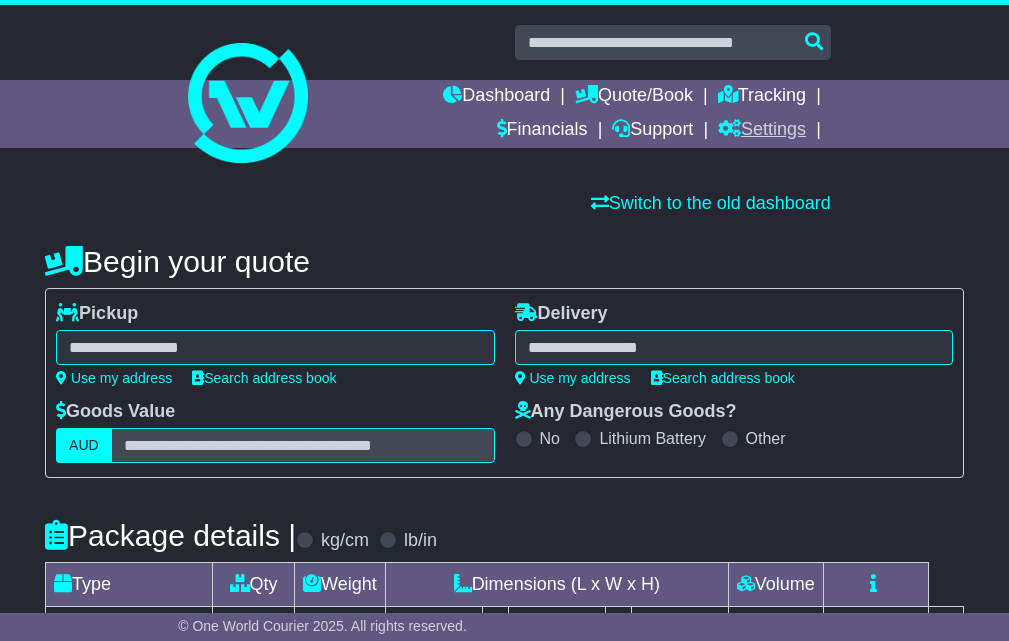 click on "Settings" at bounding box center [762, 131] 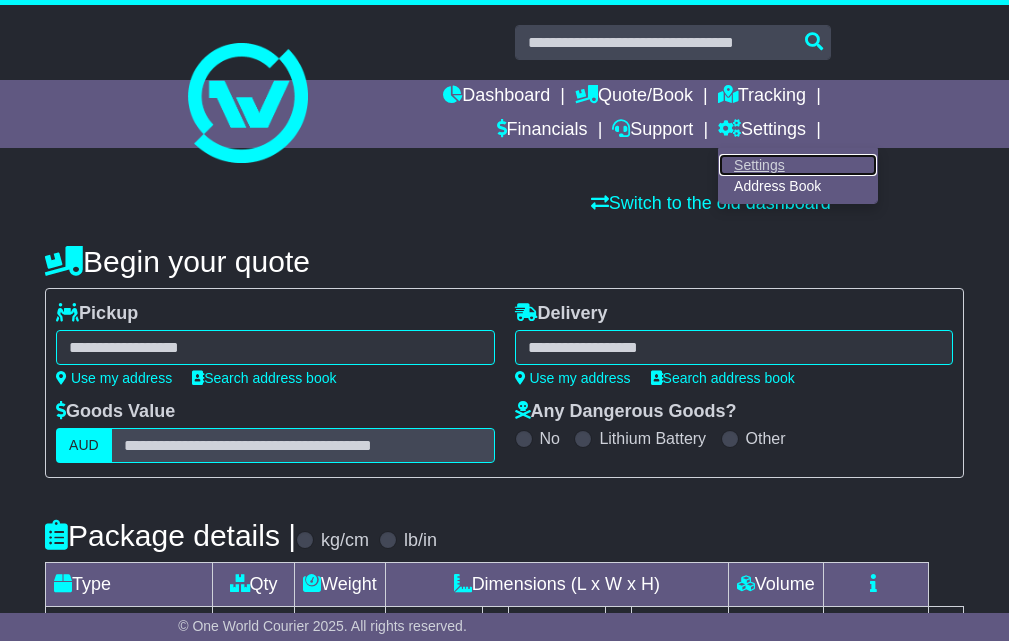 click on "Settings" at bounding box center (798, 165) 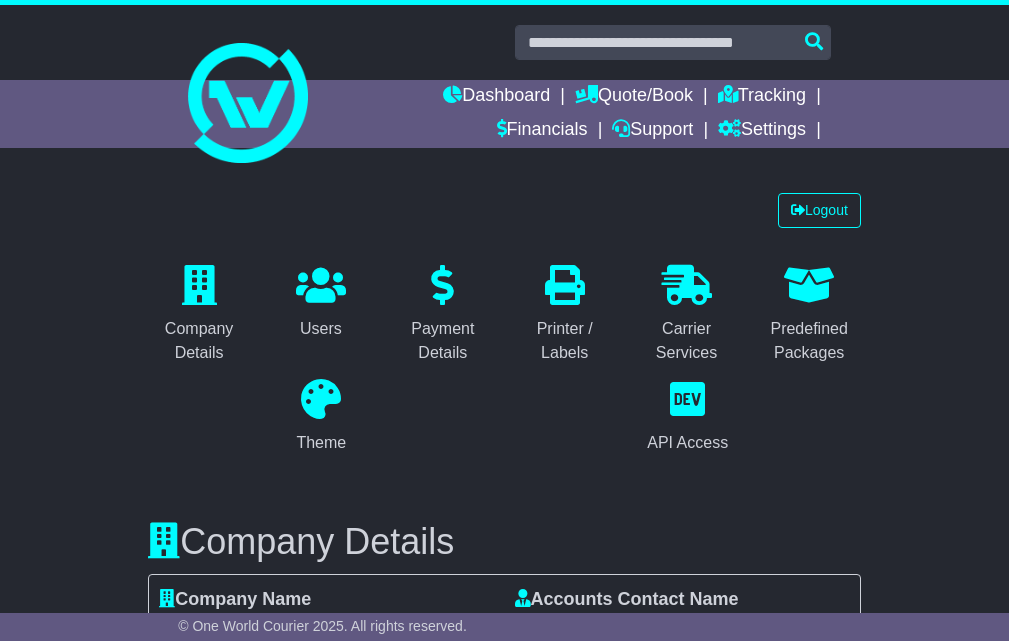 select on "**********" 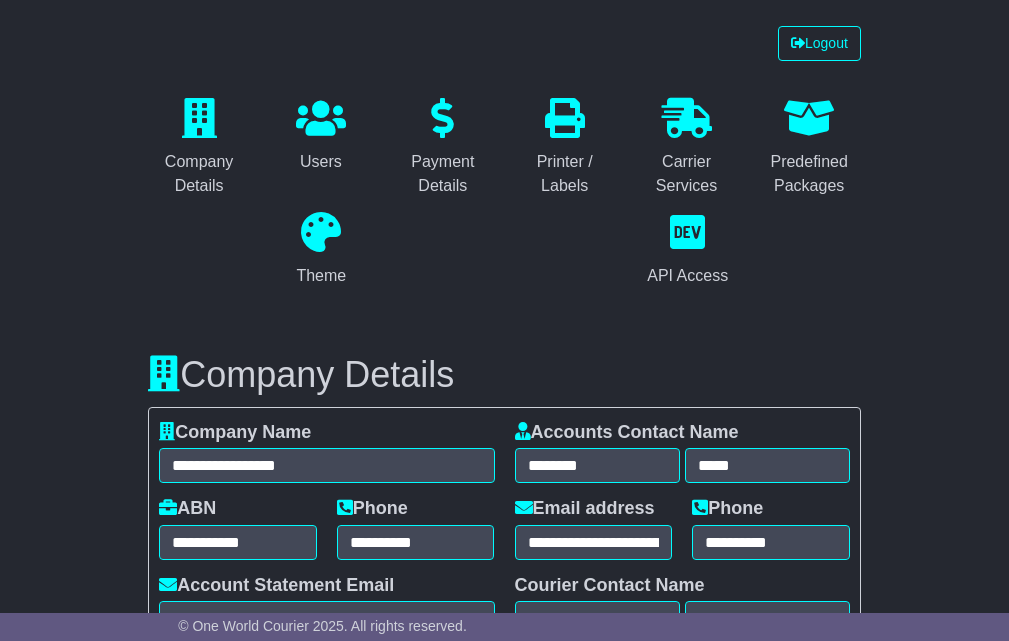 scroll, scrollTop: 0, scrollLeft: 0, axis: both 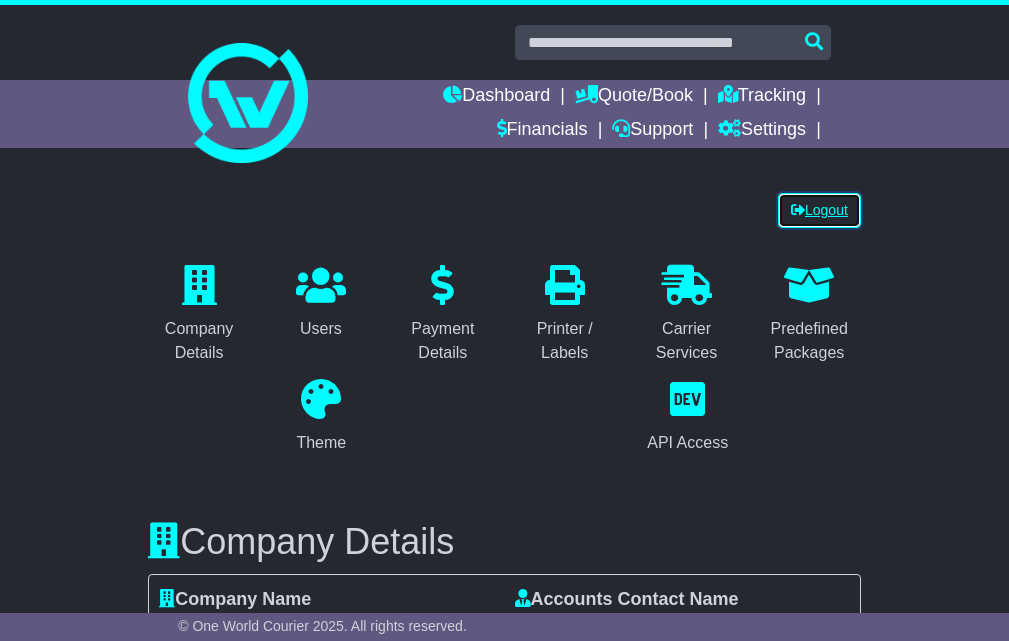 click on "Logout" at bounding box center [819, 210] 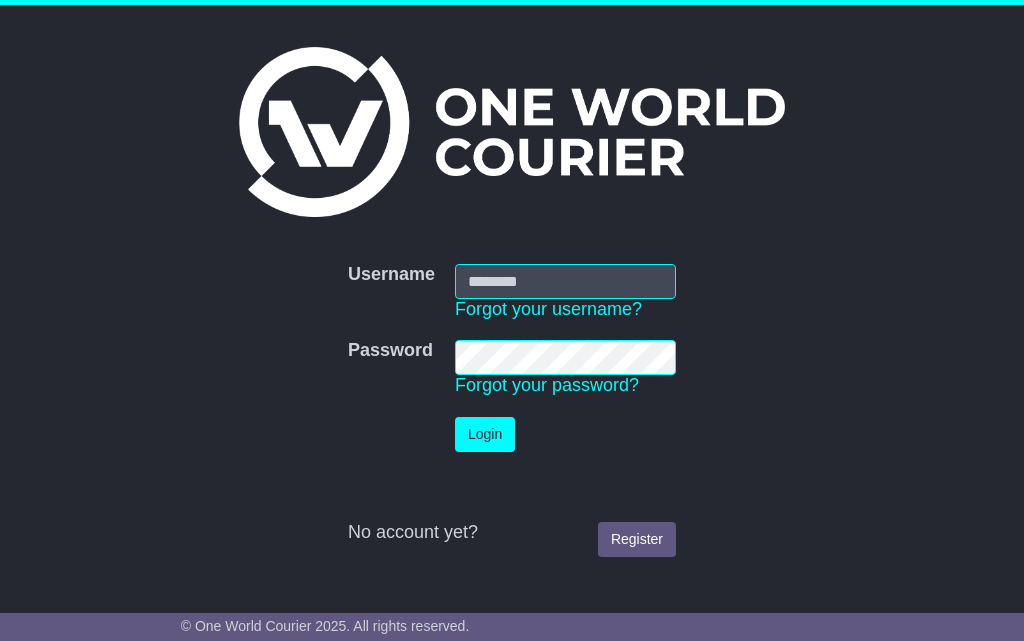 scroll, scrollTop: 0, scrollLeft: 0, axis: both 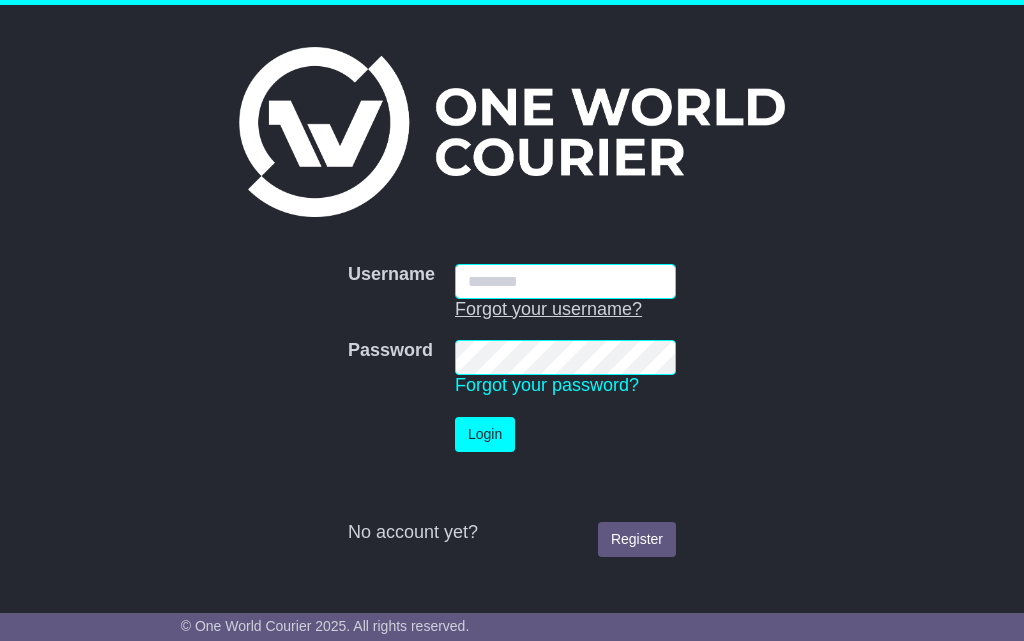 type on "**********" 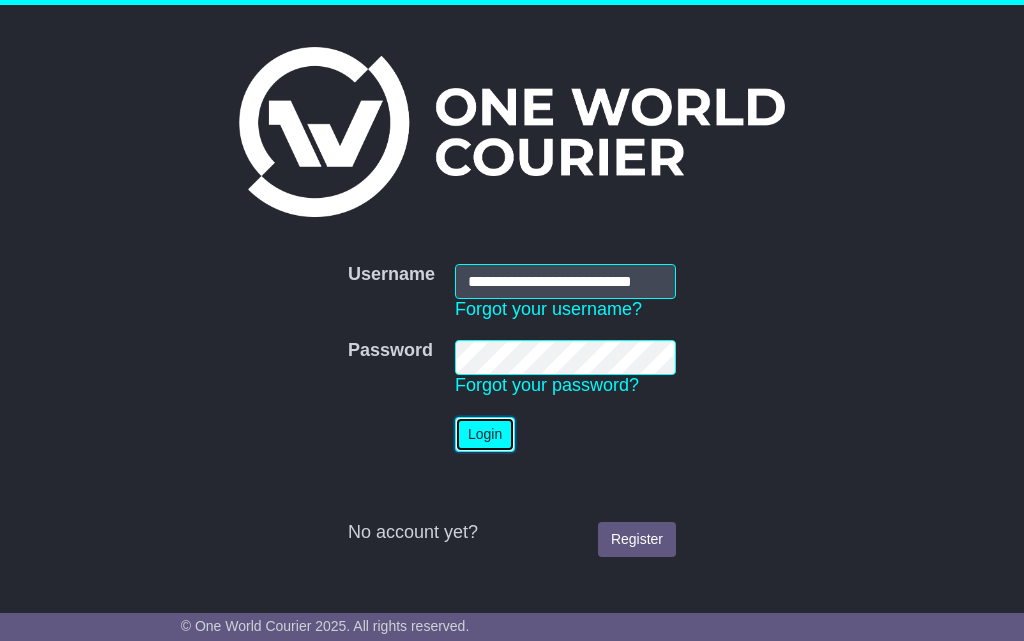click on "Login" at bounding box center (485, 434) 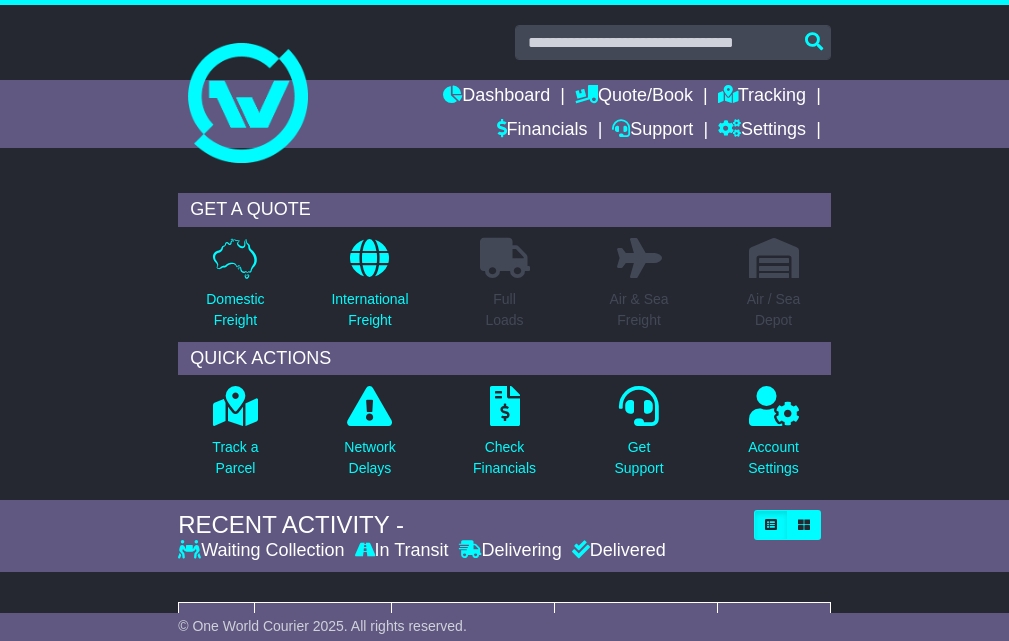 scroll, scrollTop: 0, scrollLeft: 0, axis: both 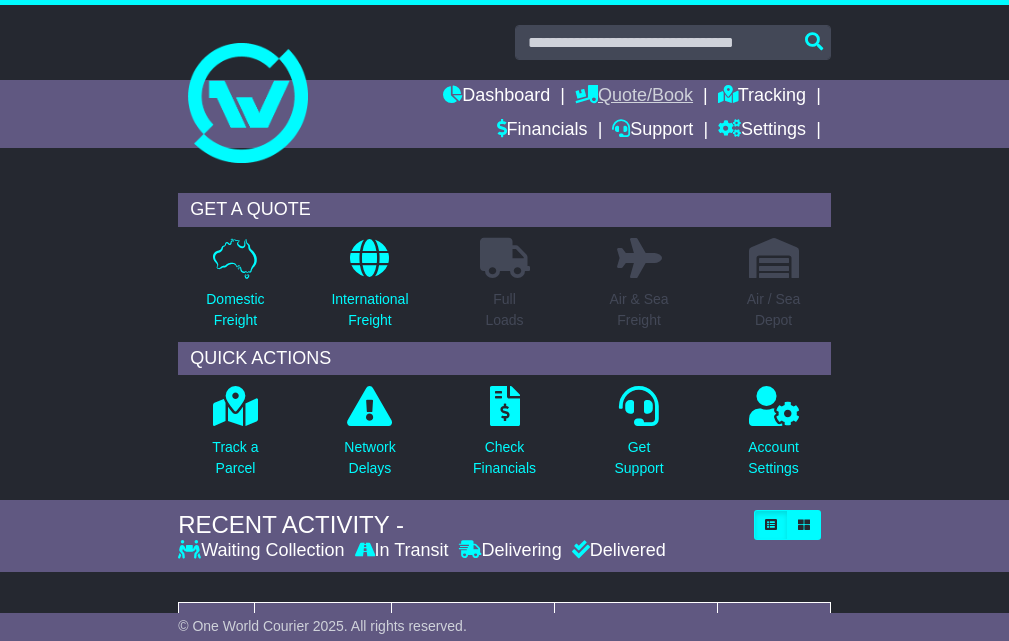 click on "Quote/Book" at bounding box center (634, 97) 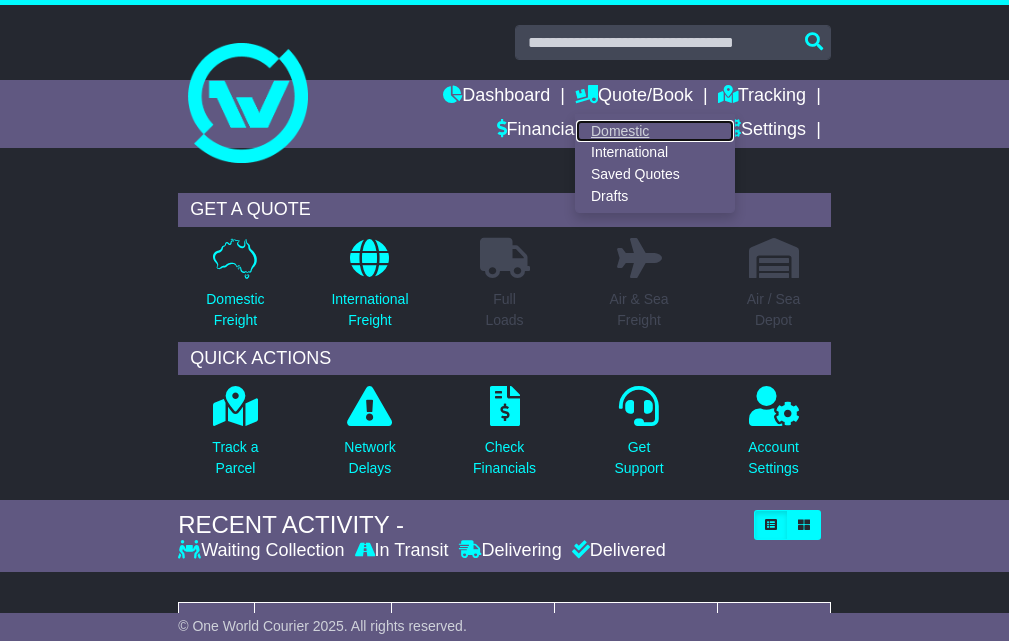 click on "Domestic" at bounding box center (655, 131) 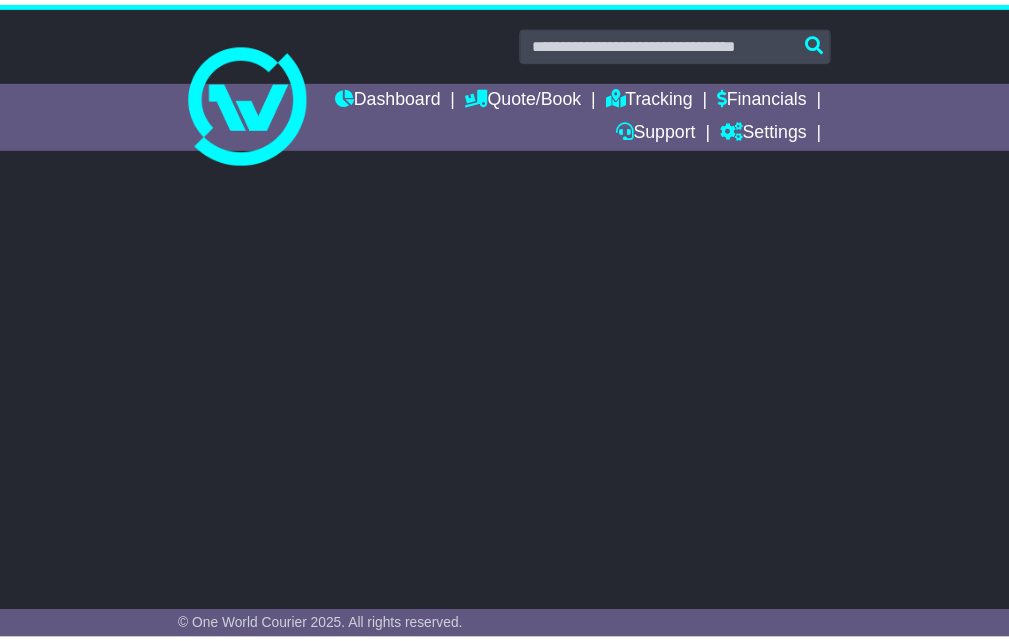 scroll, scrollTop: 0, scrollLeft: 0, axis: both 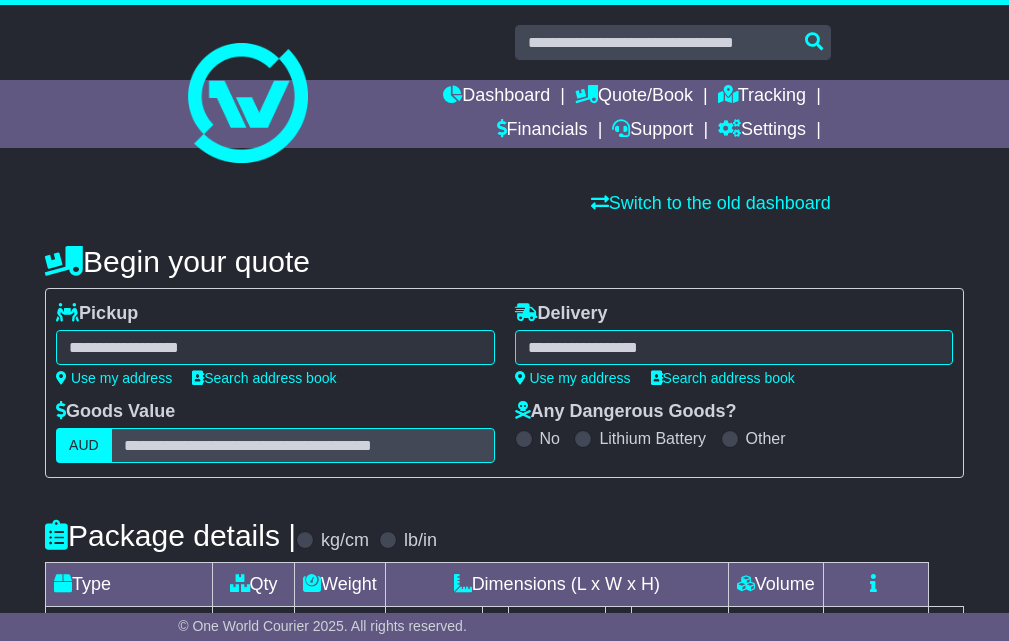 click at bounding box center (275, 347) 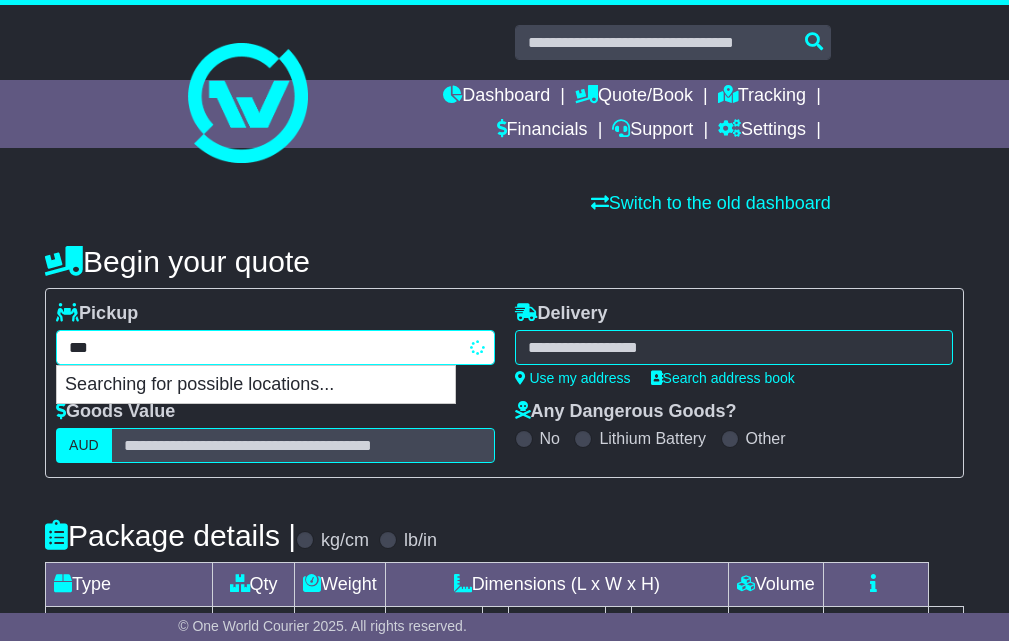 type on "****" 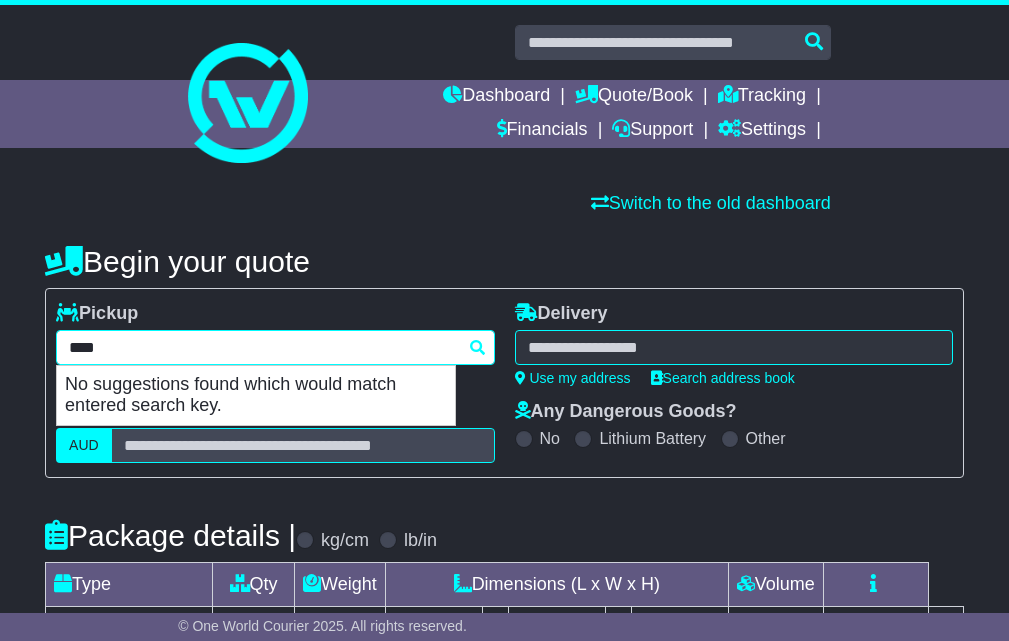 drag, startPoint x: 40, startPoint y: 341, endPoint x: 4, endPoint y: 341, distance: 36 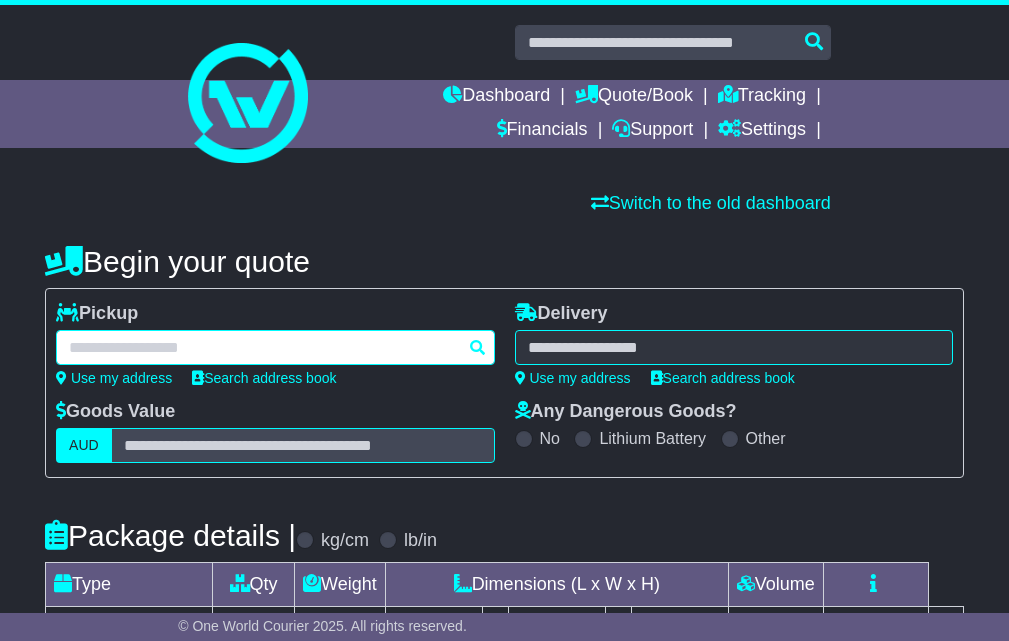 click at bounding box center (275, 347) 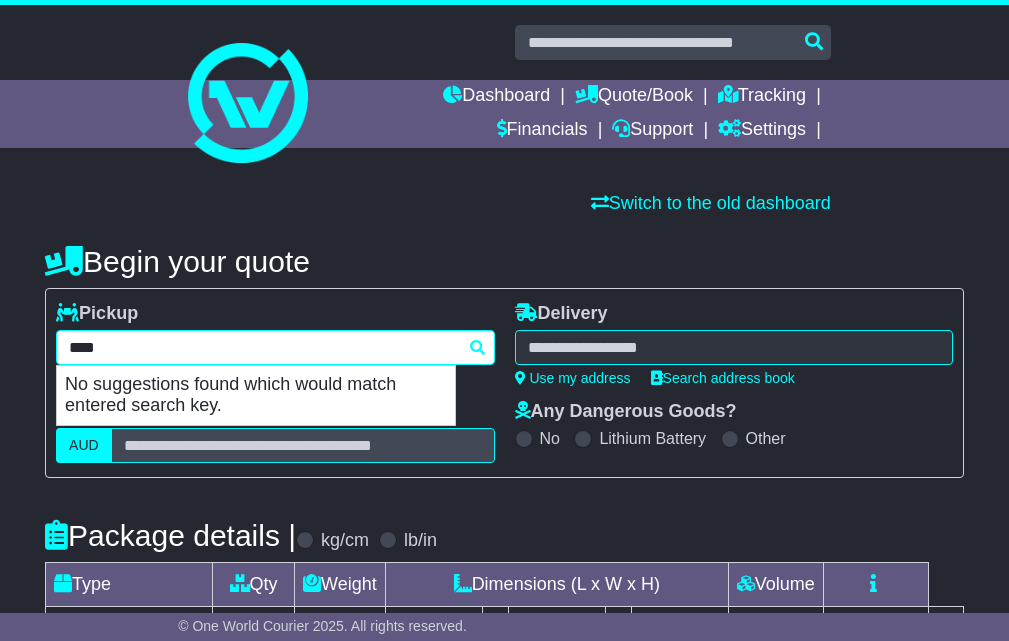 type on "****" 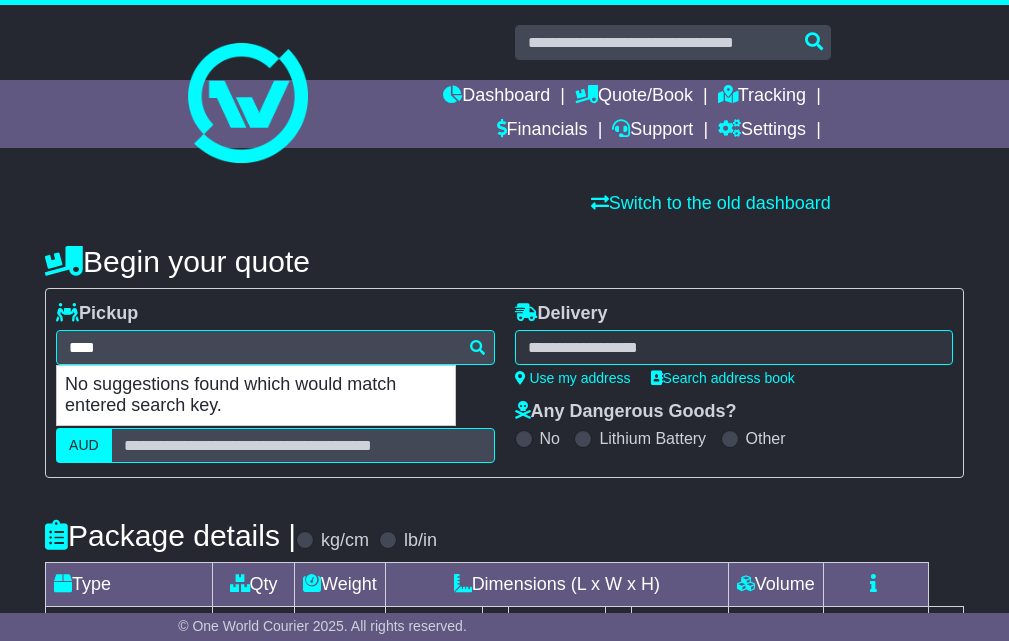 click at bounding box center (734, 347) 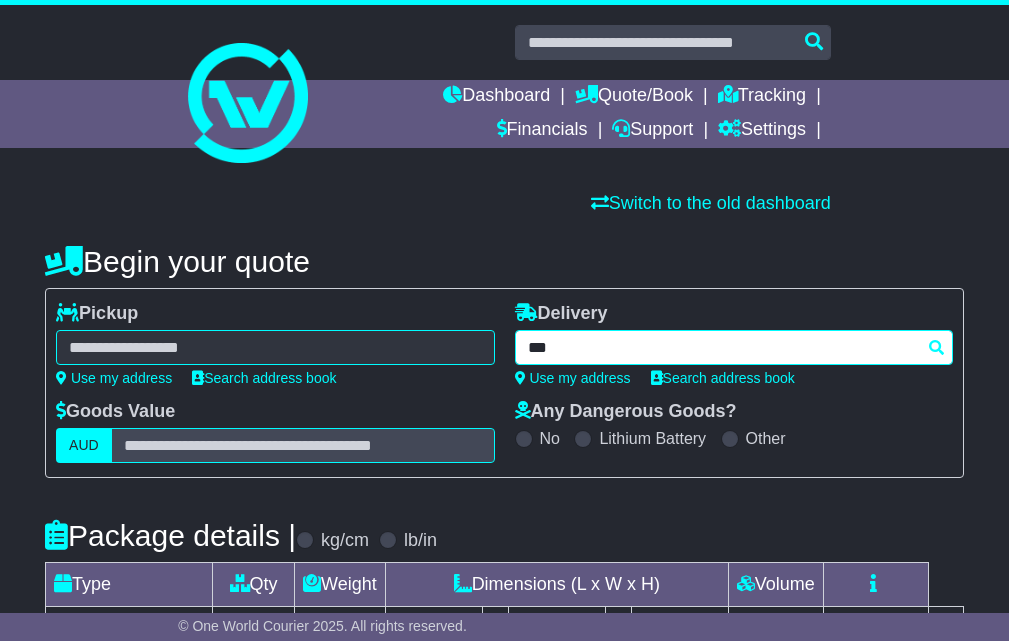 type on "****" 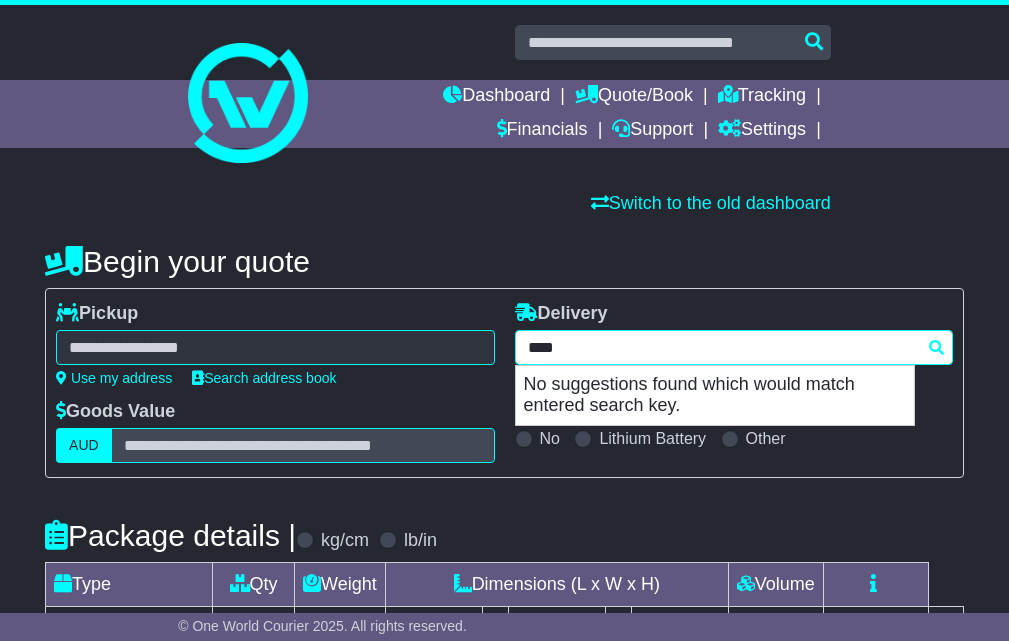drag, startPoint x: 619, startPoint y: 348, endPoint x: 524, endPoint y: 348, distance: 95 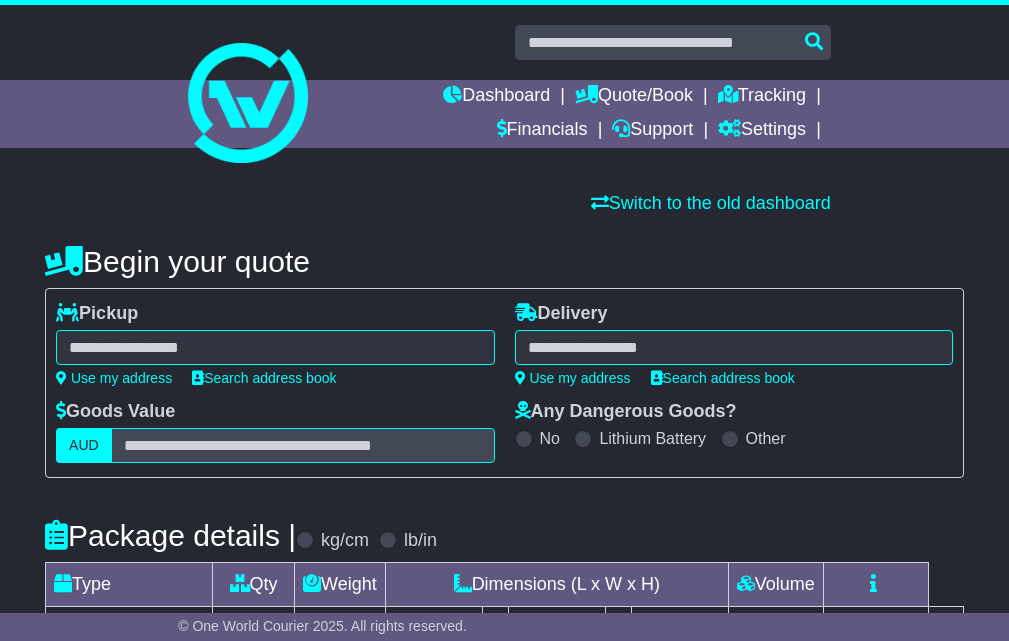 click on "**** No suggestions found which would match entered search key." at bounding box center [275, 347] 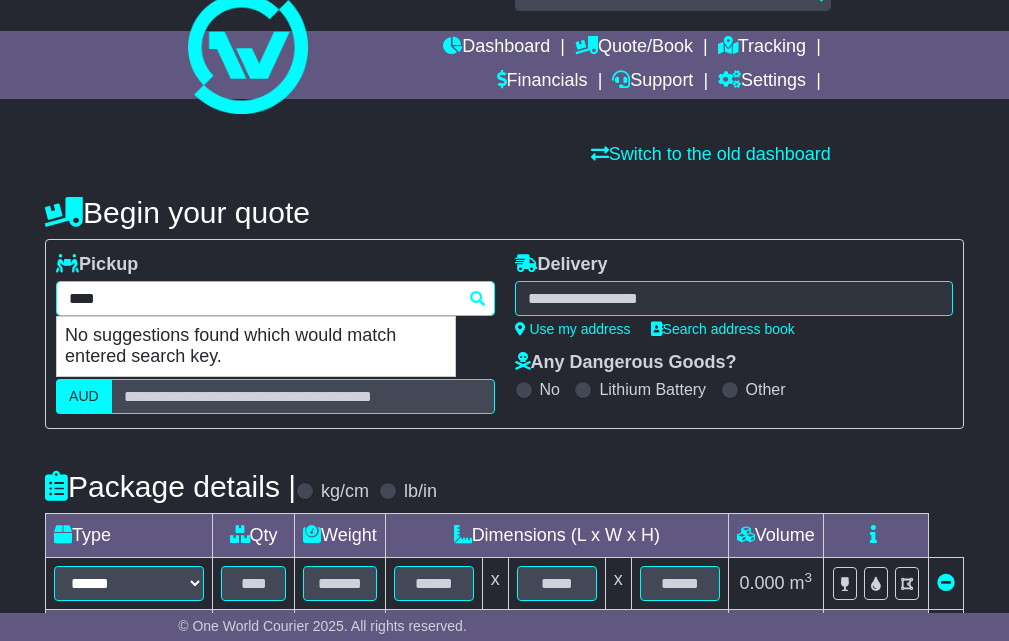 scroll, scrollTop: 0, scrollLeft: 0, axis: both 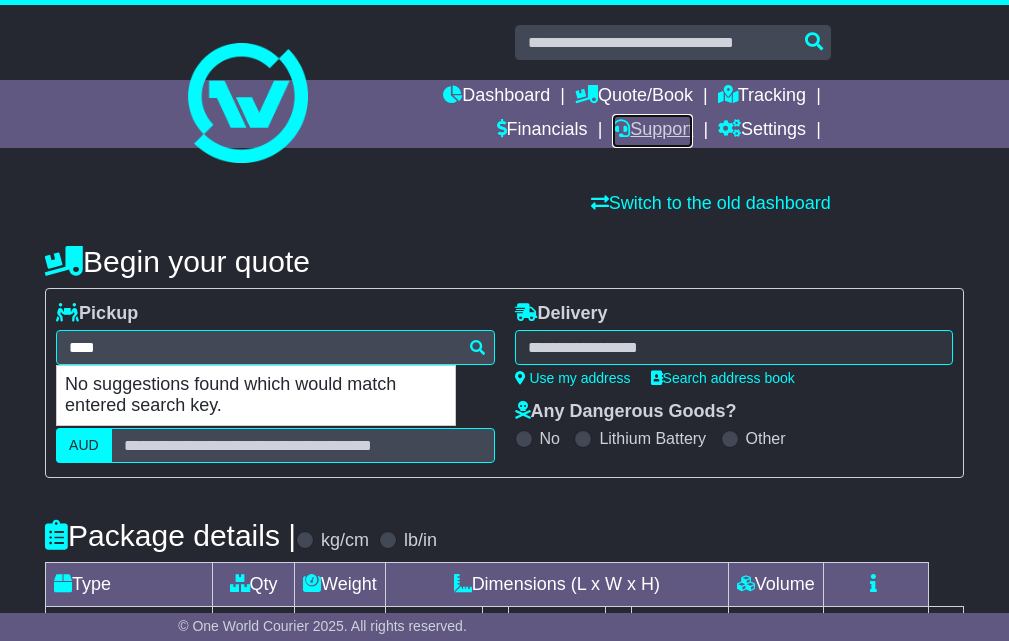 click on "Support" at bounding box center (652, 131) 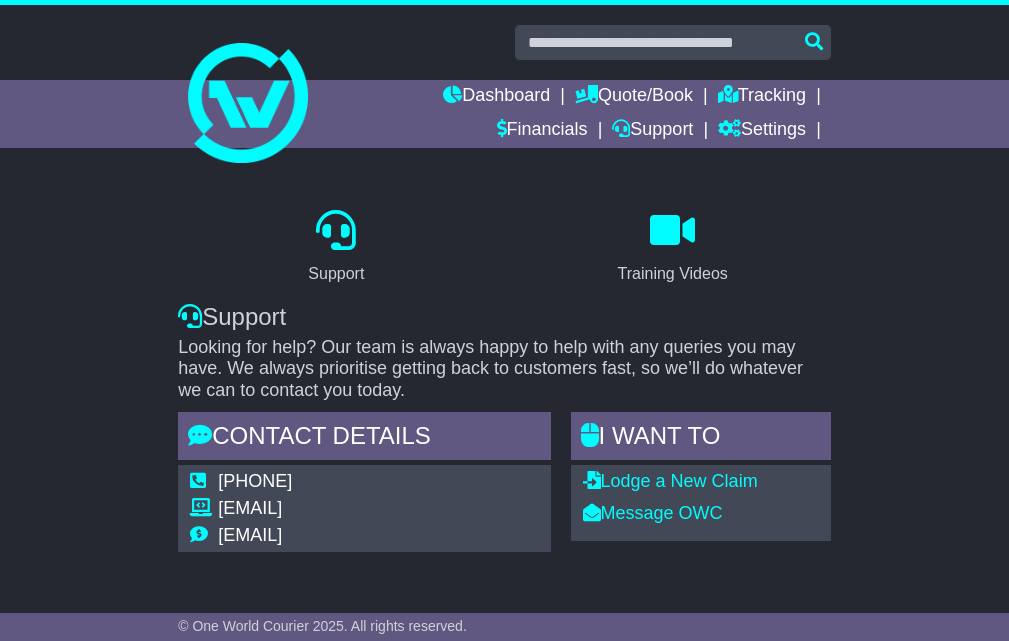 scroll, scrollTop: 453, scrollLeft: 0, axis: vertical 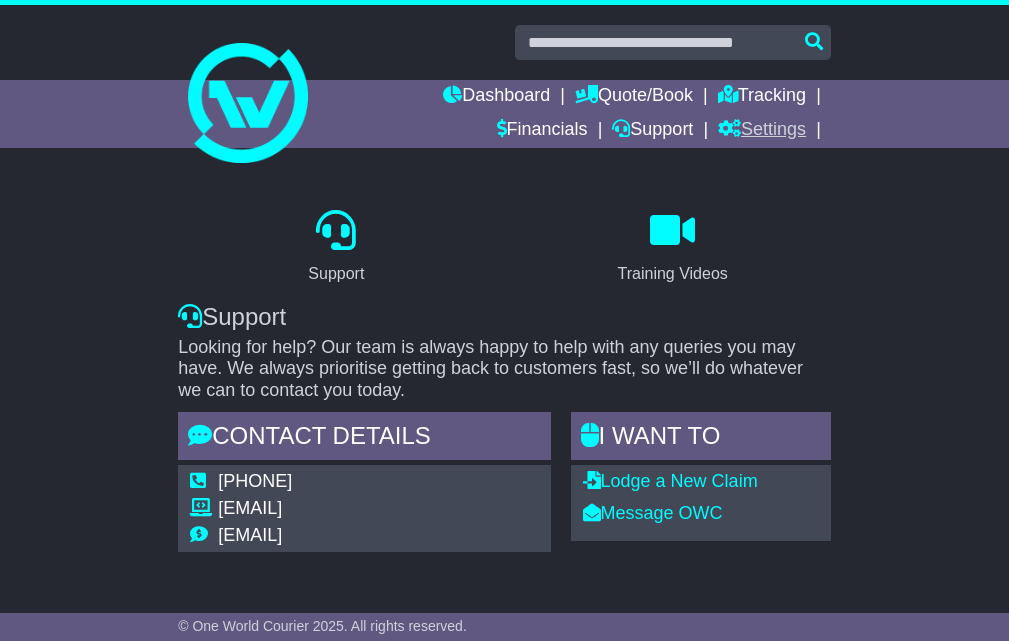 click at bounding box center [729, 128] 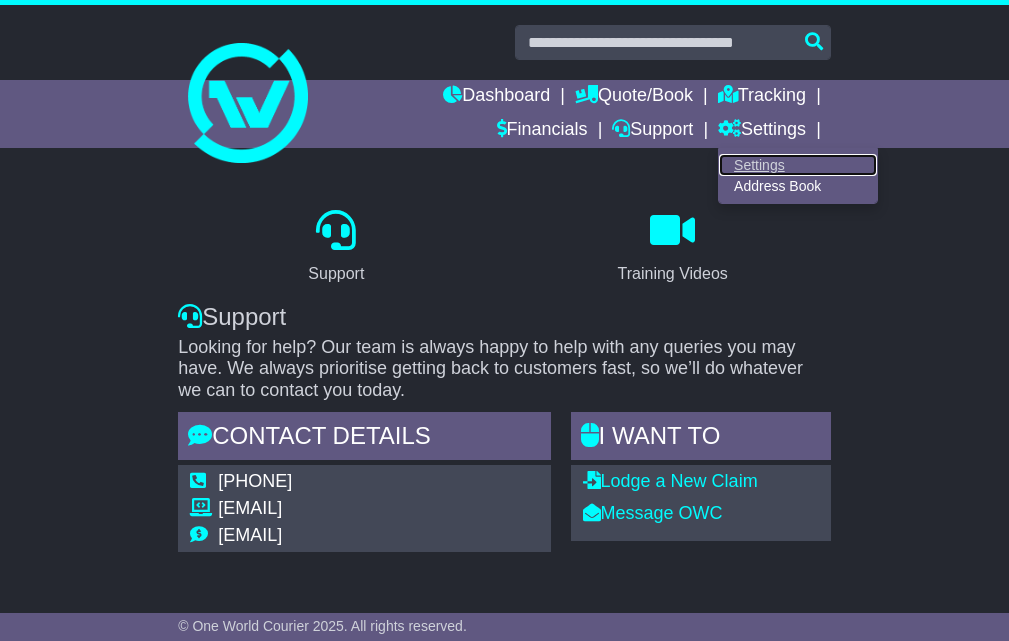 click on "Settings" at bounding box center (798, 165) 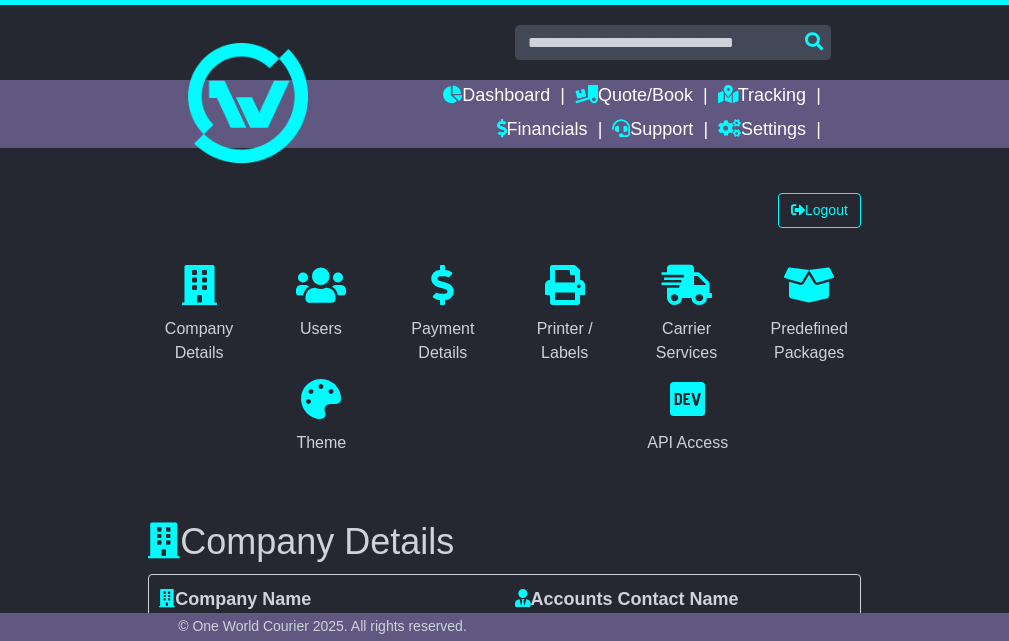 select on "**********" 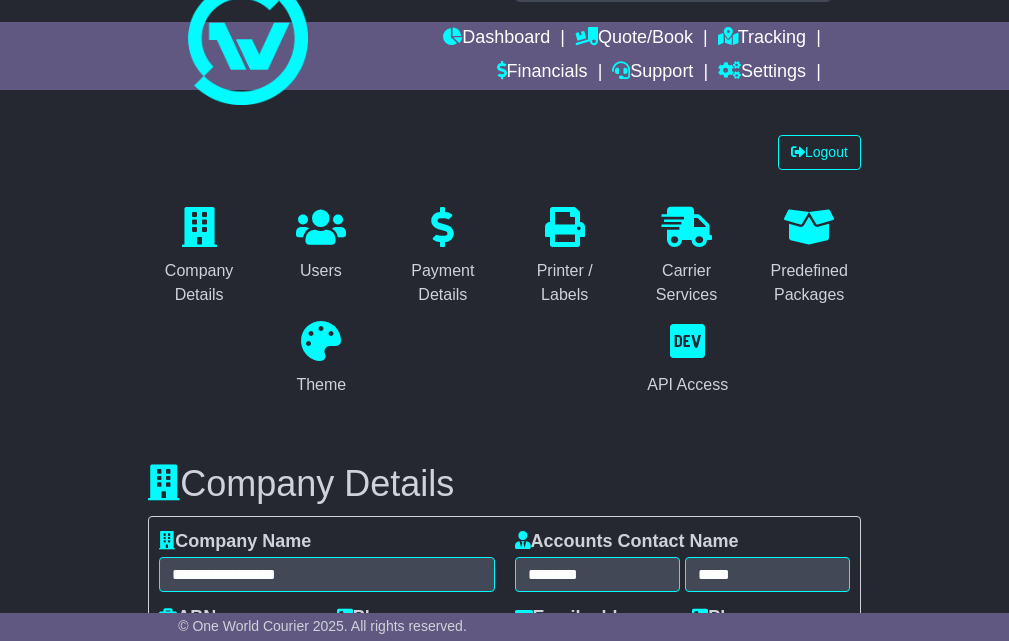 scroll, scrollTop: 0, scrollLeft: 0, axis: both 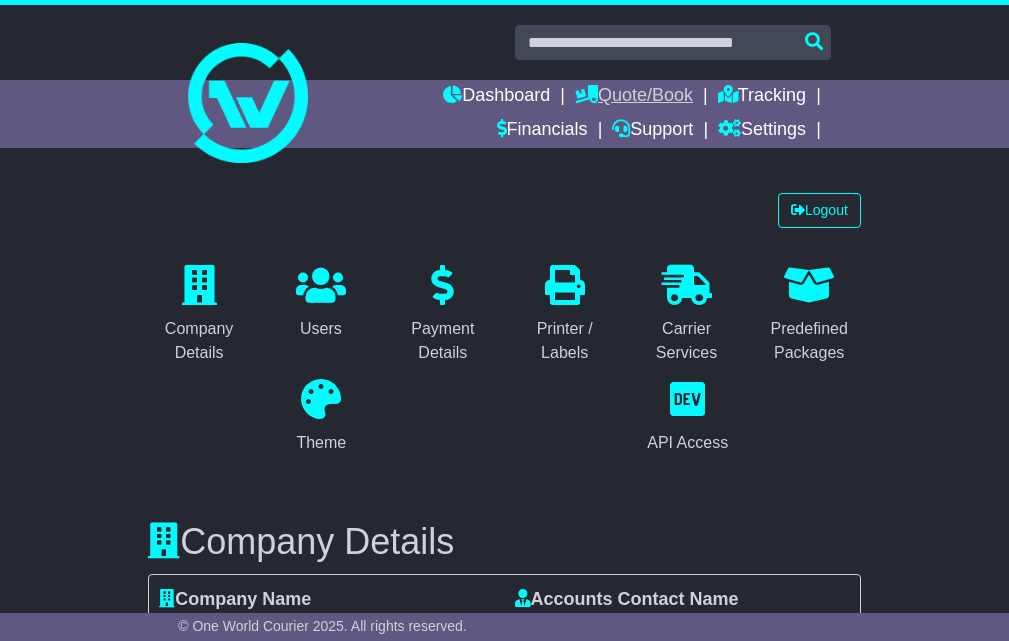 click on "Quote/Book" at bounding box center [634, 97] 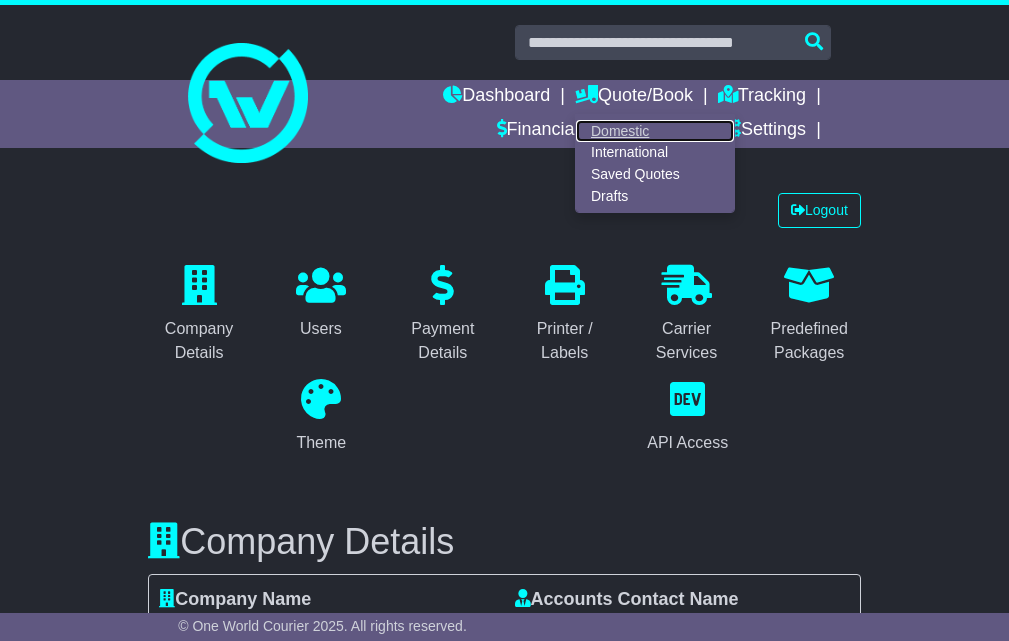 click on "Domestic" at bounding box center (655, 131) 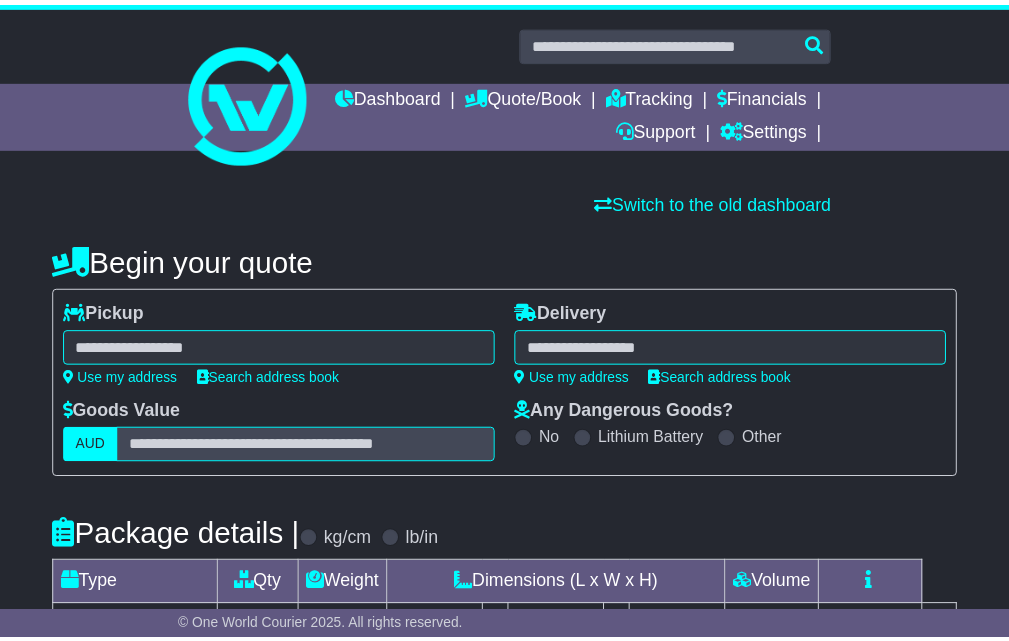 scroll, scrollTop: 0, scrollLeft: 0, axis: both 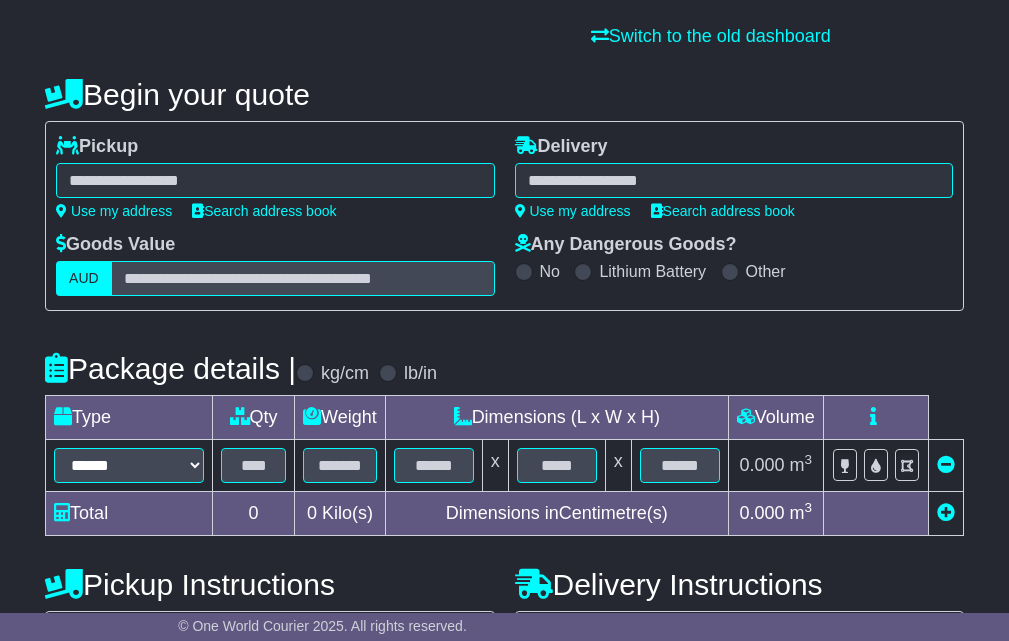 click at bounding box center [275, 180] 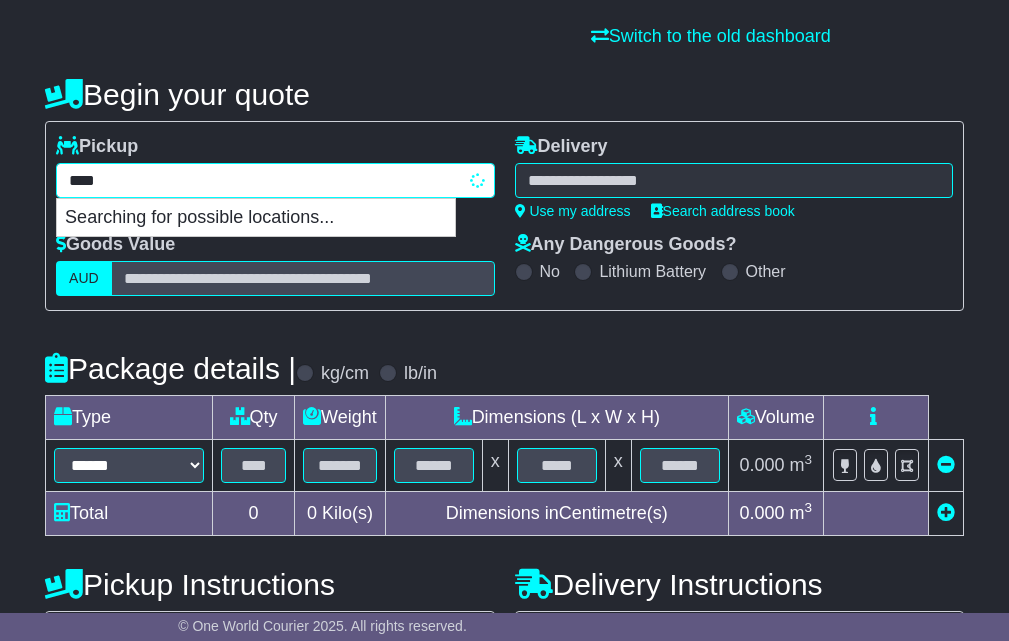type on "****" 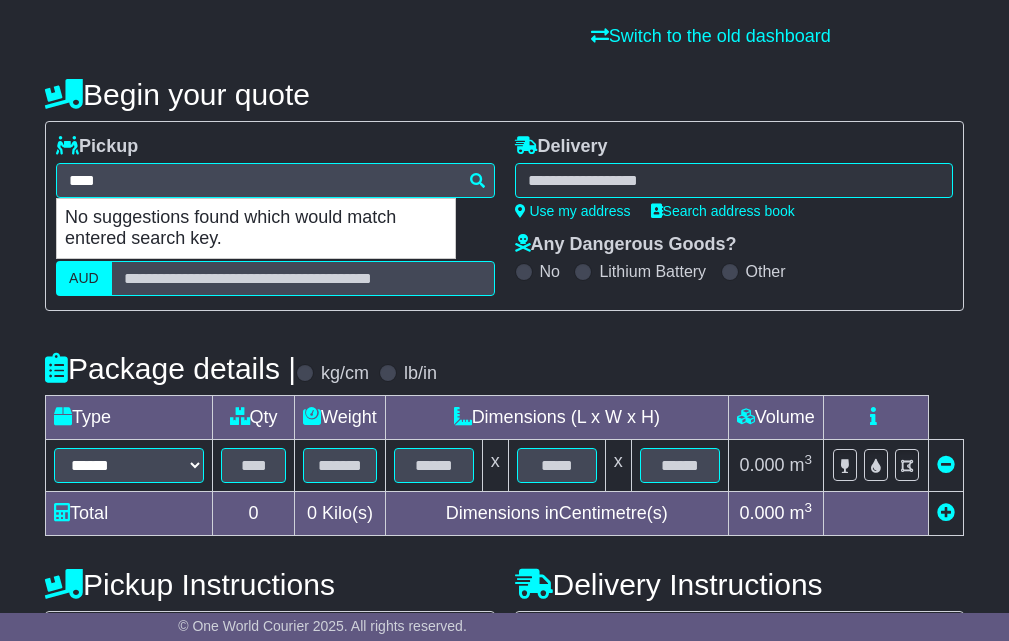 click at bounding box center [734, 180] 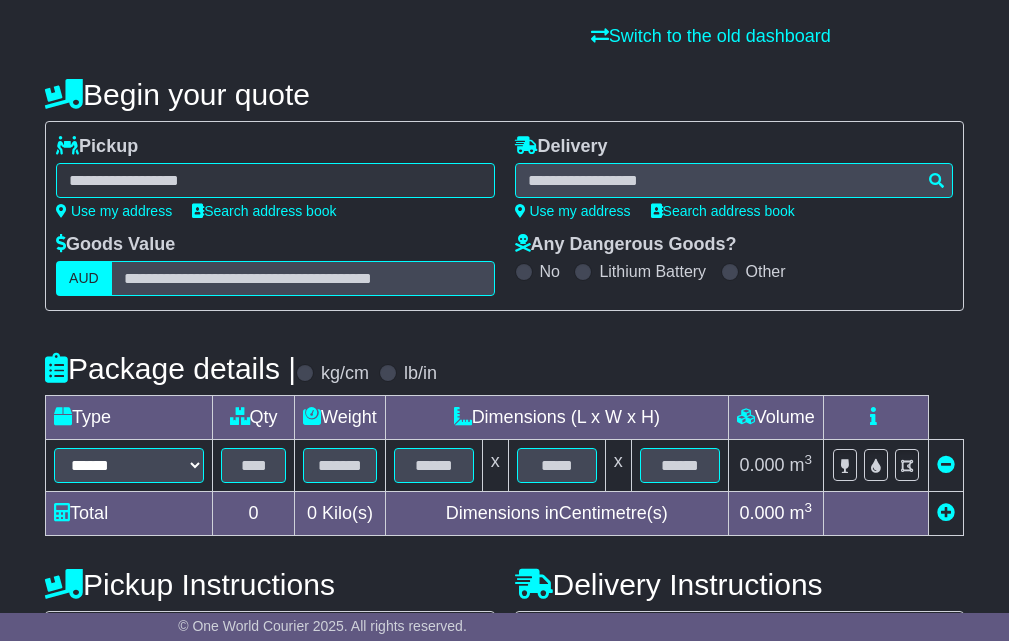 click on "**** No suggestions found which would match entered search key." at bounding box center [275, 180] 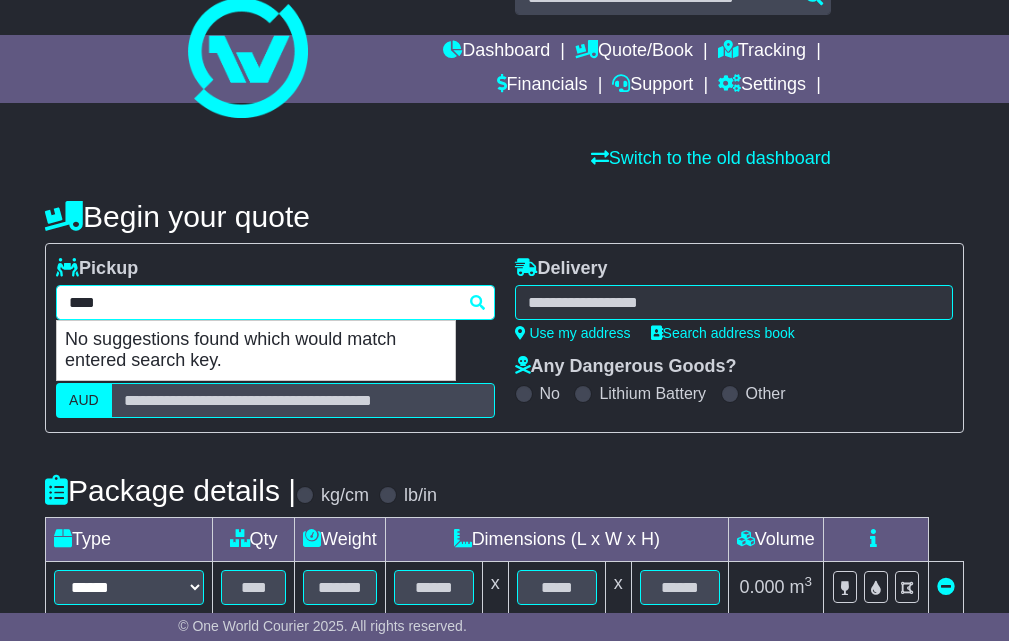 scroll, scrollTop: 0, scrollLeft: 0, axis: both 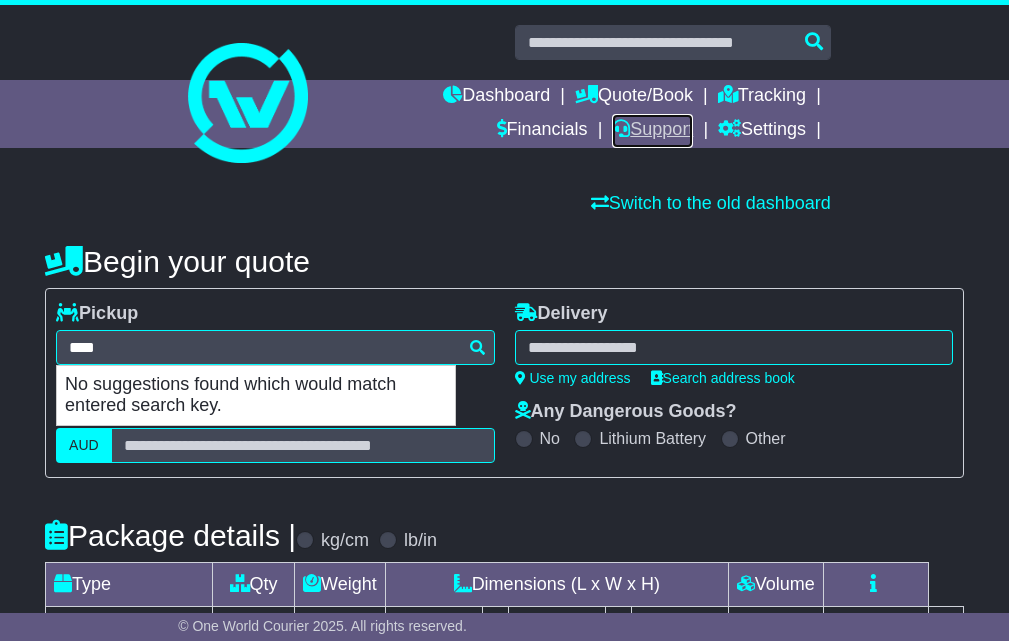 click on "Support" at bounding box center (652, 131) 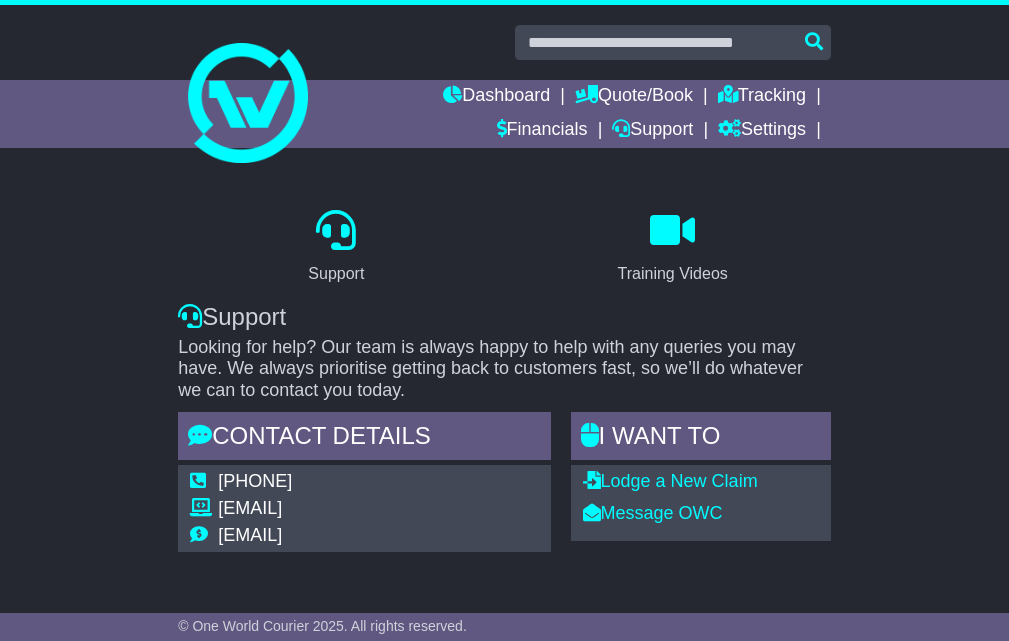 scroll, scrollTop: 0, scrollLeft: 0, axis: both 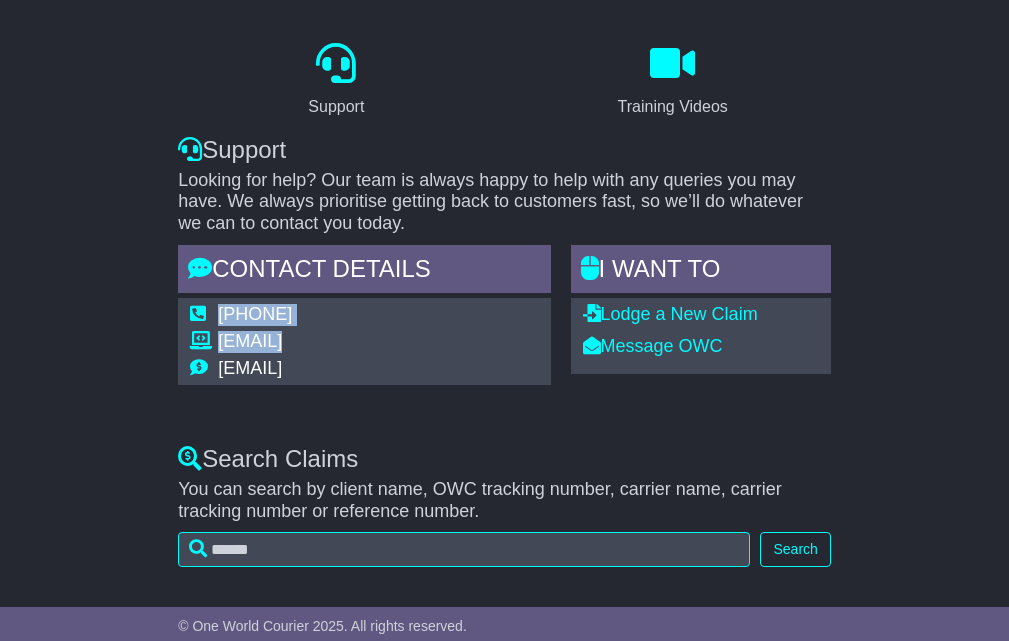 drag, startPoint x: 534, startPoint y: 341, endPoint x: 282, endPoint y: 338, distance: 252.01785 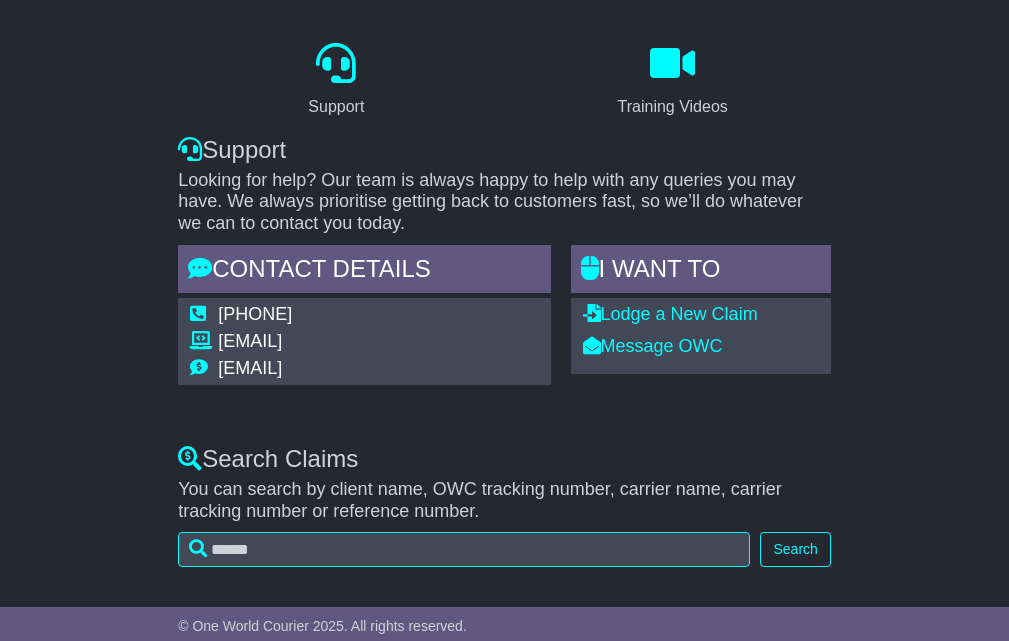 drag, startPoint x: 508, startPoint y: 337, endPoint x: 459, endPoint y: 337, distance: 49 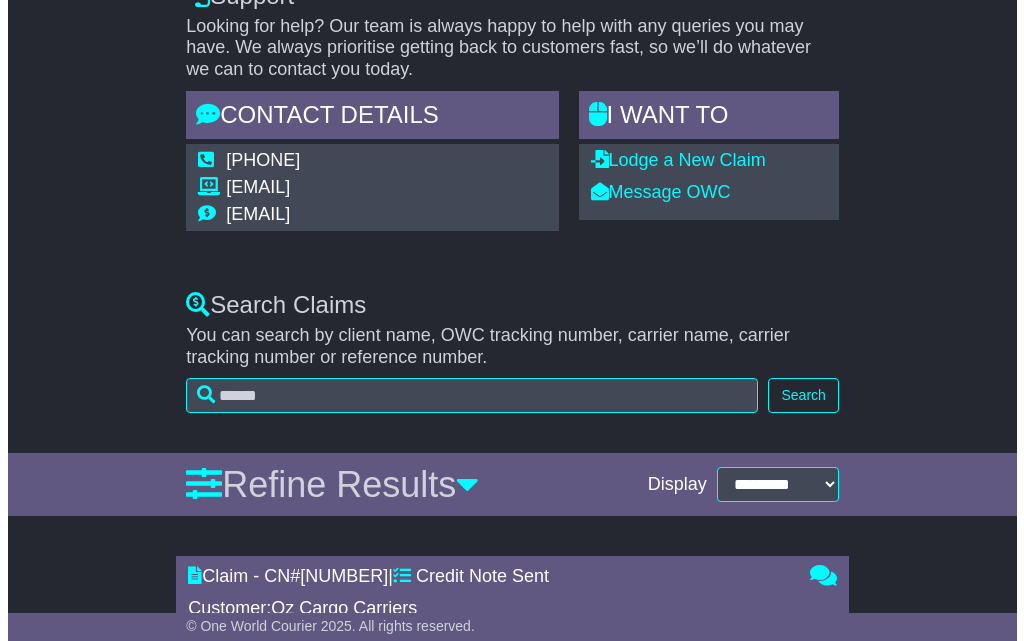 scroll, scrollTop: 154, scrollLeft: 0, axis: vertical 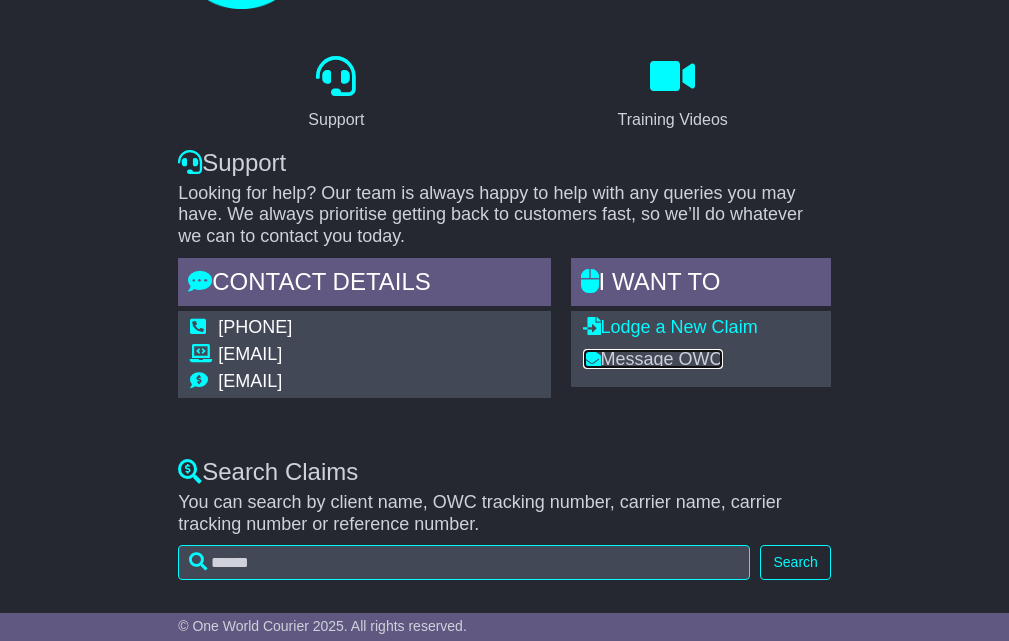 click on "Message OWC" at bounding box center (653, 359) 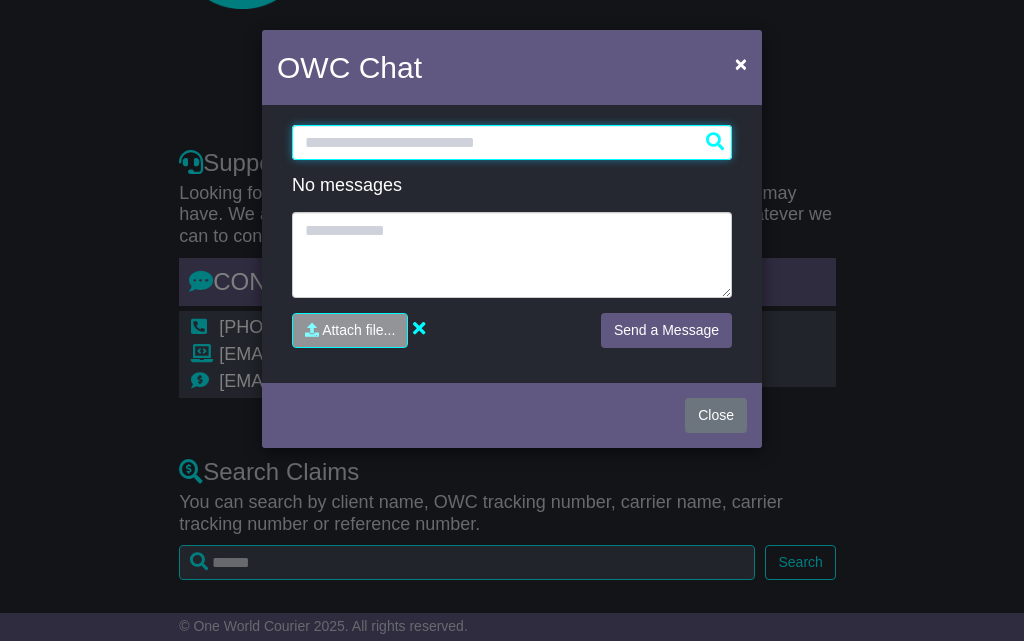click at bounding box center [512, 142] 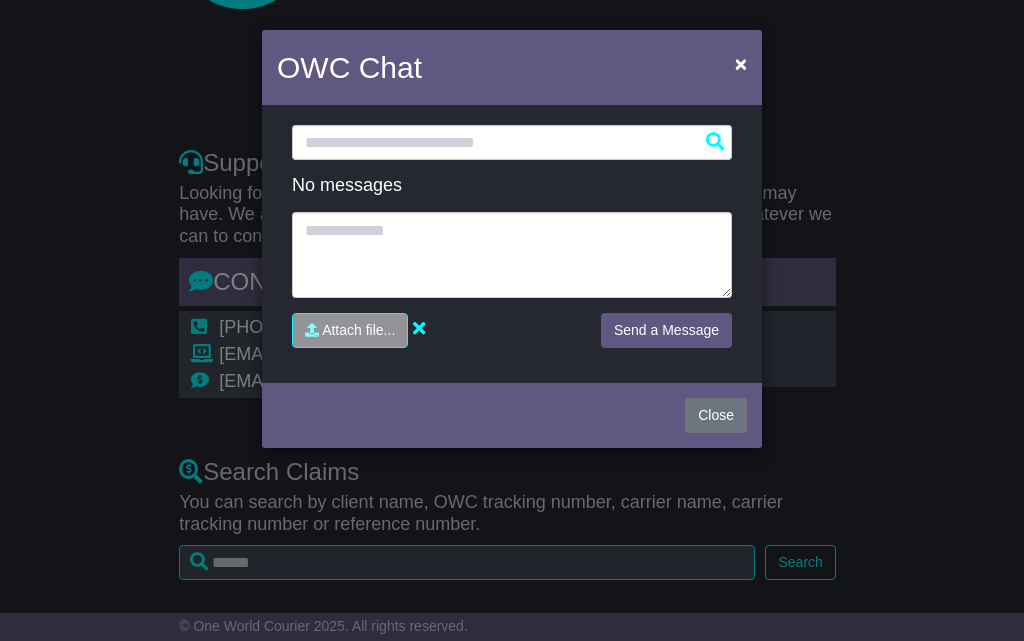 click on "Loading...
No messages
Attach file..." at bounding box center (512, 244) 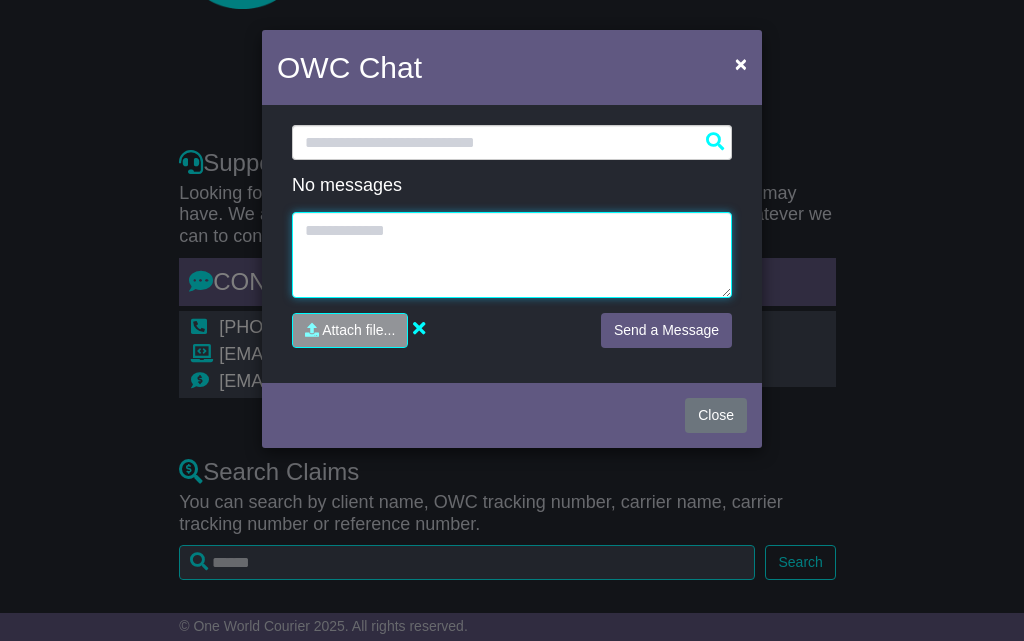 click at bounding box center (512, 255) 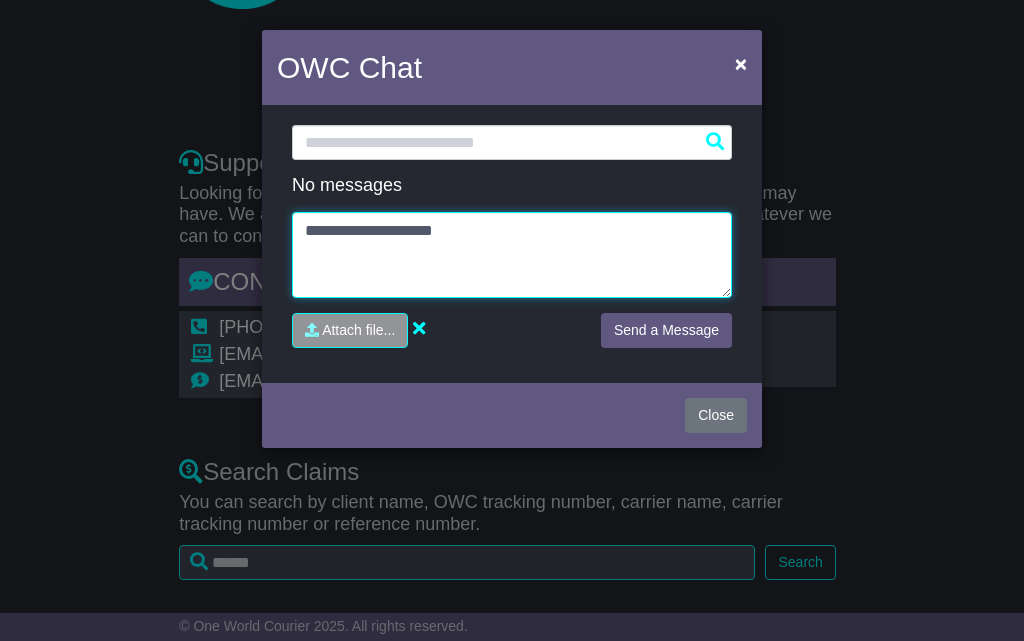 type on "**********" 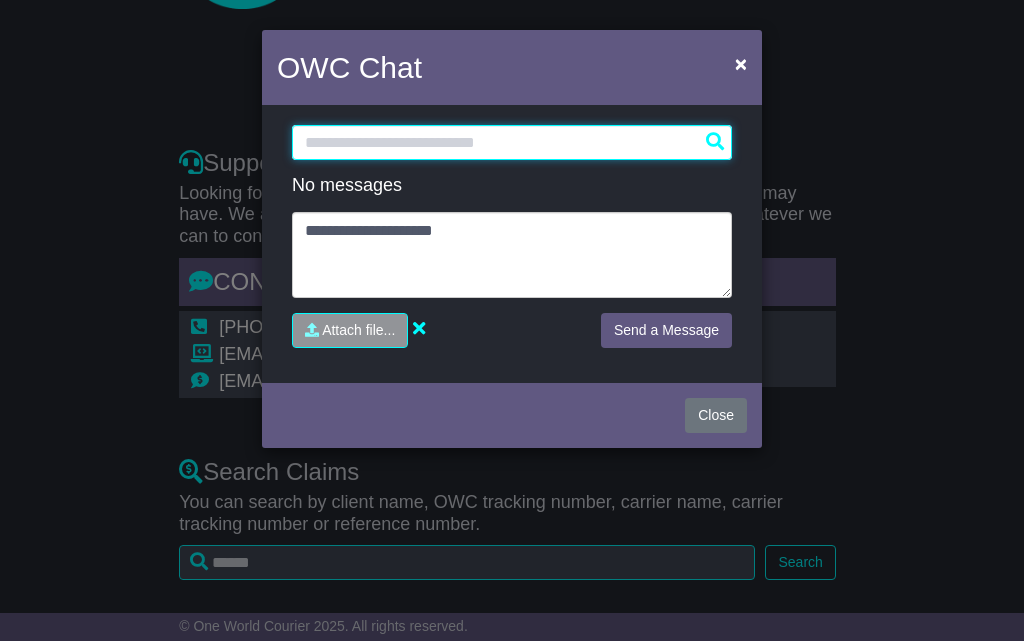 click at bounding box center [512, 142] 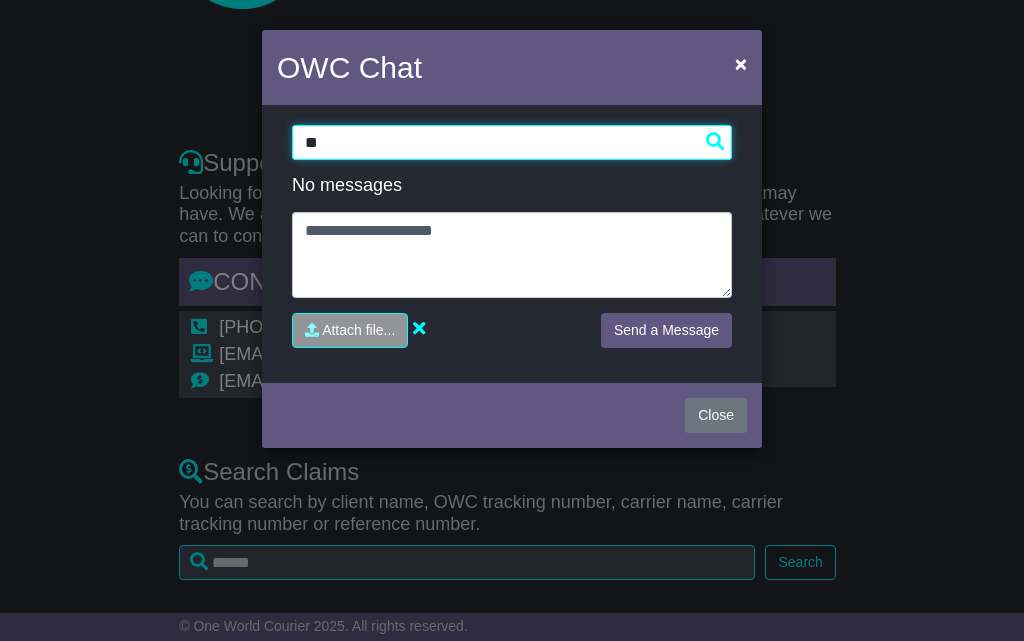type on "*" 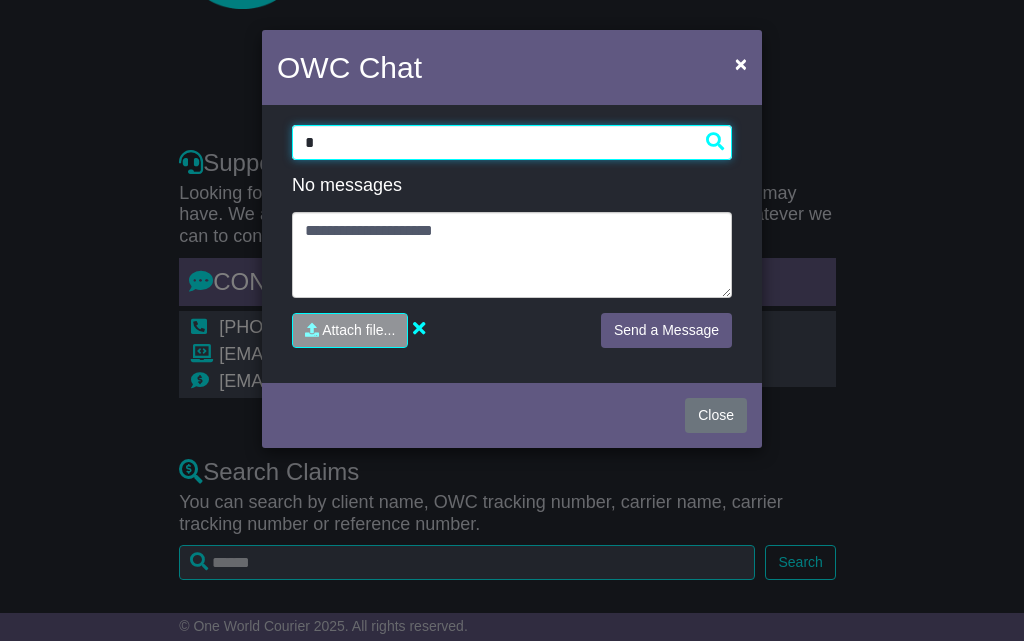 type 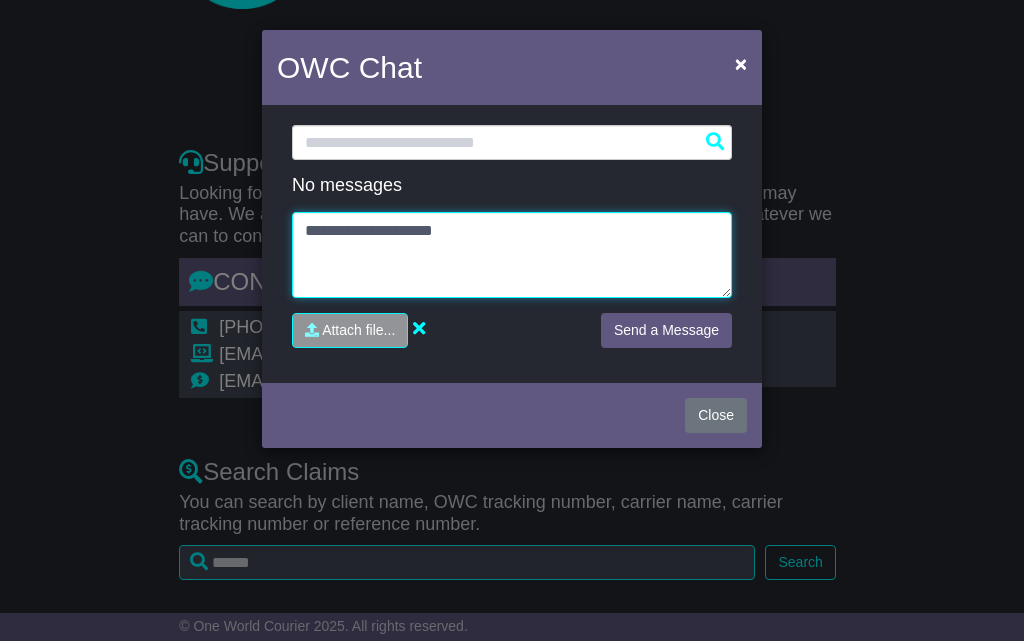 click on "**********" at bounding box center [512, 255] 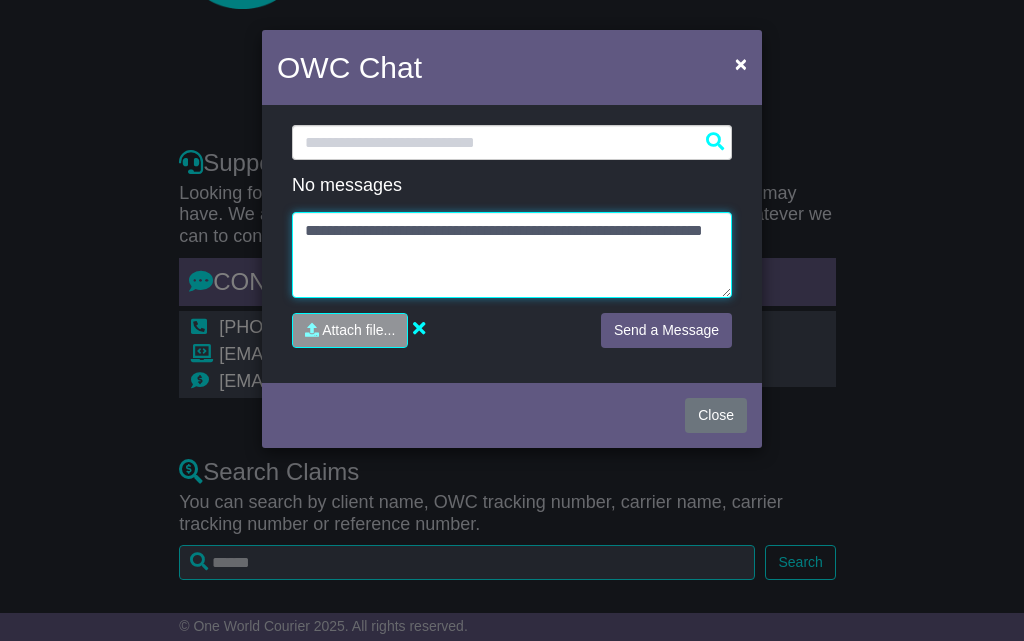 drag, startPoint x: 403, startPoint y: 256, endPoint x: 302, endPoint y: 258, distance: 101.0198 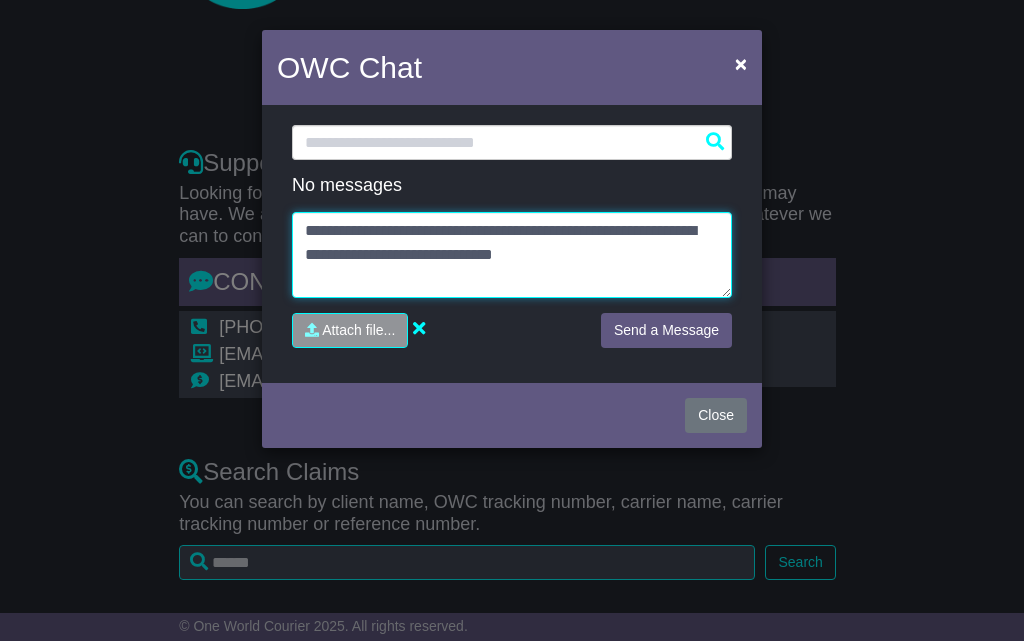 drag, startPoint x: 603, startPoint y: 253, endPoint x: 293, endPoint y: 267, distance: 310.31598 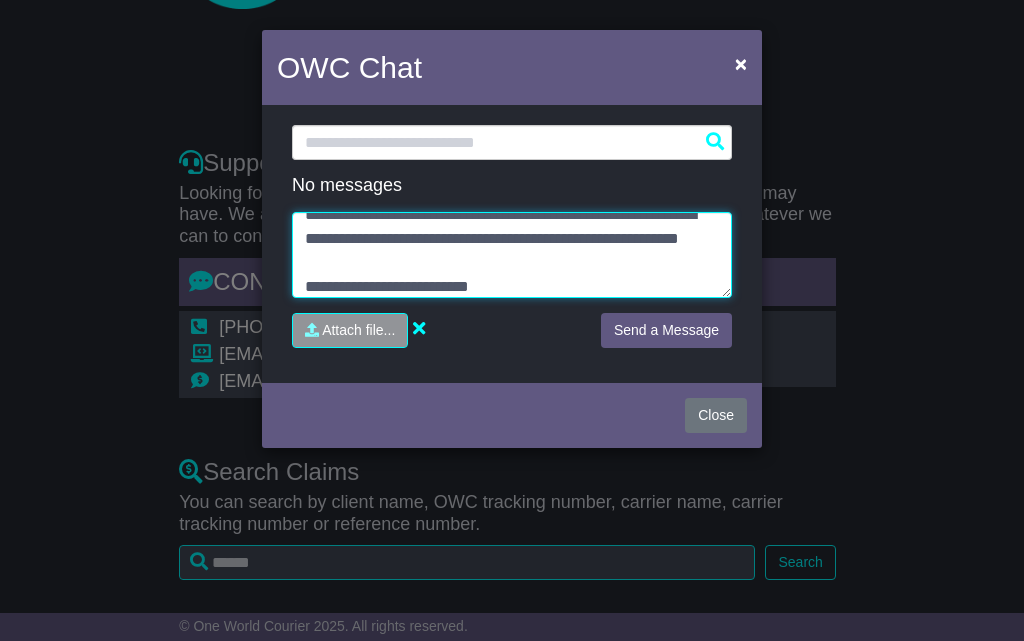 scroll, scrollTop: 0, scrollLeft: 0, axis: both 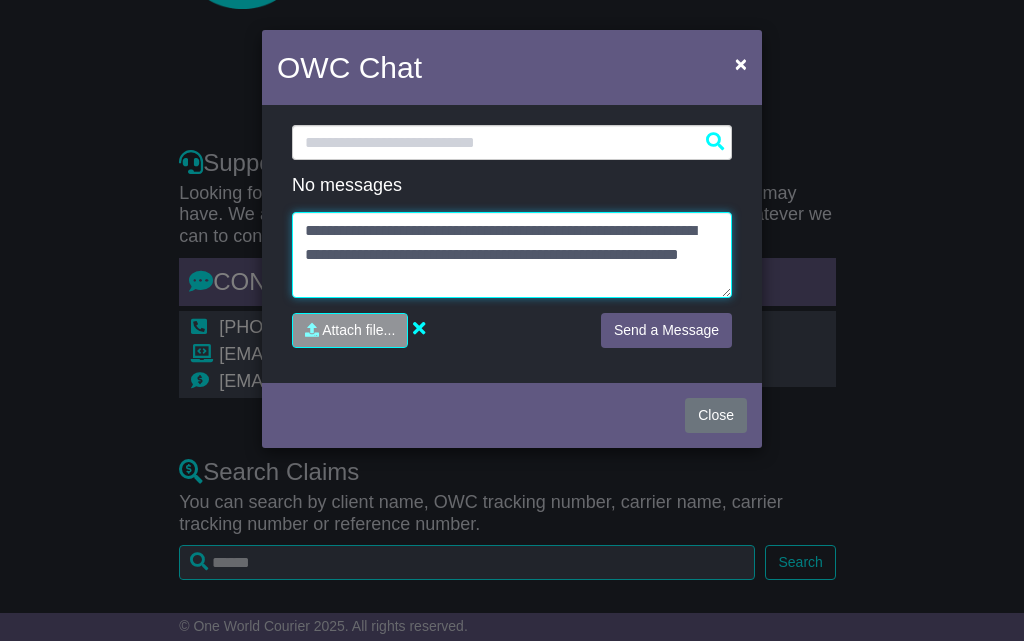 drag, startPoint x: 473, startPoint y: 231, endPoint x: 514, endPoint y: 233, distance: 41.04875 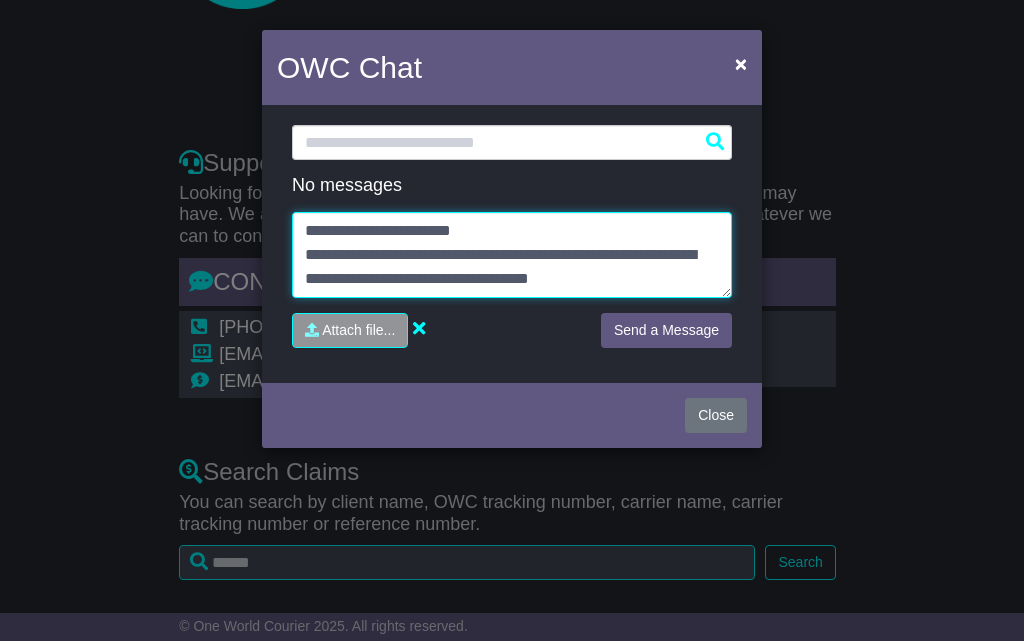 click on "**********" at bounding box center [512, 255] 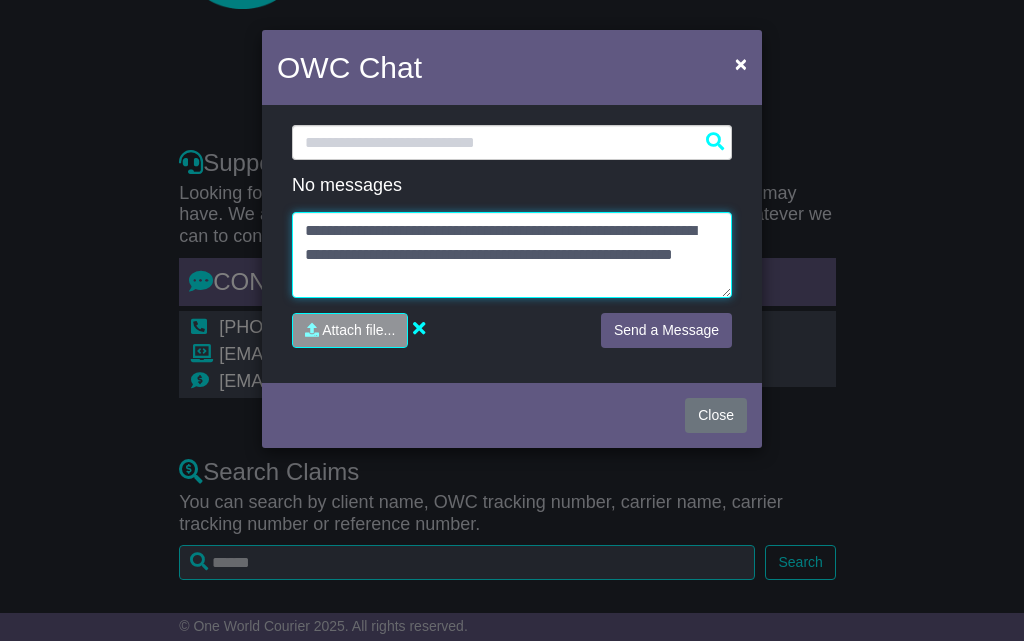 scroll, scrollTop: 48, scrollLeft: 0, axis: vertical 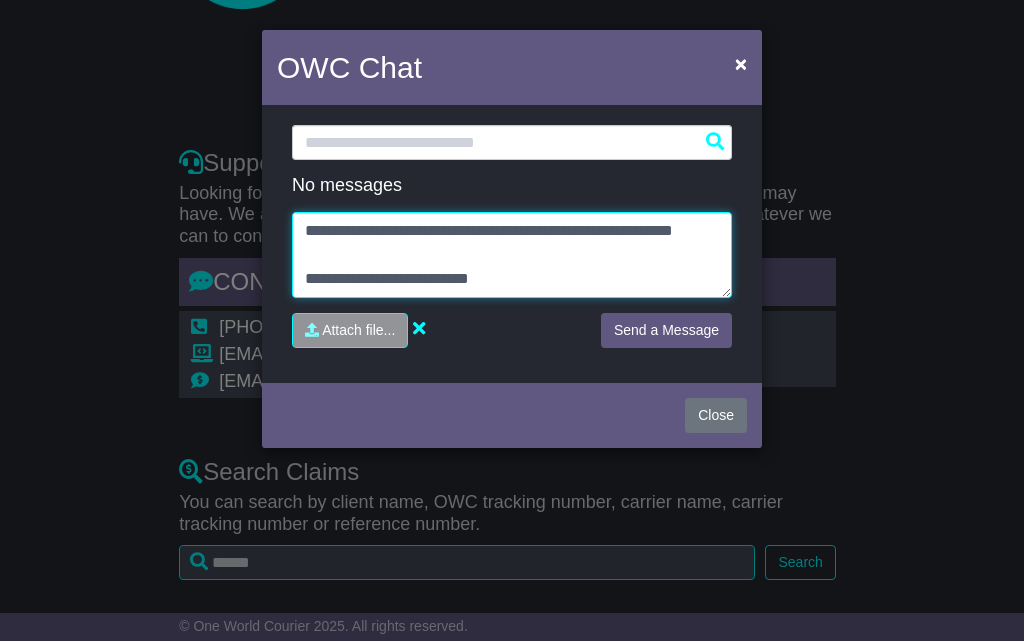 drag, startPoint x: 488, startPoint y: 277, endPoint x: 445, endPoint y: 281, distance: 43.185646 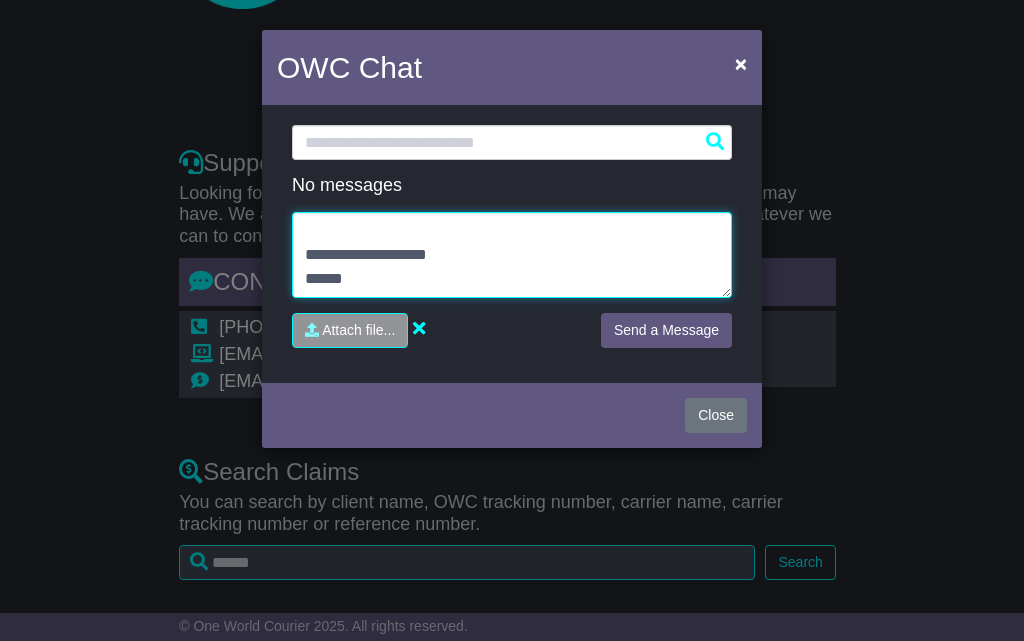 scroll, scrollTop: 62, scrollLeft: 0, axis: vertical 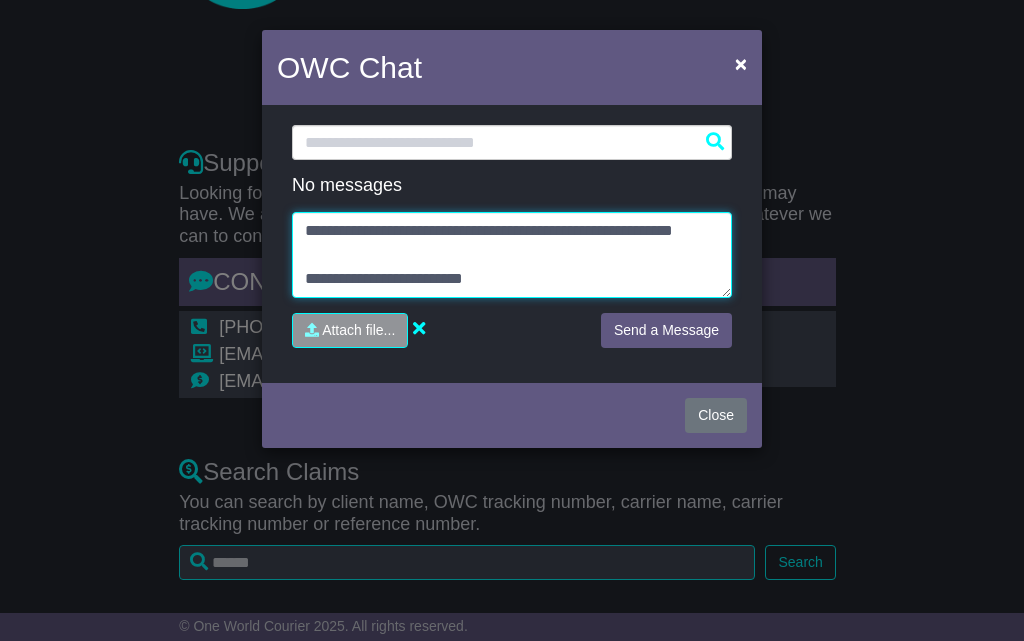click on "**********" at bounding box center (512, 255) 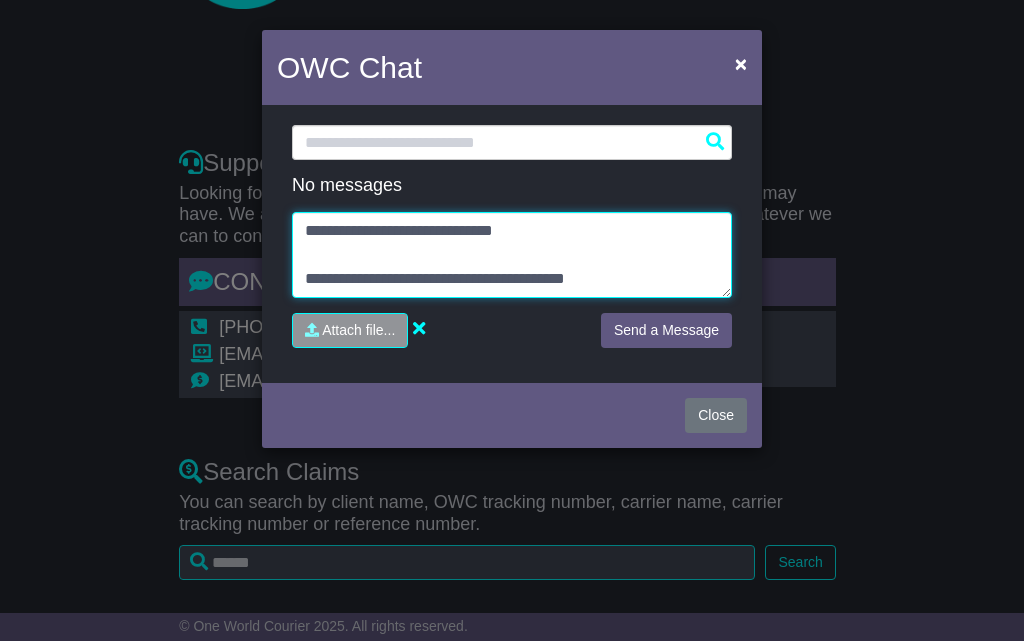 scroll, scrollTop: 96, scrollLeft: 0, axis: vertical 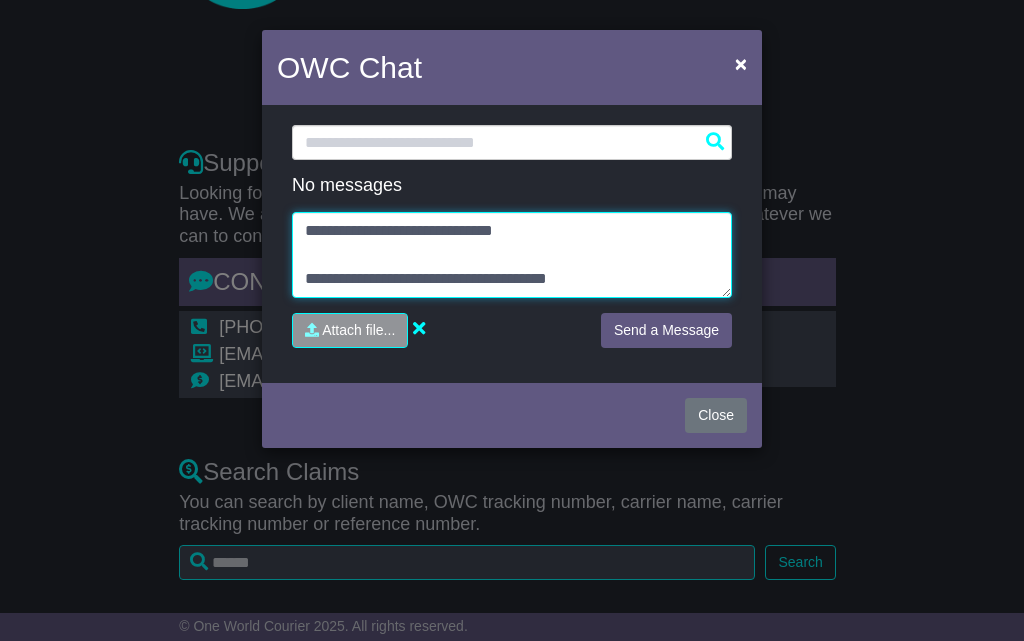 click on "**********" at bounding box center (512, 255) 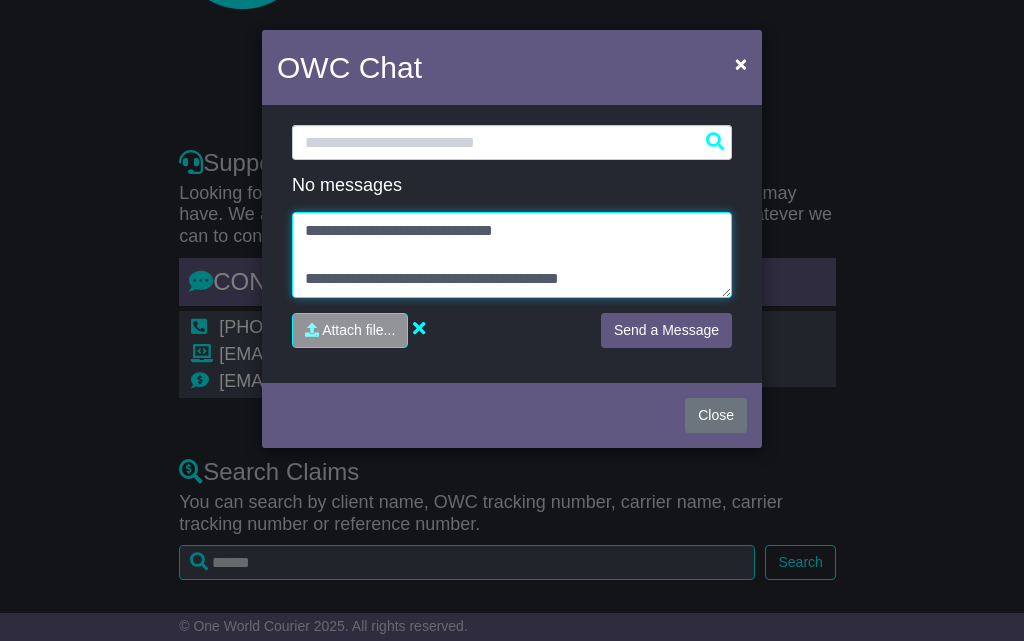 scroll, scrollTop: 134, scrollLeft: 0, axis: vertical 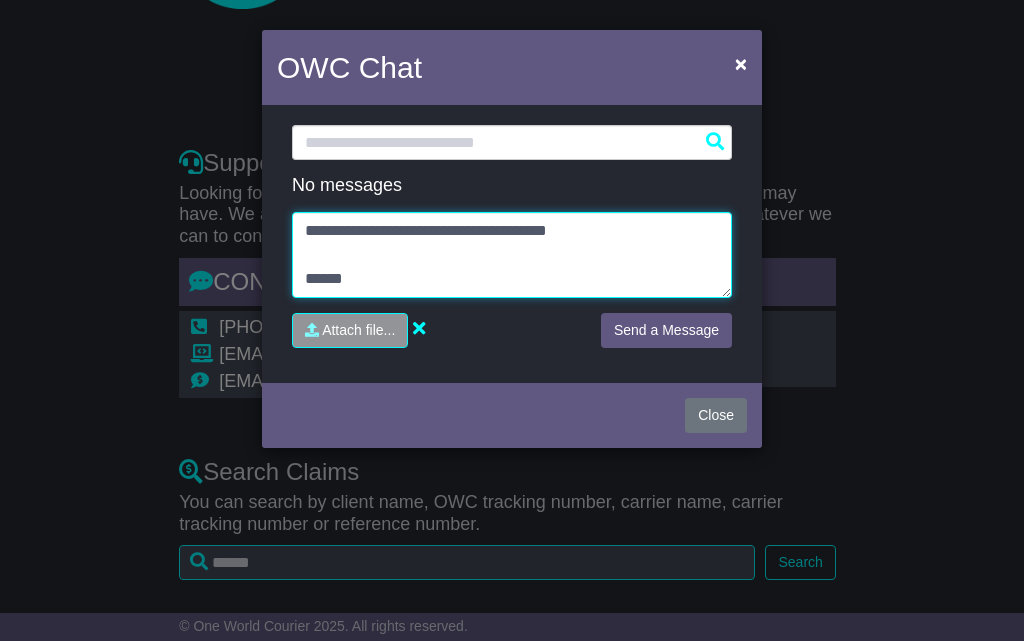 type on "**********" 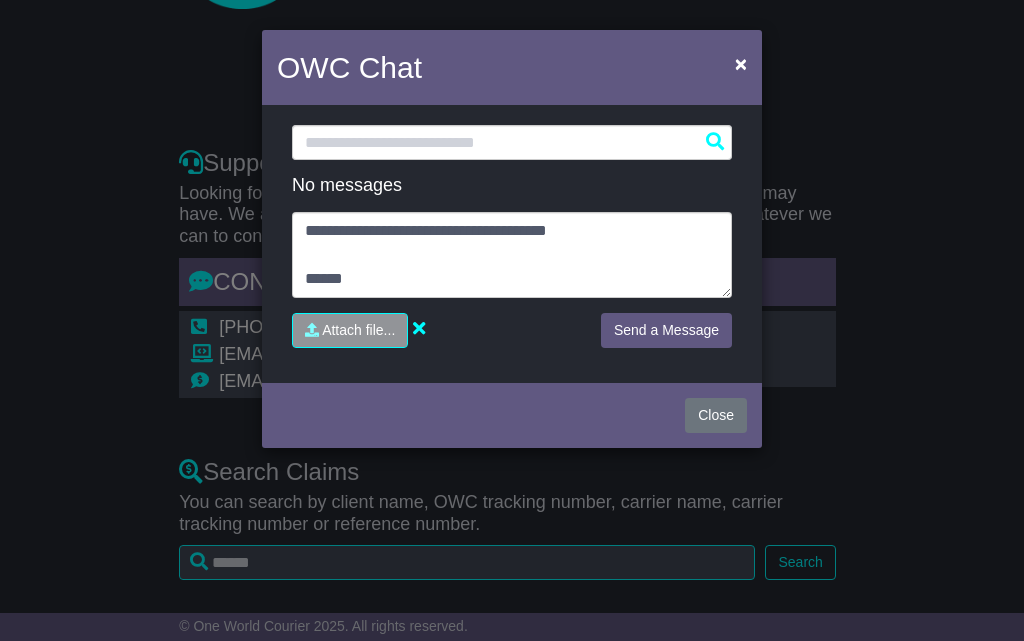 scroll, scrollTop: 0, scrollLeft: 0, axis: both 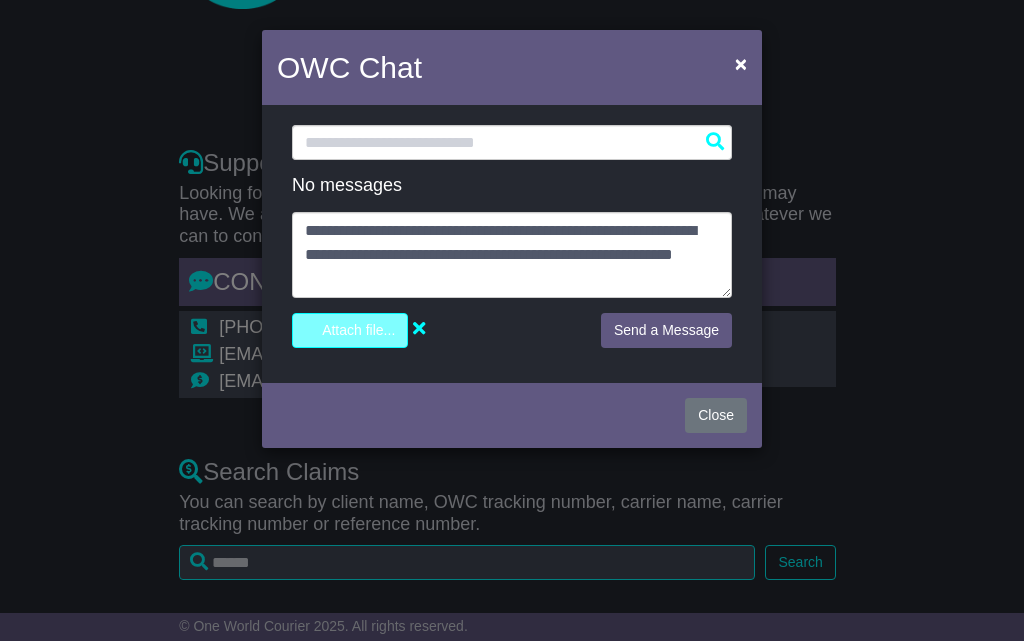 click at bounding box center [255, 330] 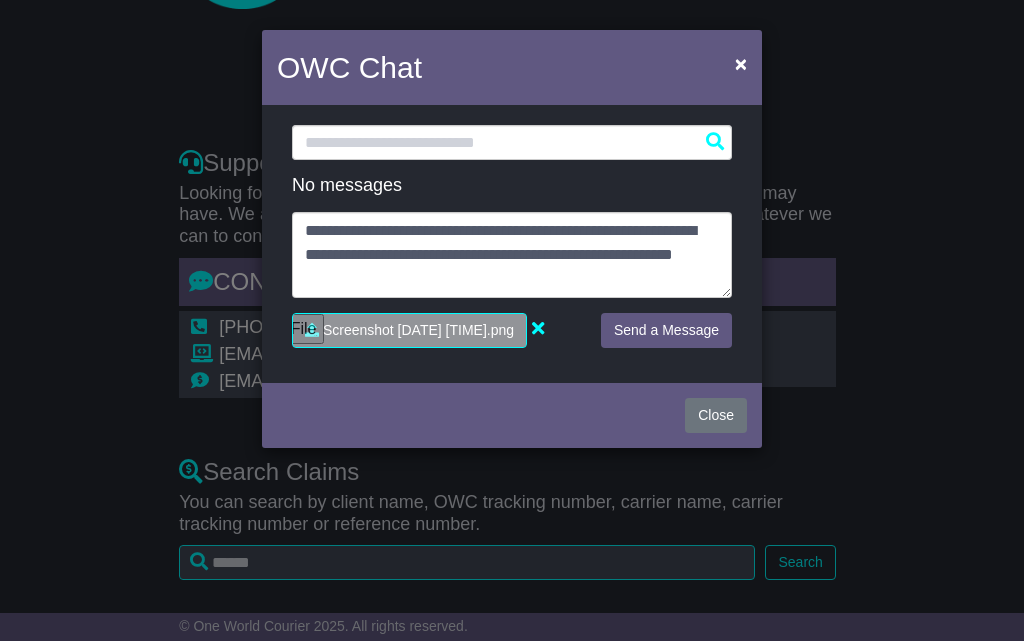 click on "**********" at bounding box center [512, 244] 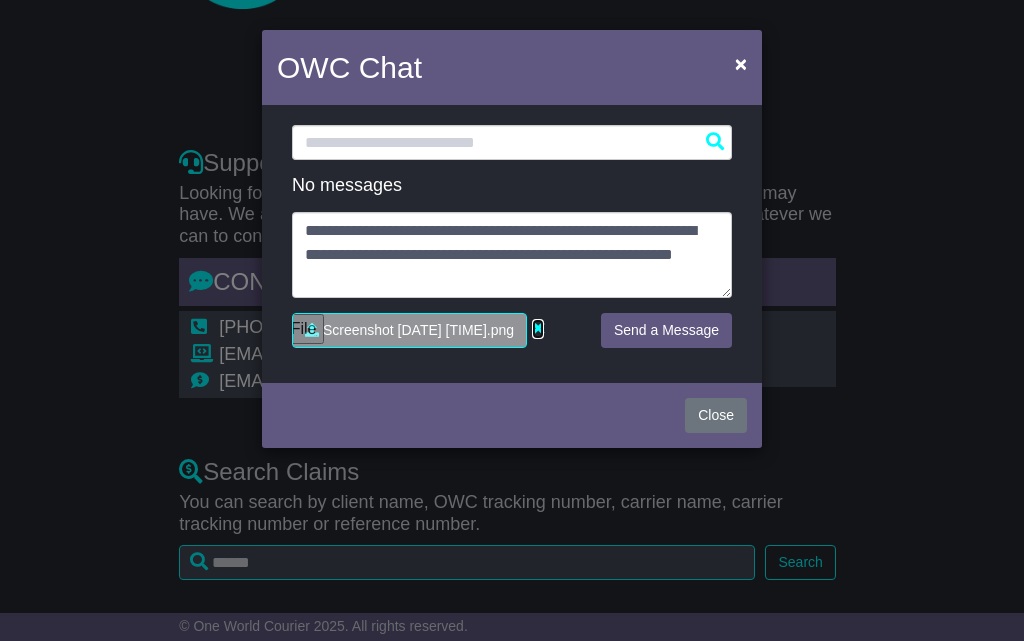 click at bounding box center (538, 328) 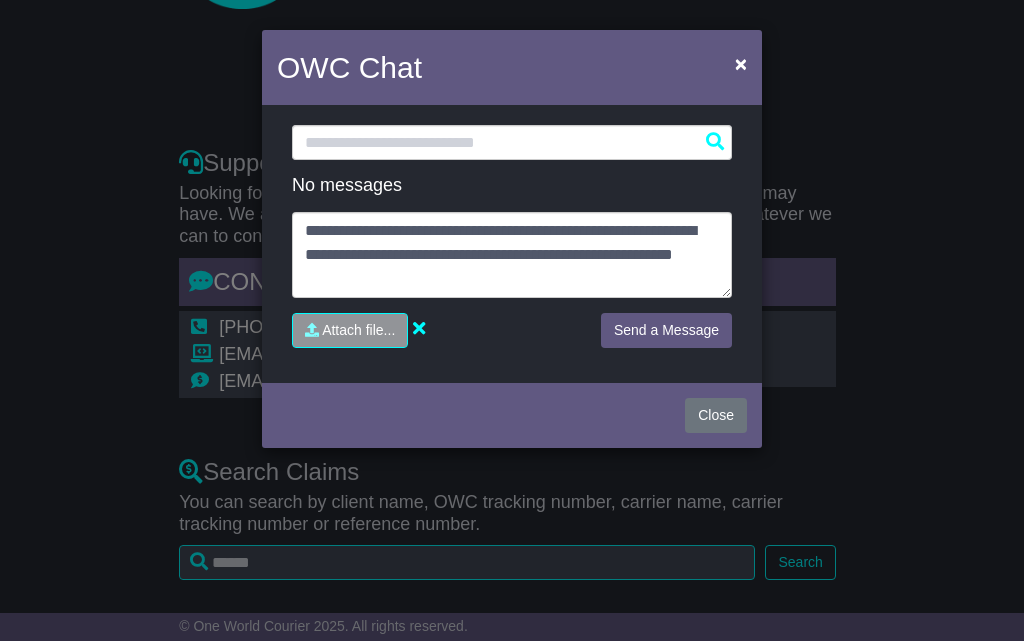 drag, startPoint x: 389, startPoint y: 330, endPoint x: 326, endPoint y: 350, distance: 66.09841 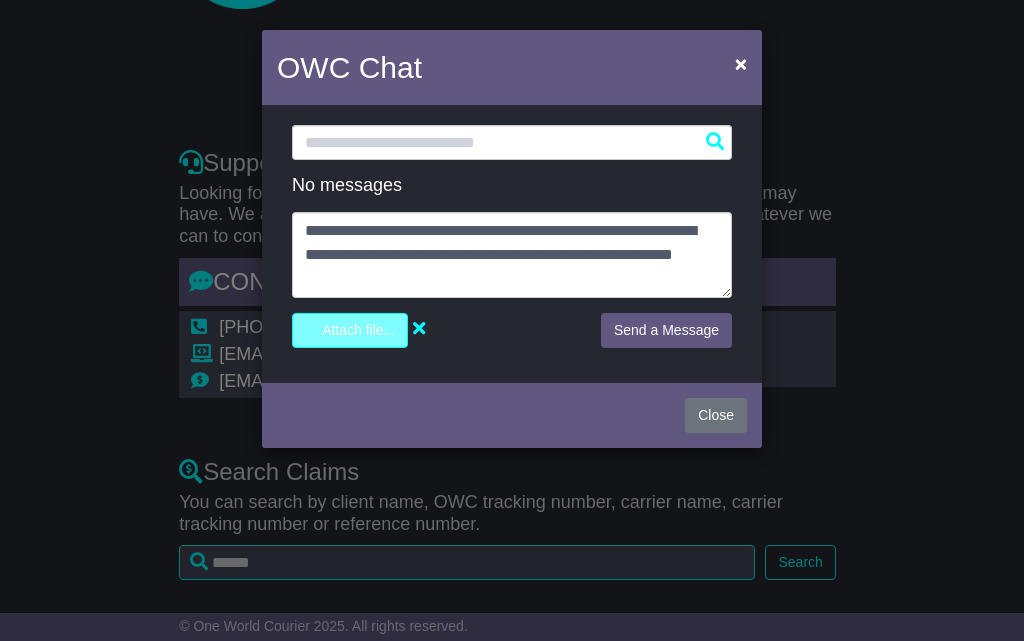 click at bounding box center (255, 330) 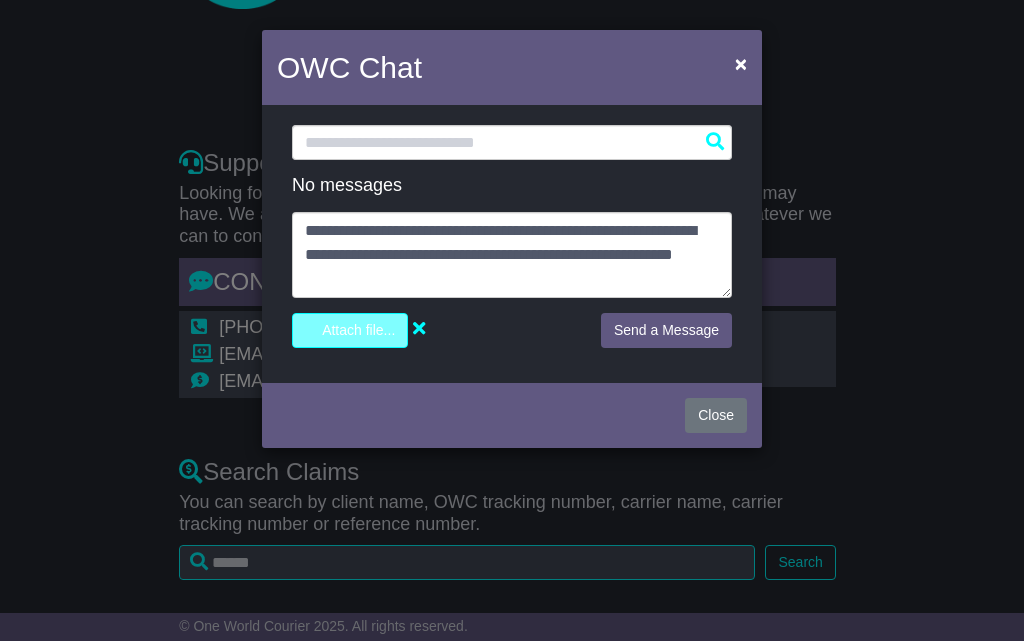 type on "**********" 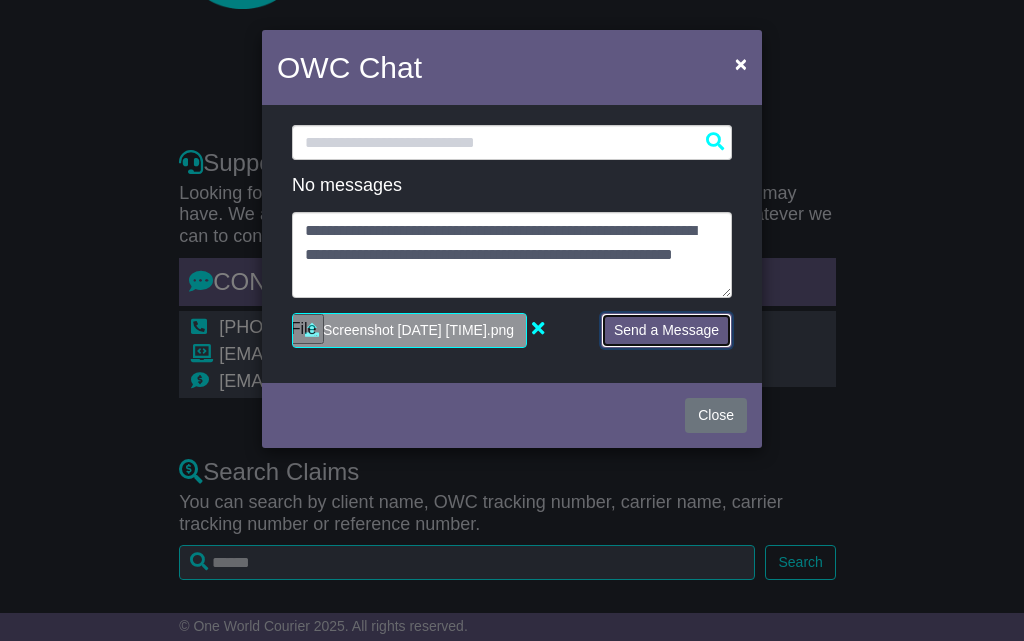 click on "Send a Message" at bounding box center [666, 330] 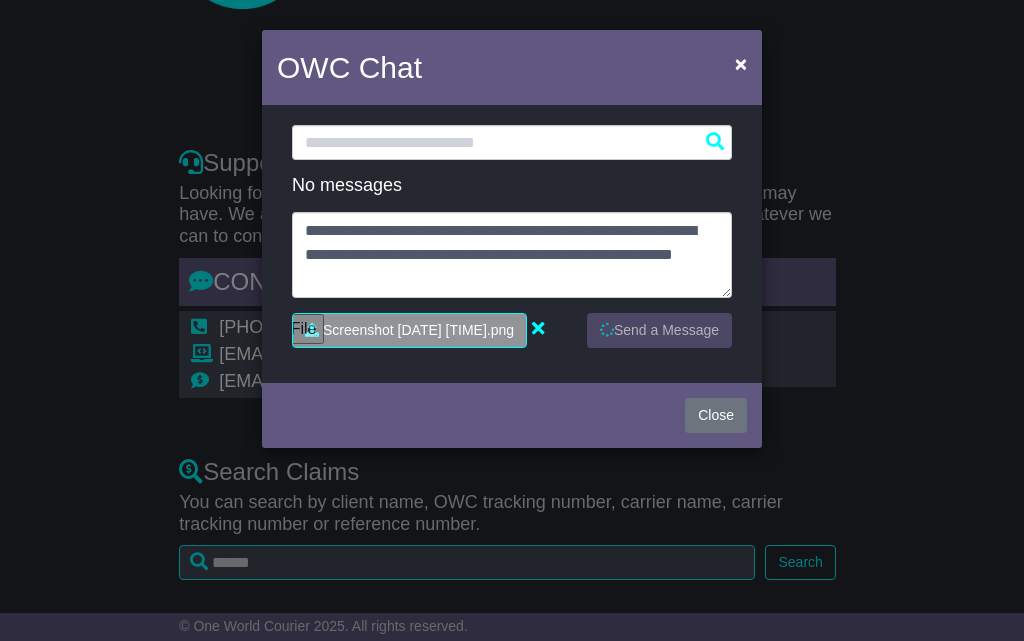 scroll, scrollTop: 144, scrollLeft: 0, axis: vertical 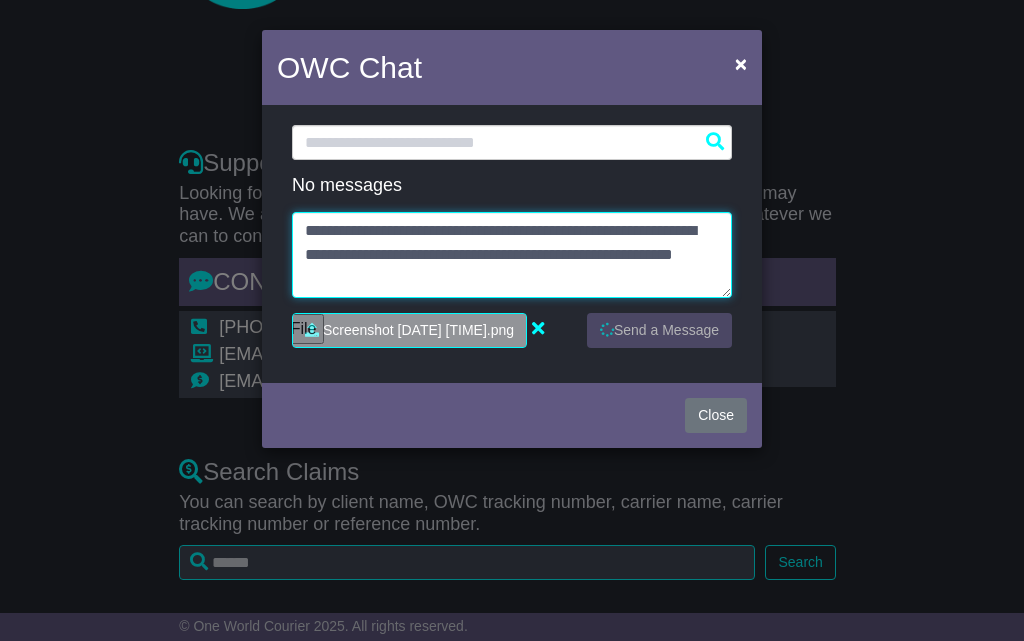 drag, startPoint x: 346, startPoint y: 274, endPoint x: 298, endPoint y: 200, distance: 88.20431 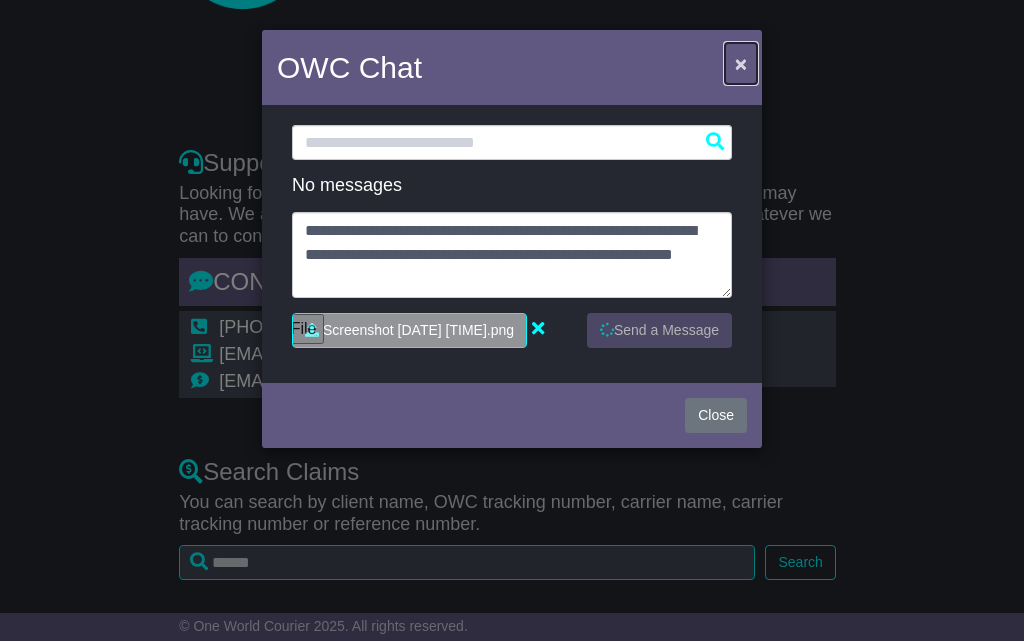 click on "×" at bounding box center (741, 63) 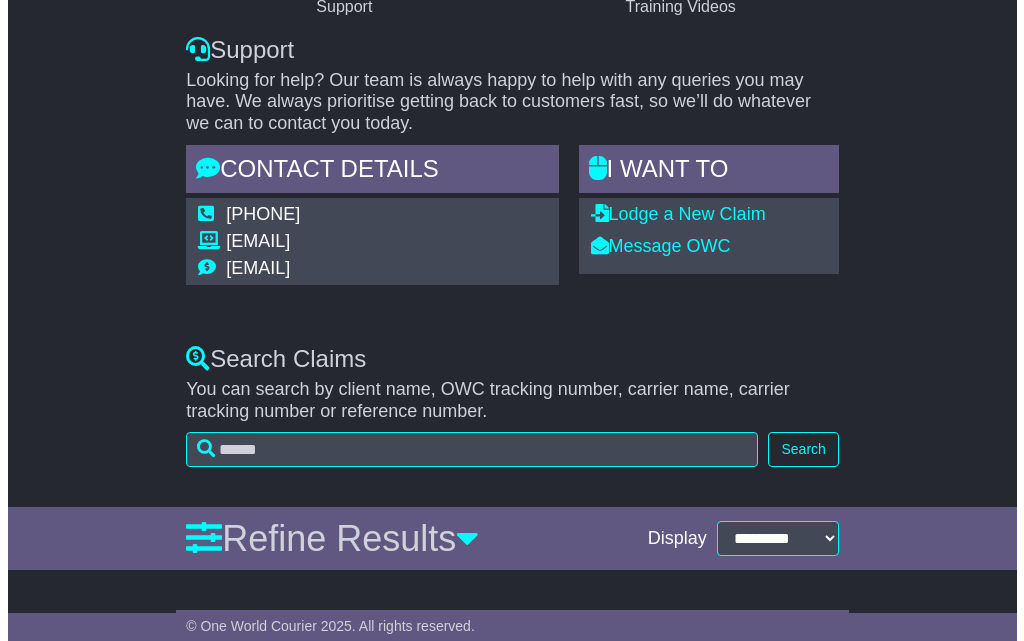 scroll, scrollTop: 333, scrollLeft: 0, axis: vertical 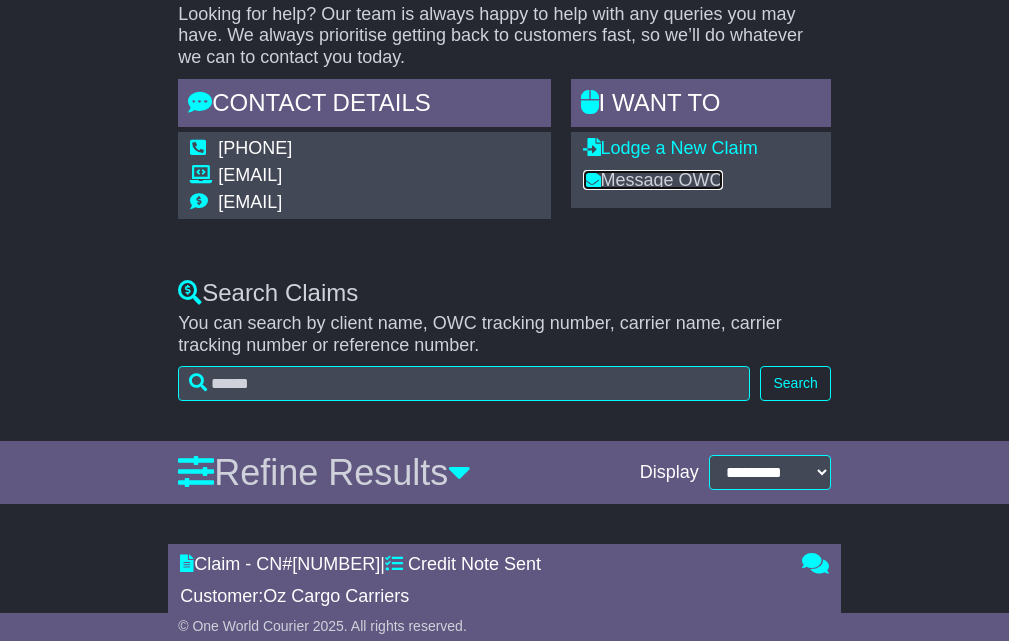 click on "Message OWC" at bounding box center [653, 180] 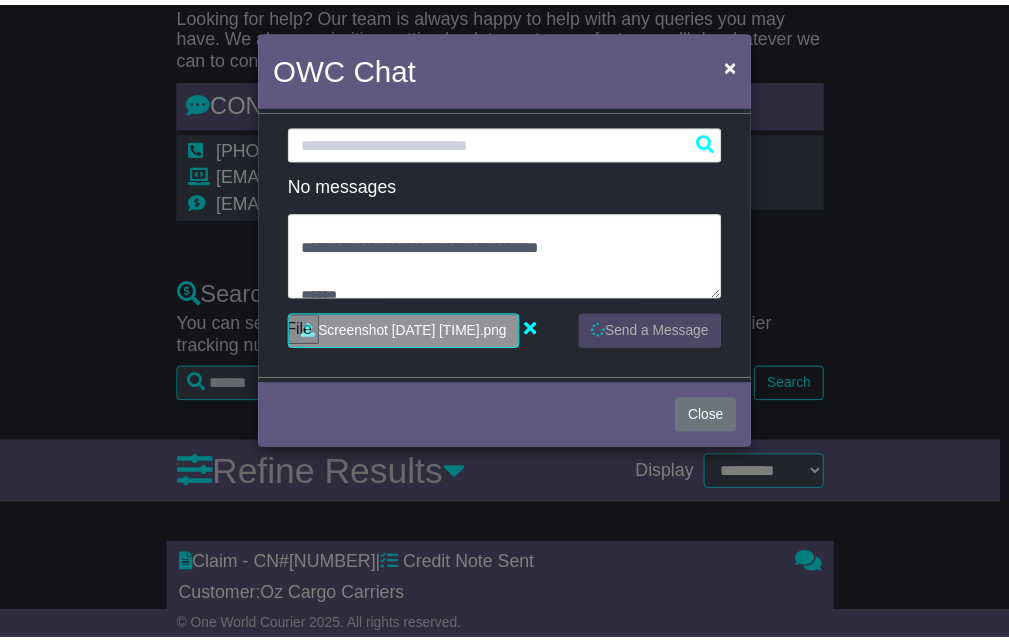 scroll, scrollTop: 144, scrollLeft: 0, axis: vertical 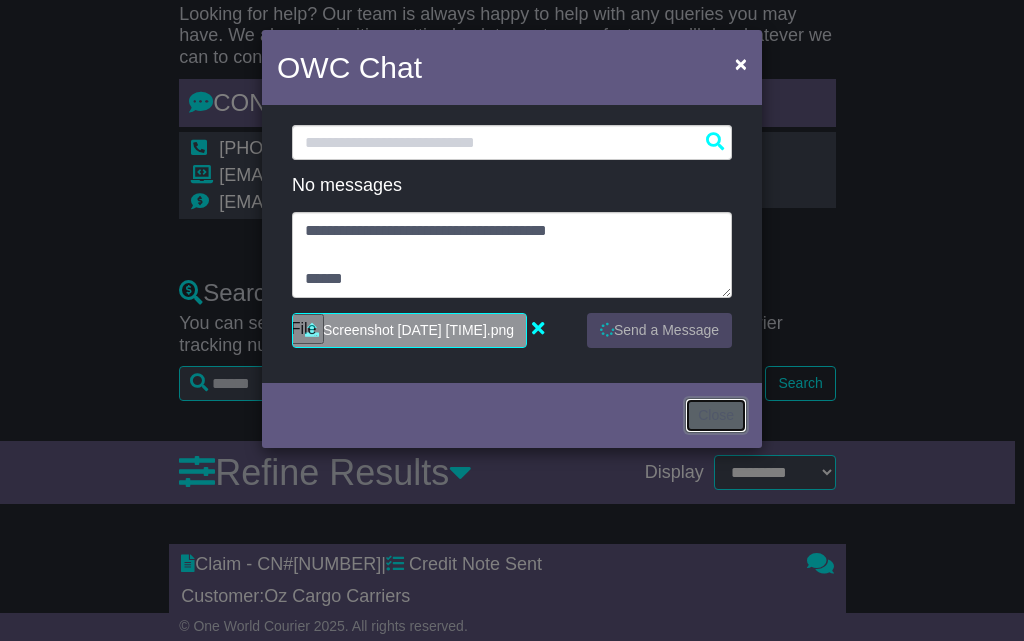 click on "Close" at bounding box center [716, 415] 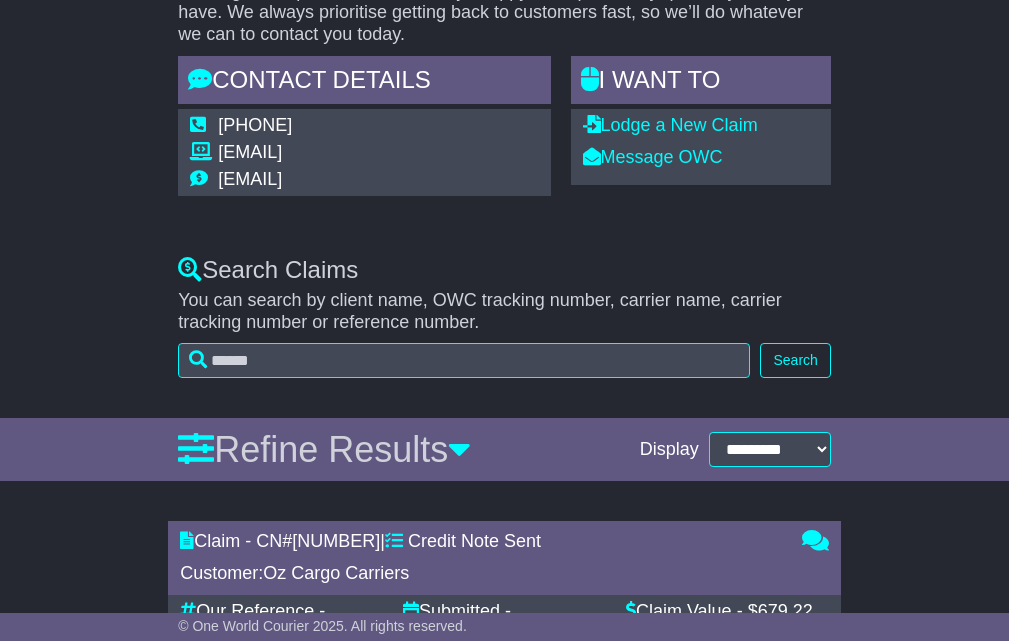 scroll, scrollTop: 0, scrollLeft: 0, axis: both 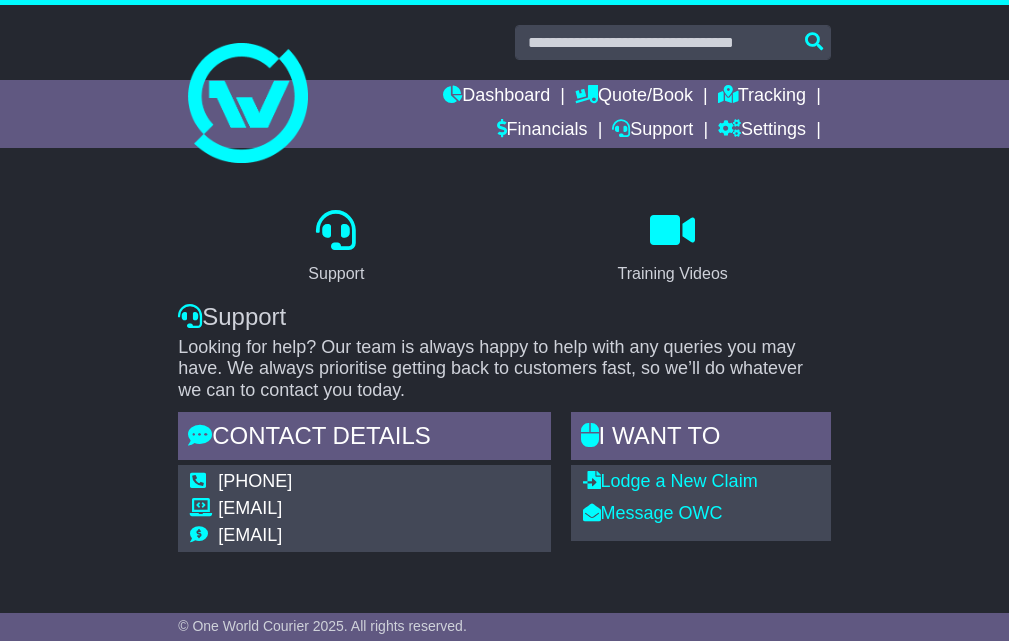 click on "Message OWC" at bounding box center [653, 513] 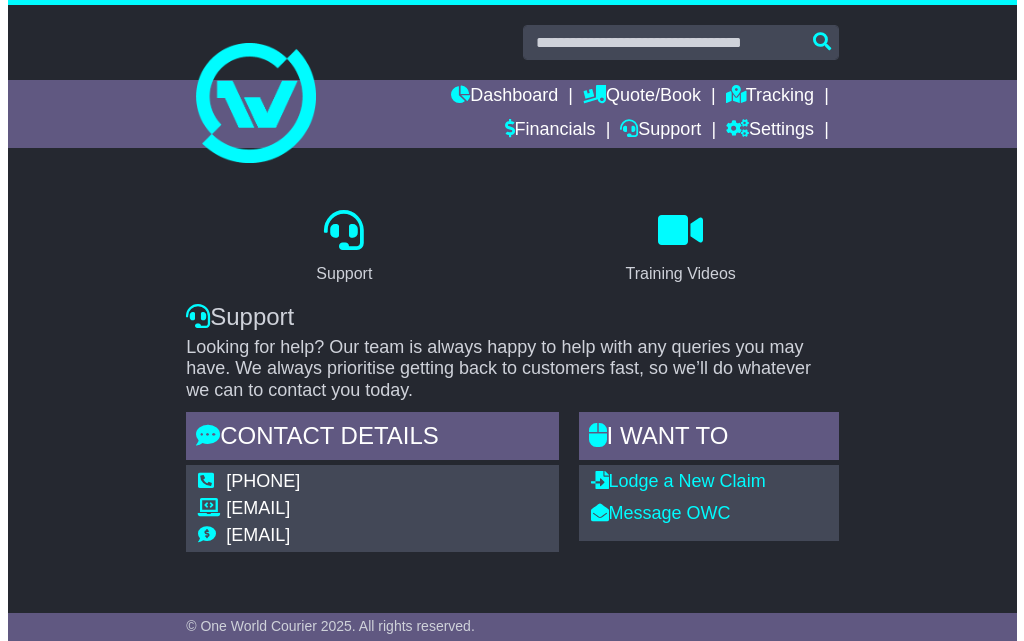 scroll, scrollTop: 286, scrollLeft: 0, axis: vertical 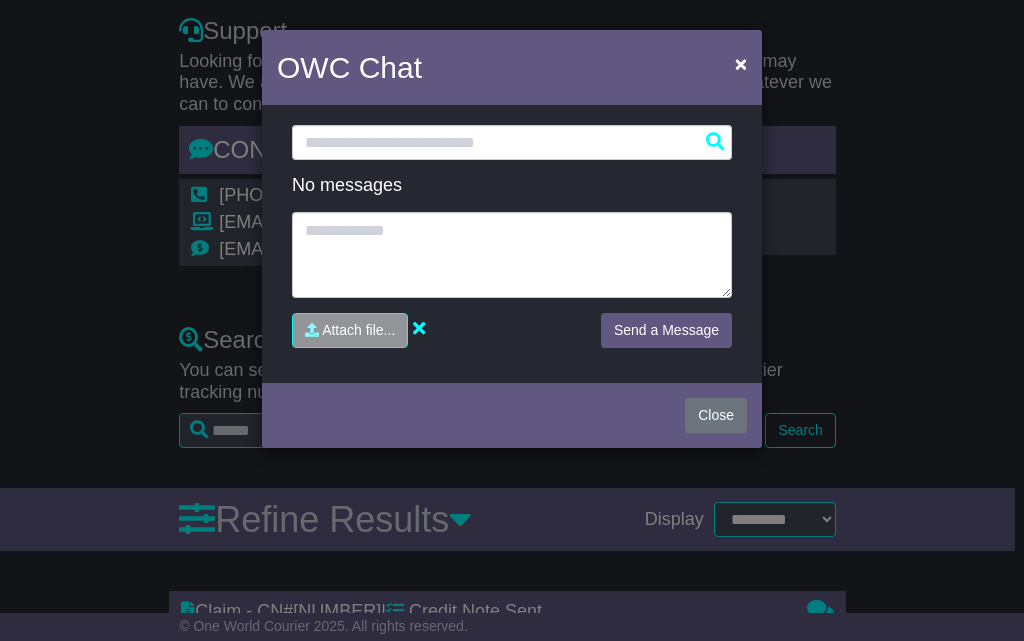 click on "OWC Chat
×
Loading...
No messages
Attach file..." at bounding box center [512, 320] 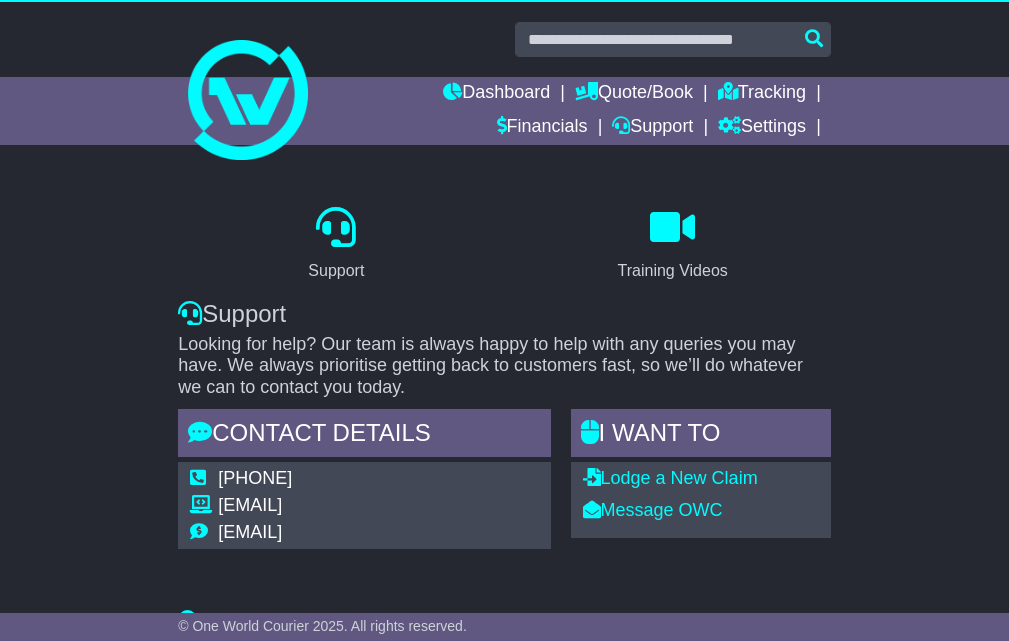scroll, scrollTop: 0, scrollLeft: 0, axis: both 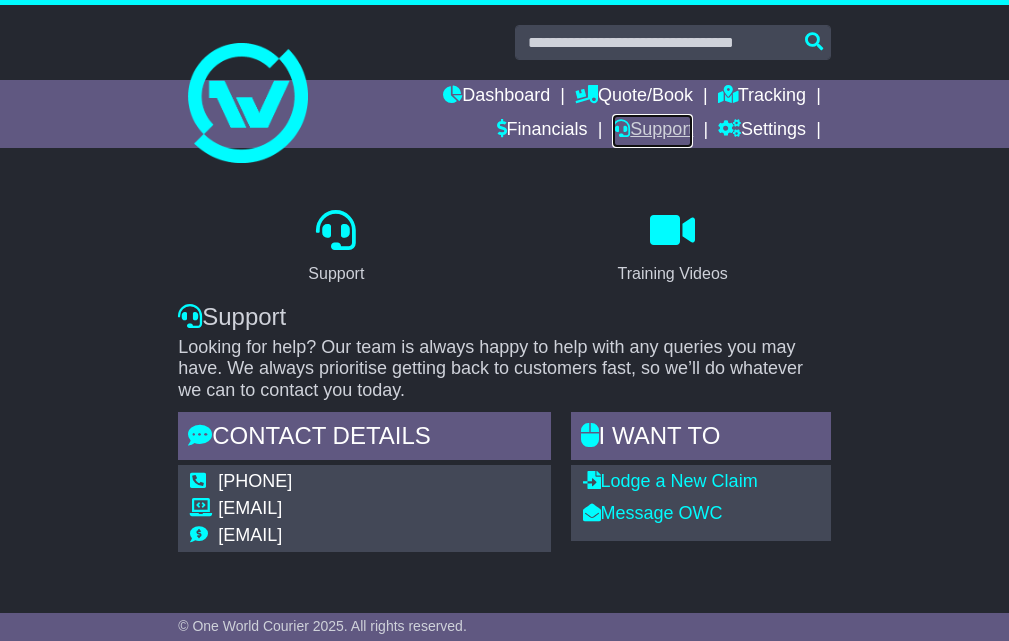 click on "Support" at bounding box center [652, 131] 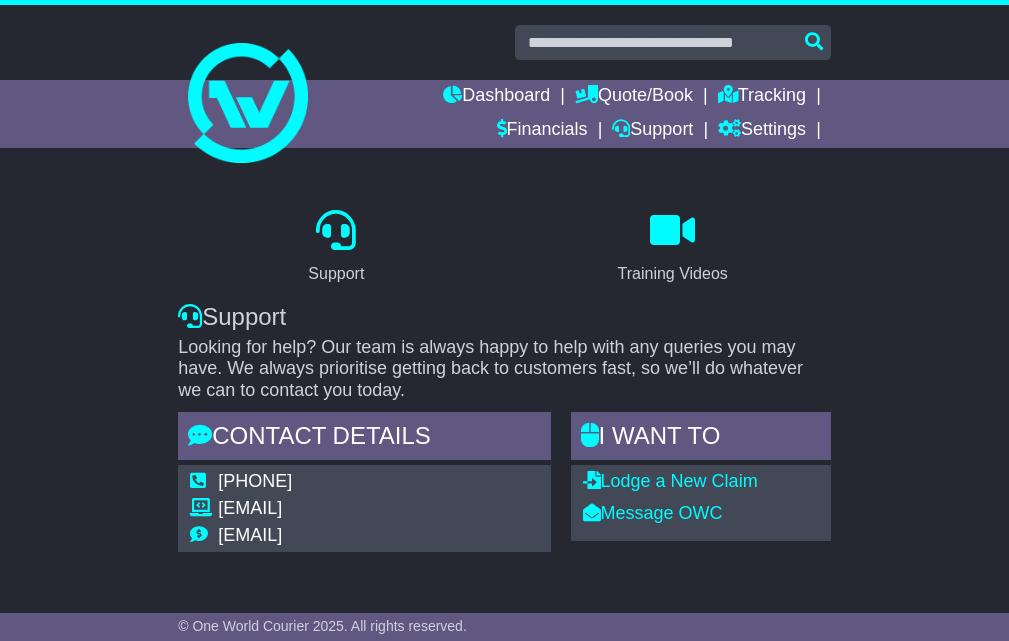 scroll, scrollTop: 0, scrollLeft: 0, axis: both 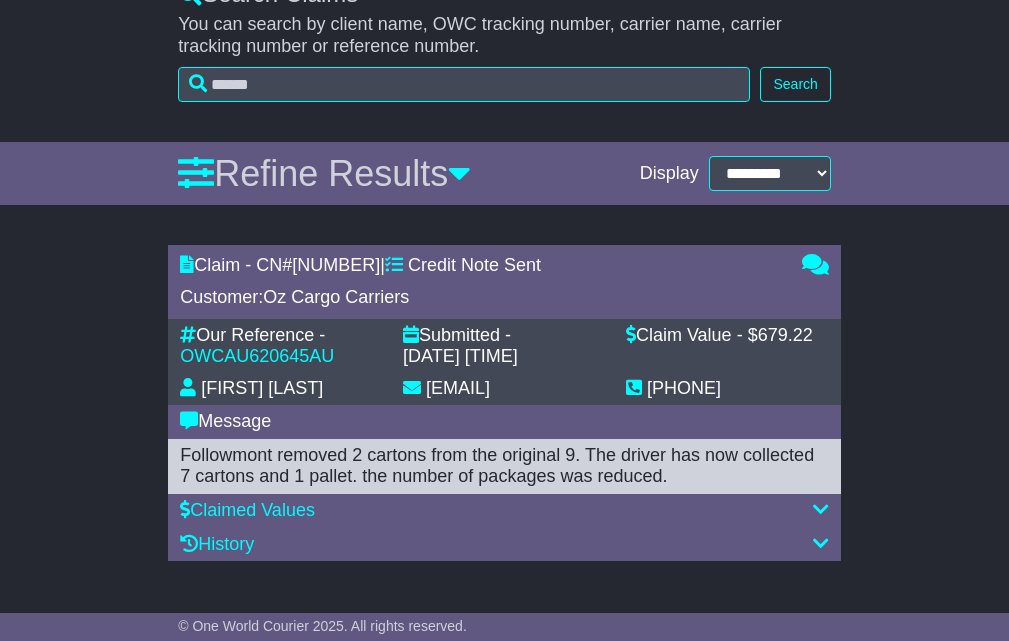 click at bounding box center (821, 509) 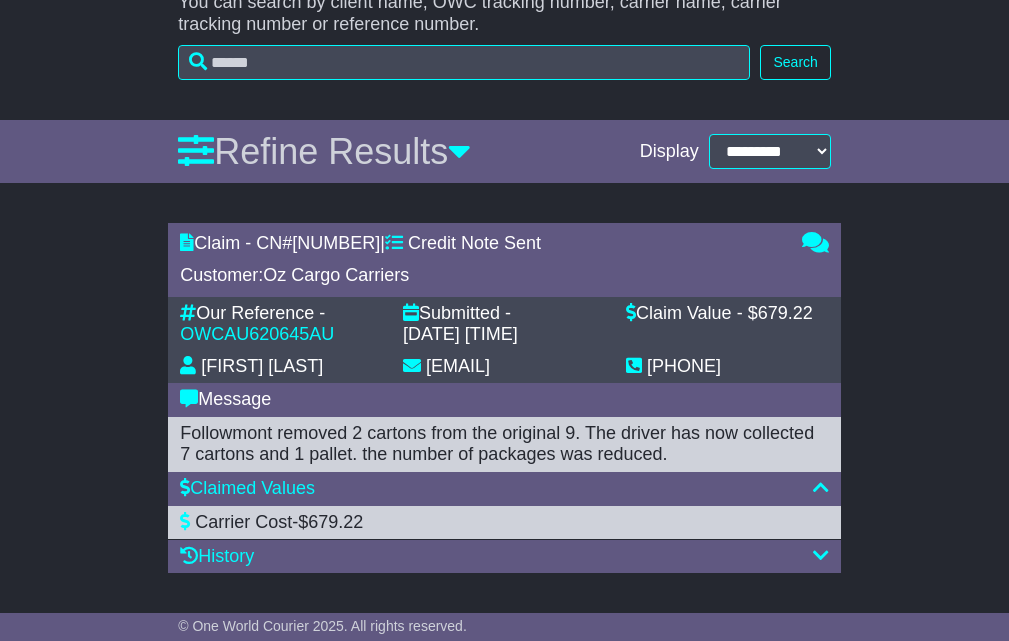 scroll, scrollTop: 687, scrollLeft: 0, axis: vertical 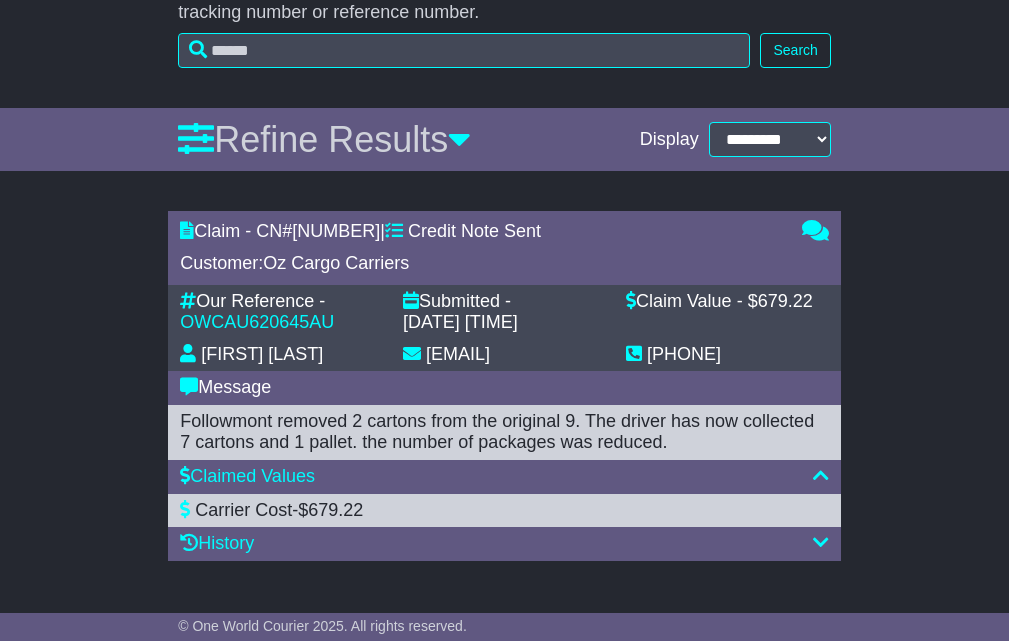click on "History" at bounding box center (504, 544) 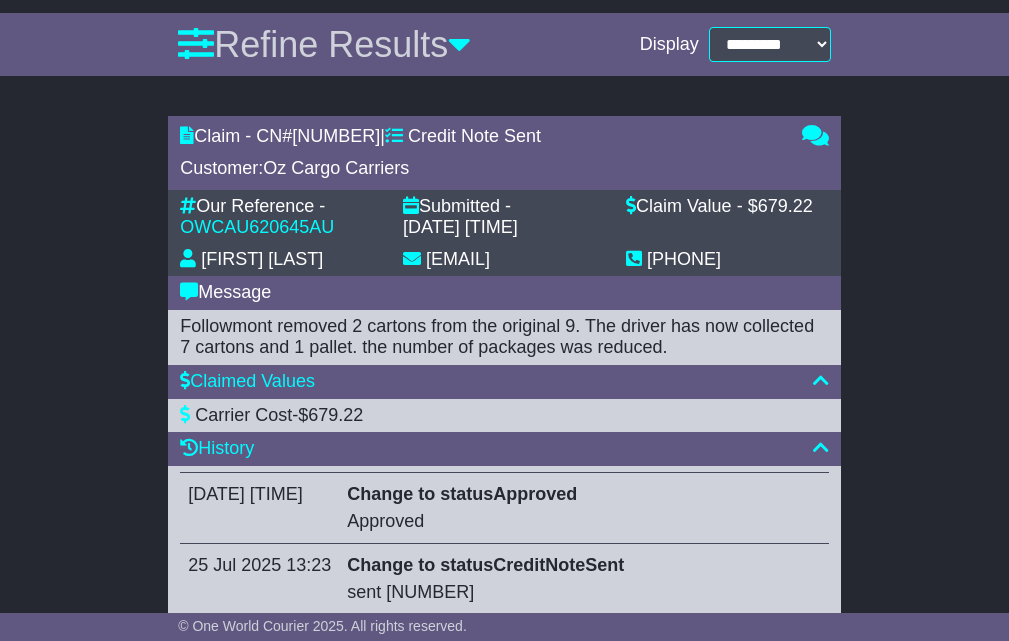 scroll, scrollTop: 841, scrollLeft: 0, axis: vertical 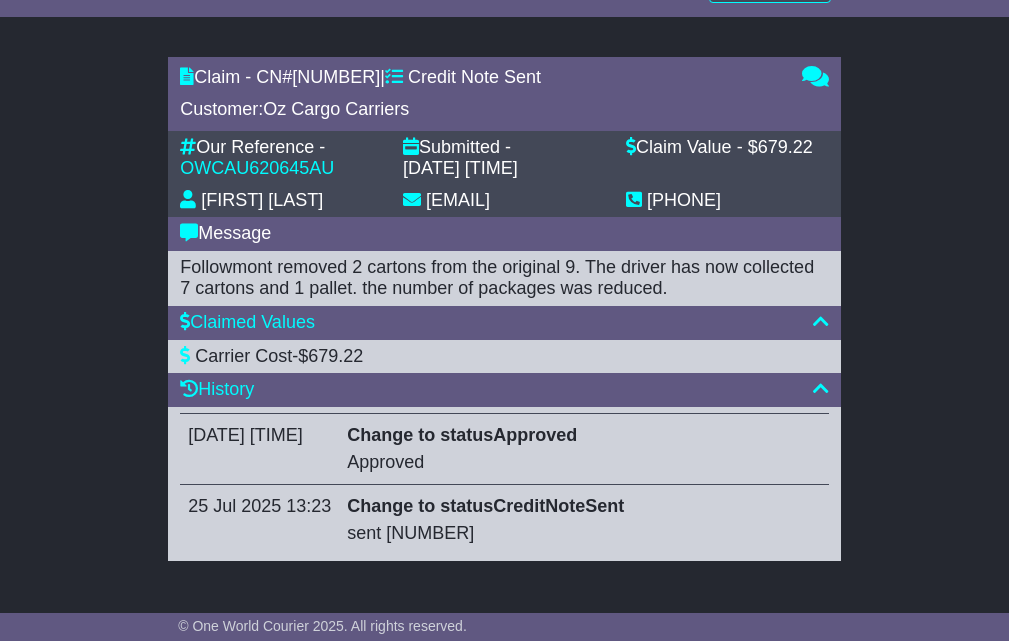 click at bounding box center (821, 388) 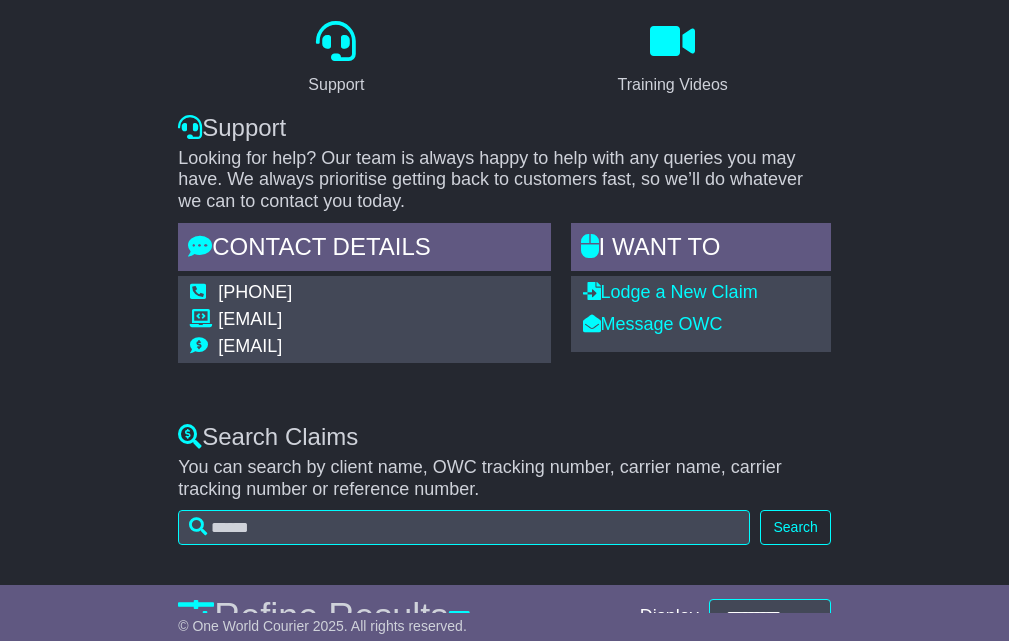 scroll, scrollTop: 0, scrollLeft: 0, axis: both 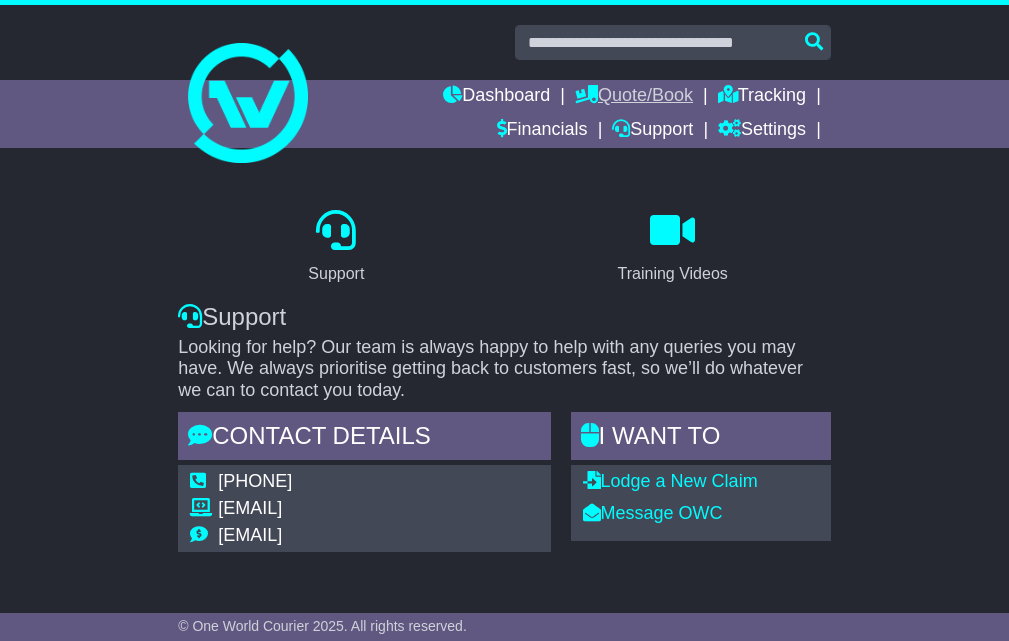 click on "Quote/Book" at bounding box center [634, 97] 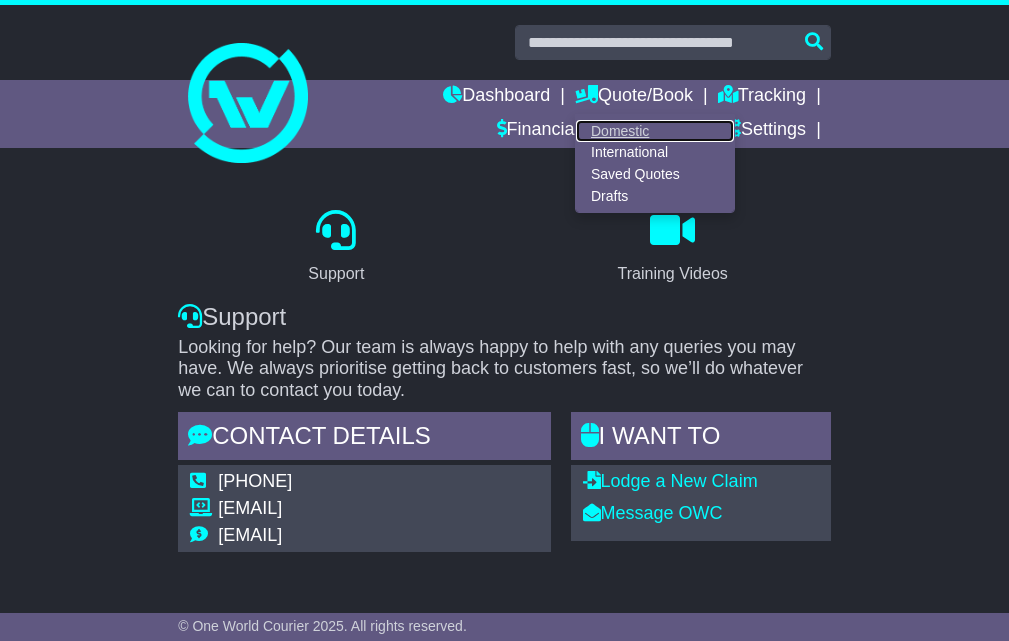 click on "Domestic" at bounding box center (655, 131) 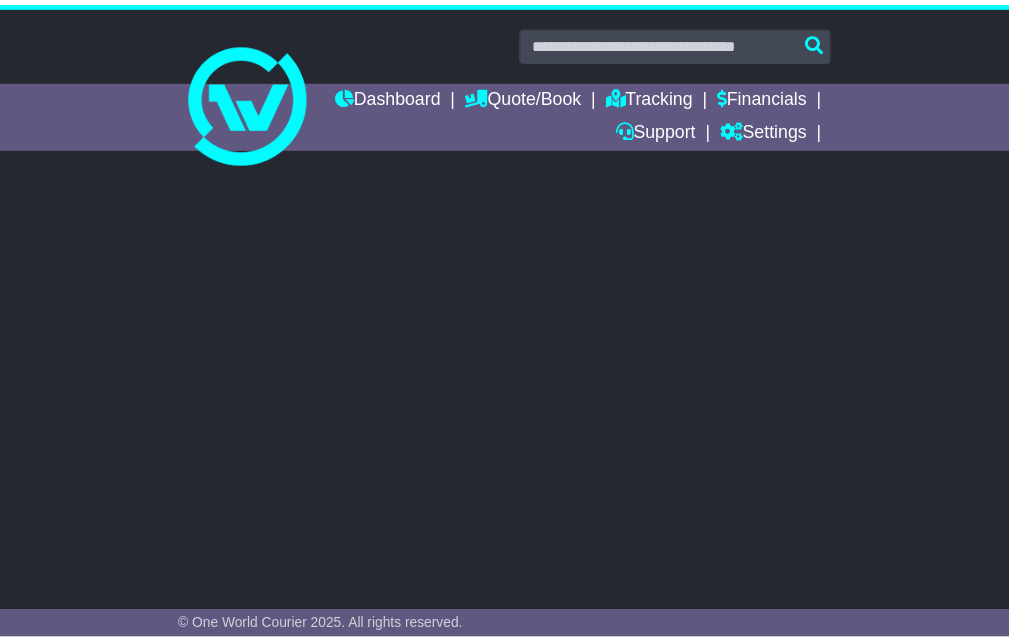 scroll, scrollTop: 0, scrollLeft: 0, axis: both 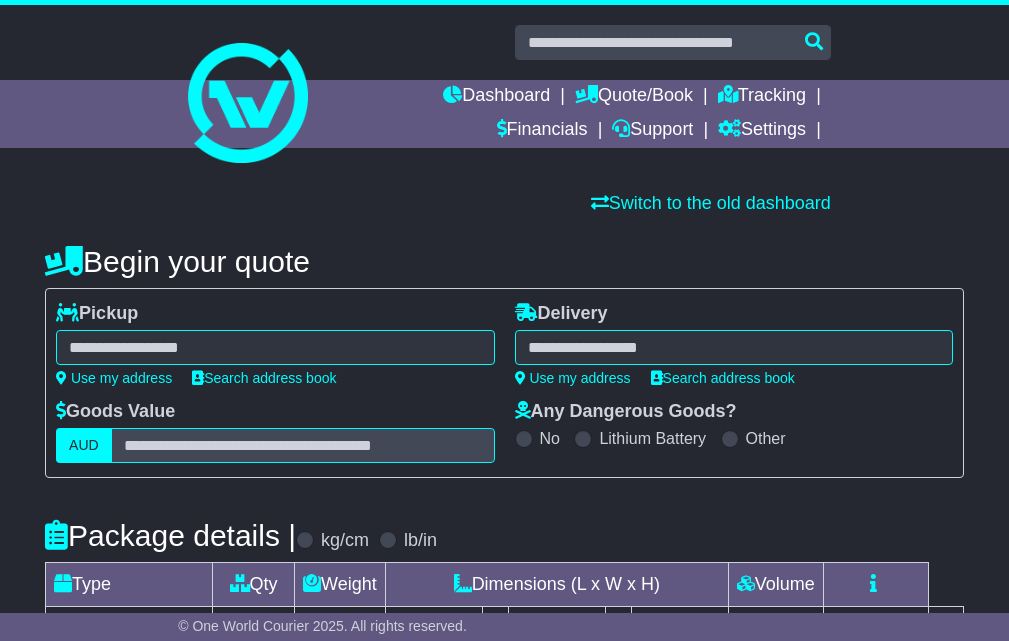 click at bounding box center [275, 347] 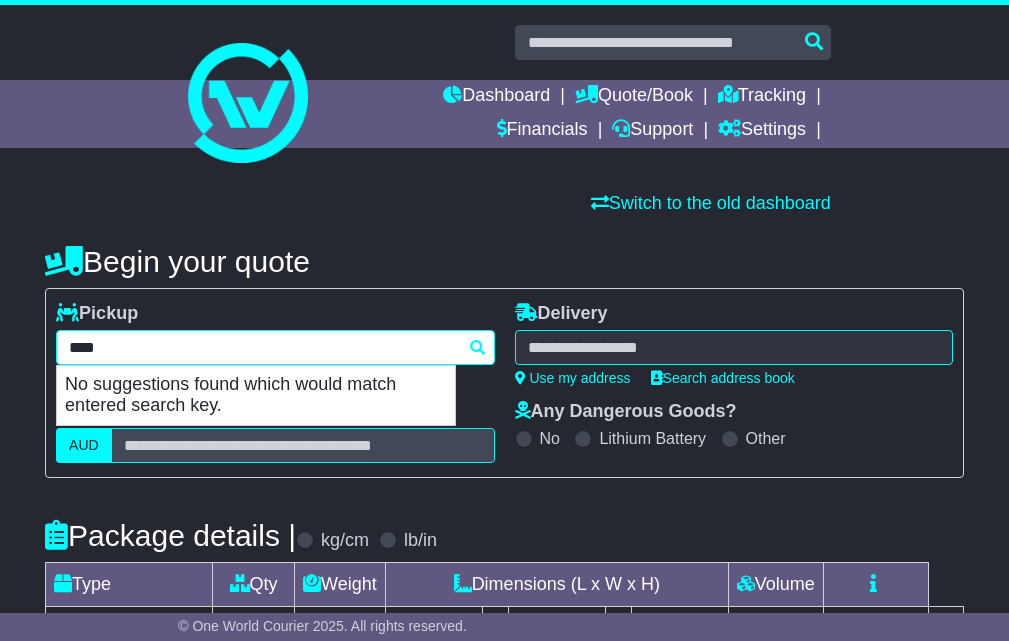 type on "****" 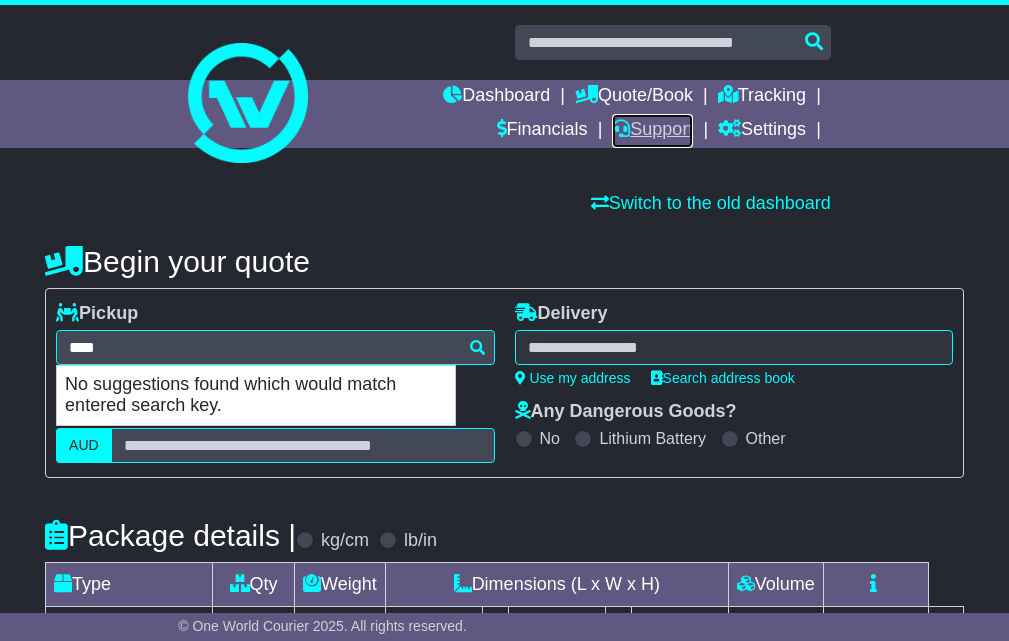 click on "Support" at bounding box center [652, 131] 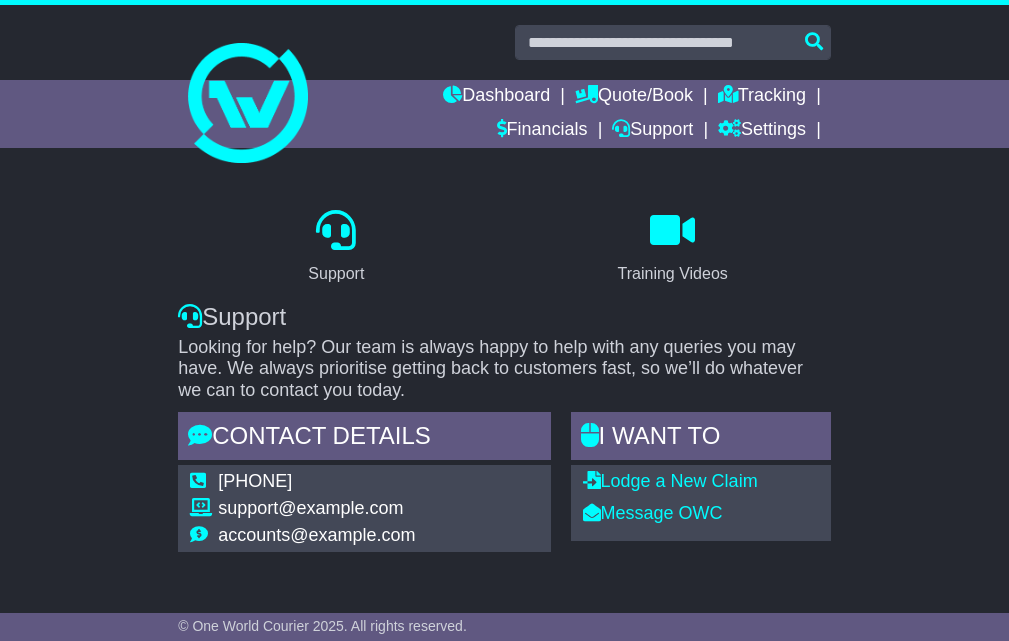 scroll, scrollTop: 0, scrollLeft: 0, axis: both 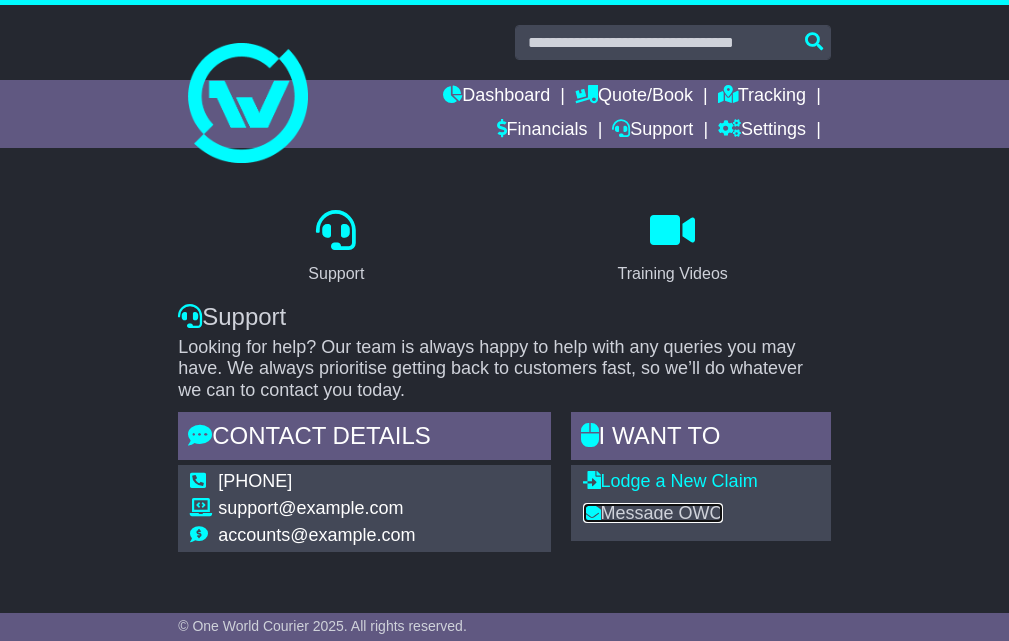 click on "Message OWC" at bounding box center (653, 513) 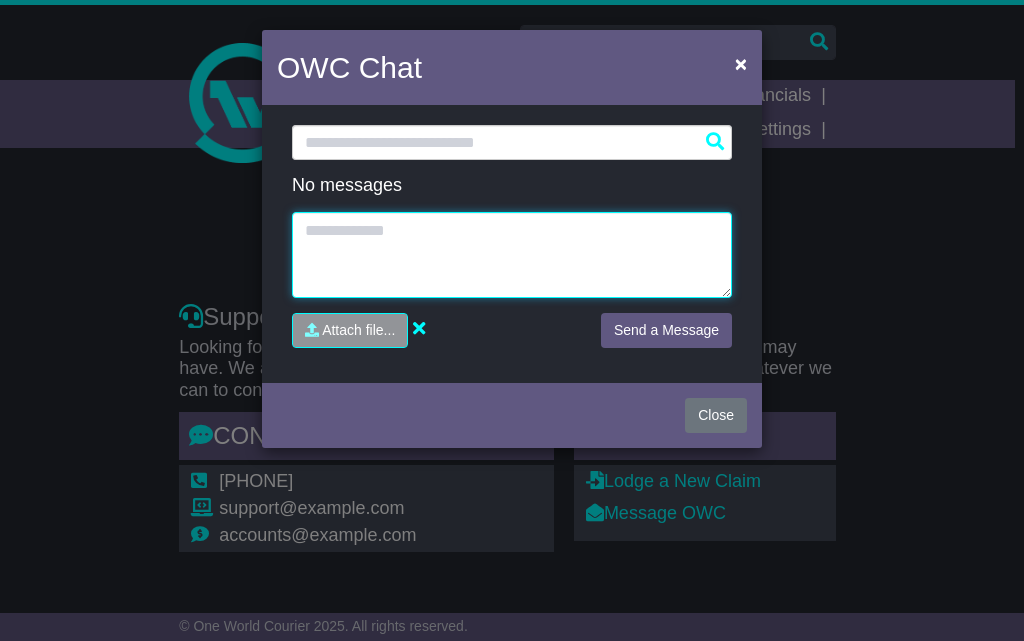 click at bounding box center (512, 255) 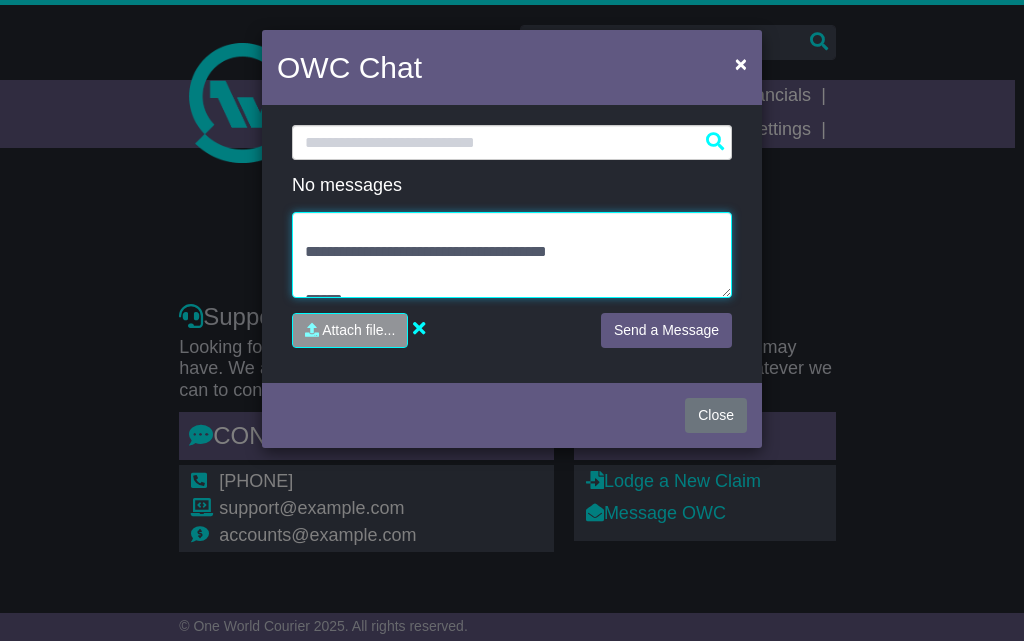 scroll, scrollTop: 144, scrollLeft: 0, axis: vertical 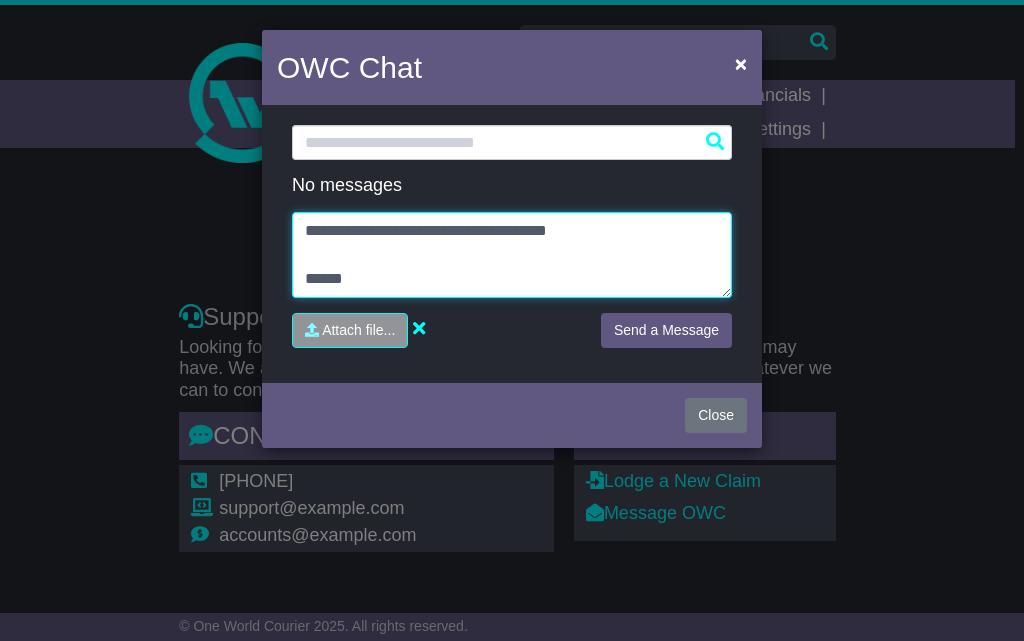 type on "**********" 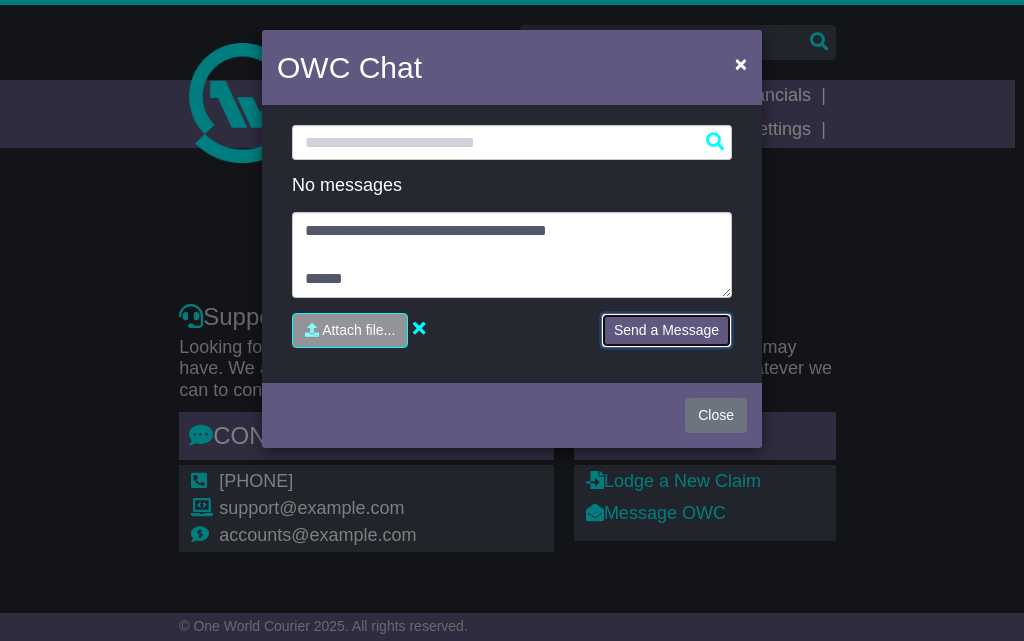 click on "Send a Message" at bounding box center (666, 330) 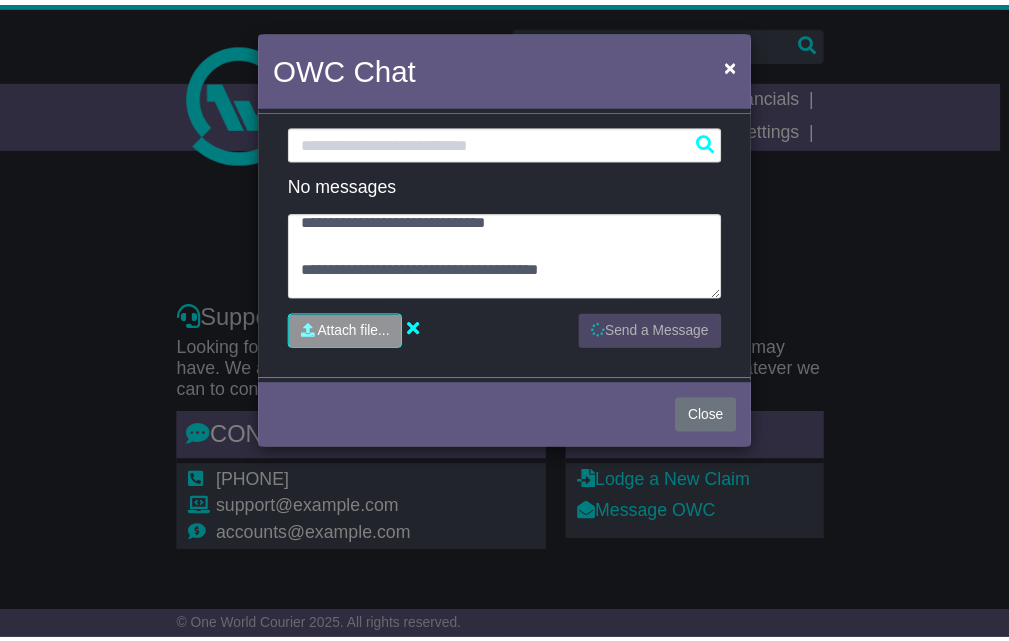 scroll, scrollTop: 144, scrollLeft: 0, axis: vertical 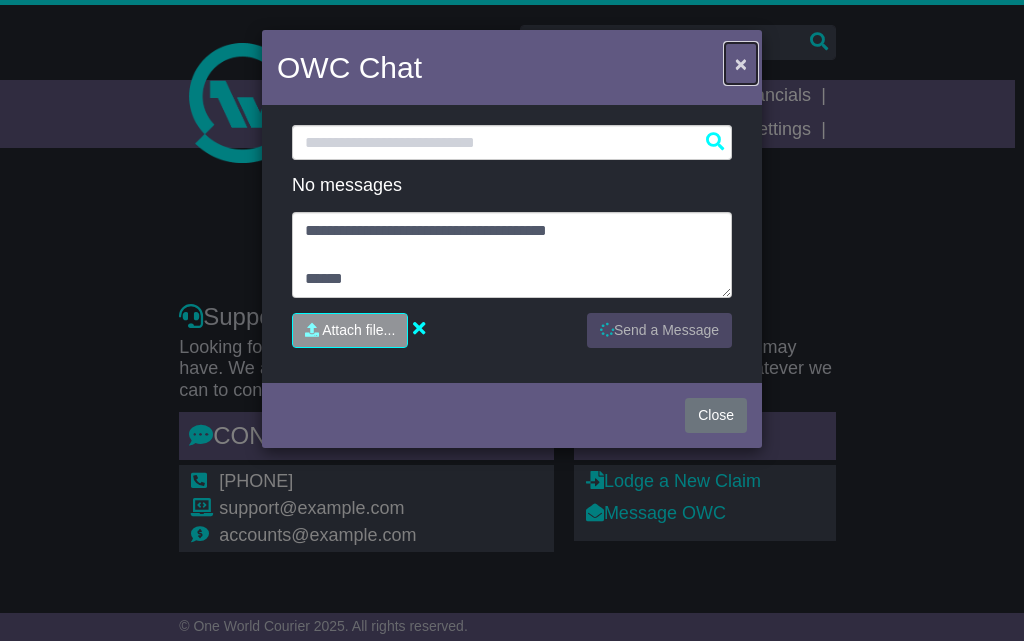 click on "×" at bounding box center (741, 63) 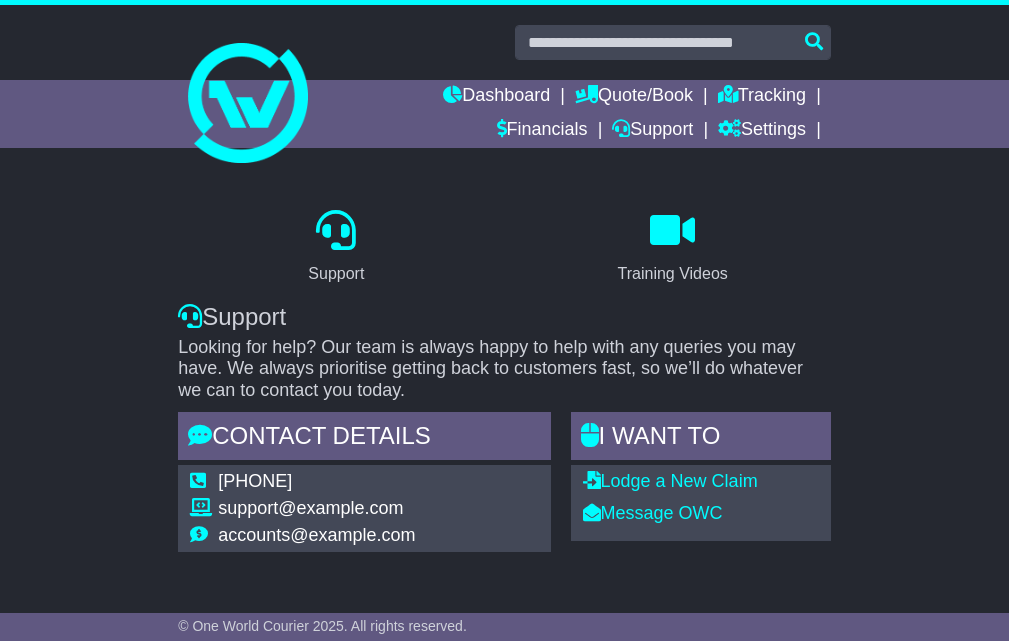 drag, startPoint x: 316, startPoint y: 343, endPoint x: 457, endPoint y: 398, distance: 151.34729 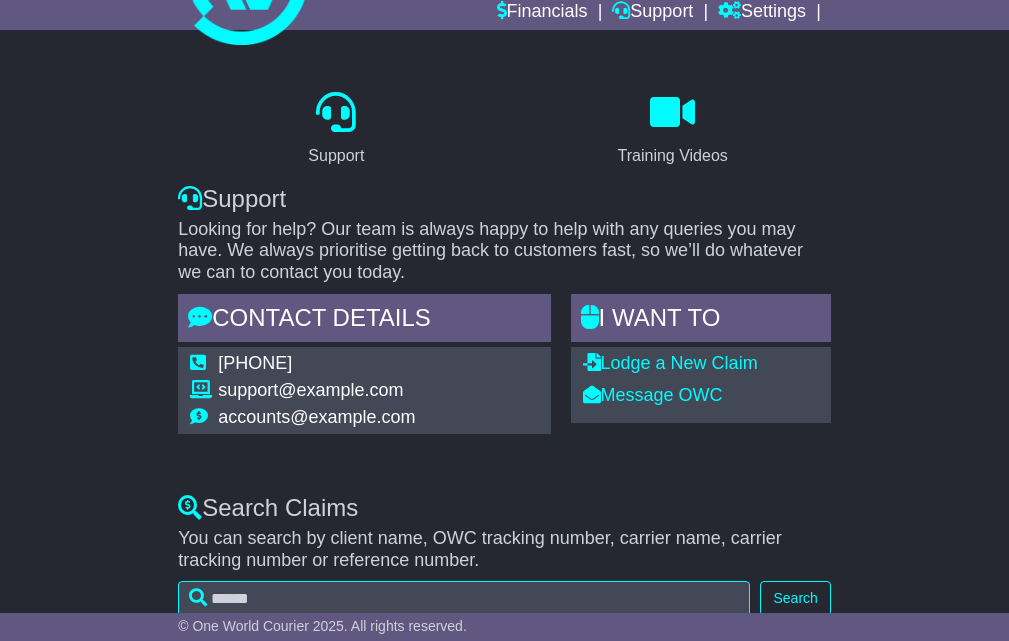 scroll, scrollTop: 167, scrollLeft: 0, axis: vertical 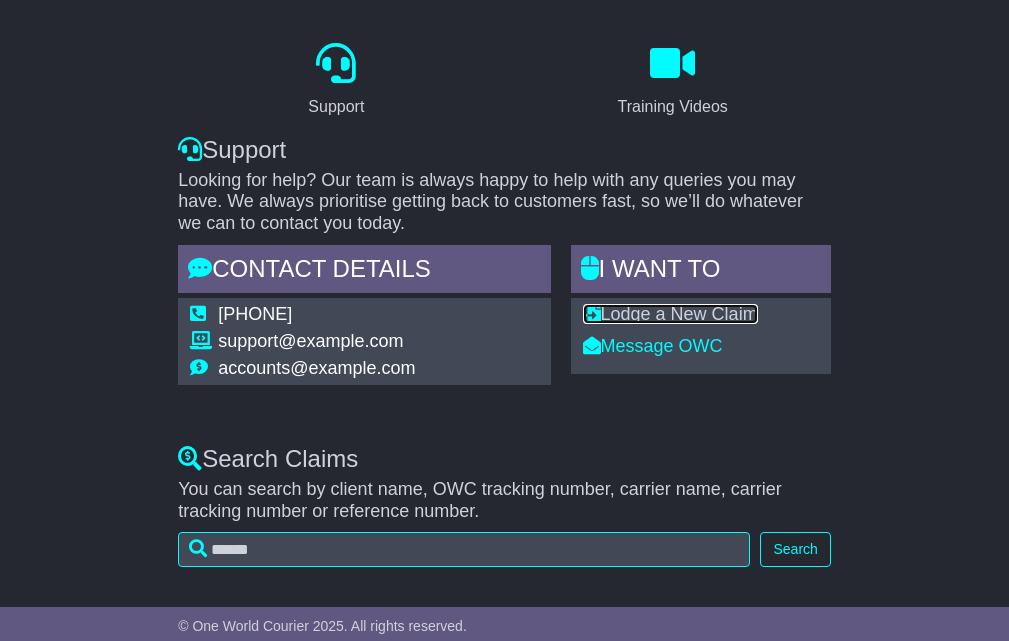 click on "Lodge a New Claim" at bounding box center [670, 314] 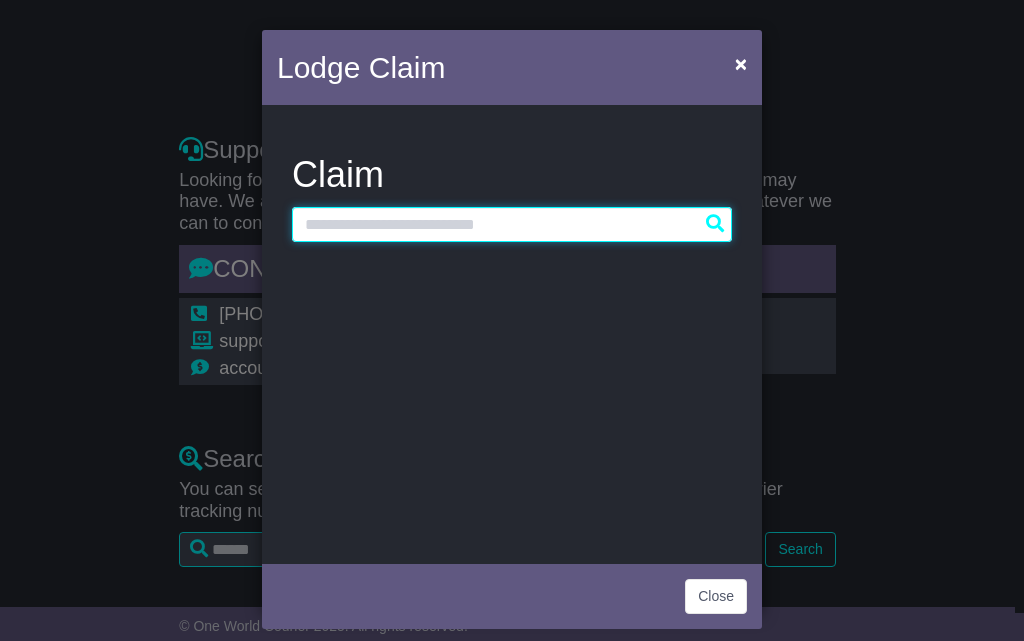 click at bounding box center (512, 224) 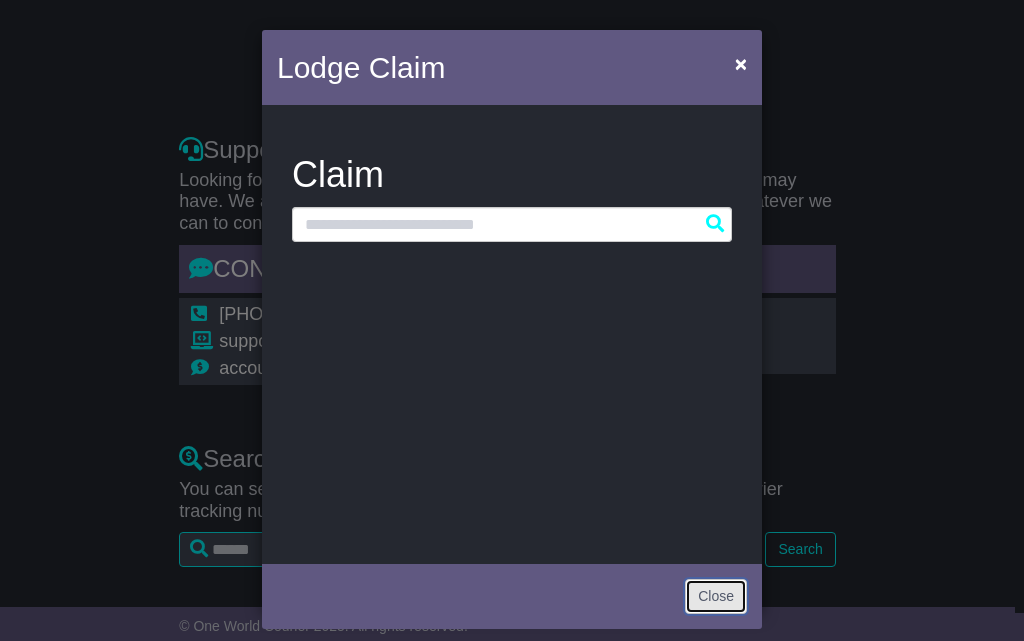 click on "Close" at bounding box center [716, 596] 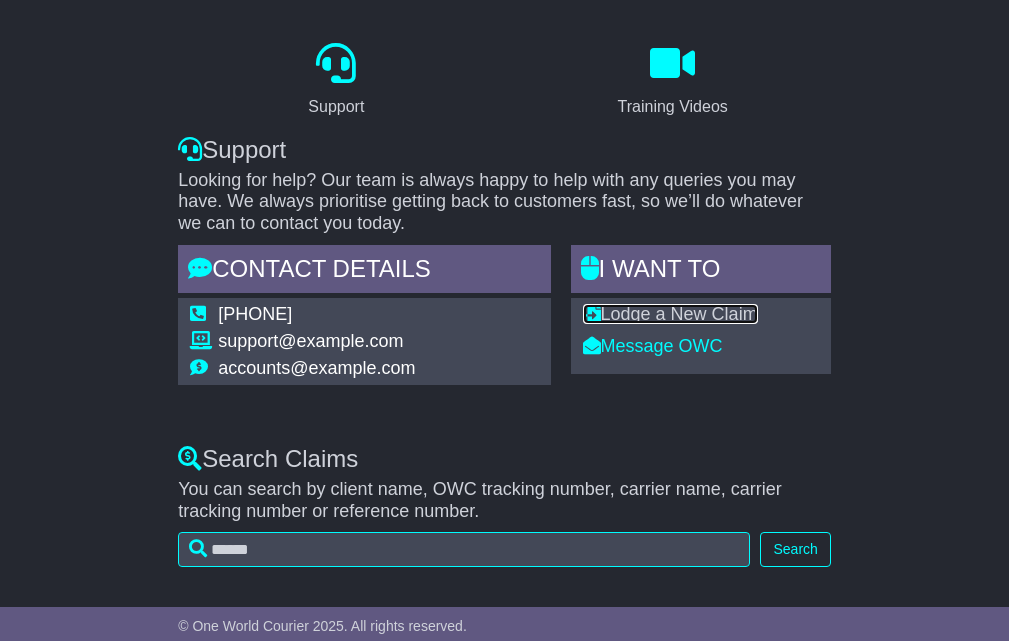 click on "Lodge a New Claim" at bounding box center (670, 314) 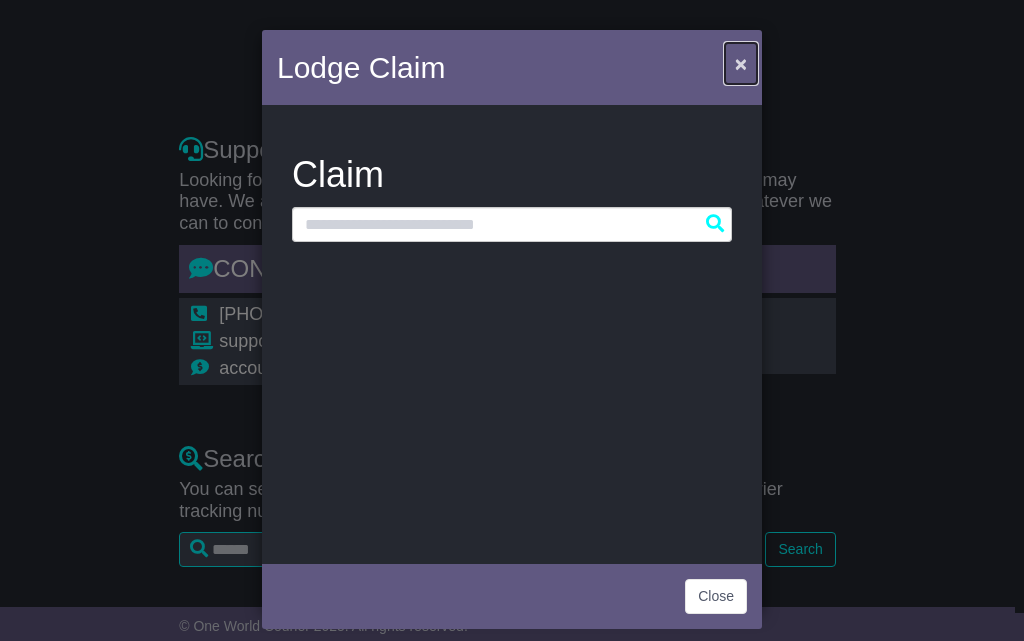 click on "×" at bounding box center [741, 63] 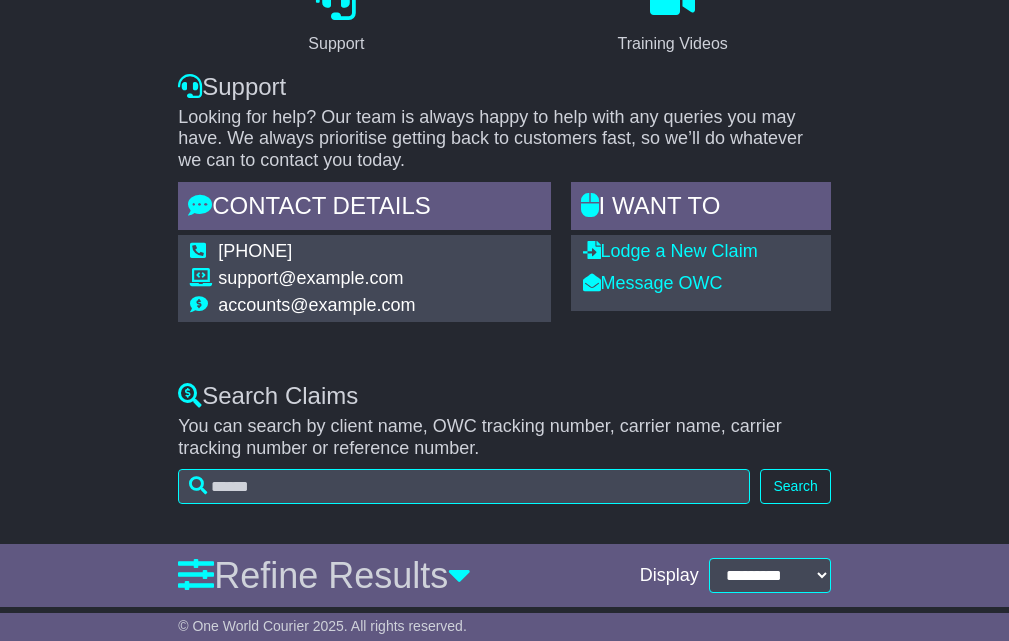 scroll, scrollTop: 0, scrollLeft: 0, axis: both 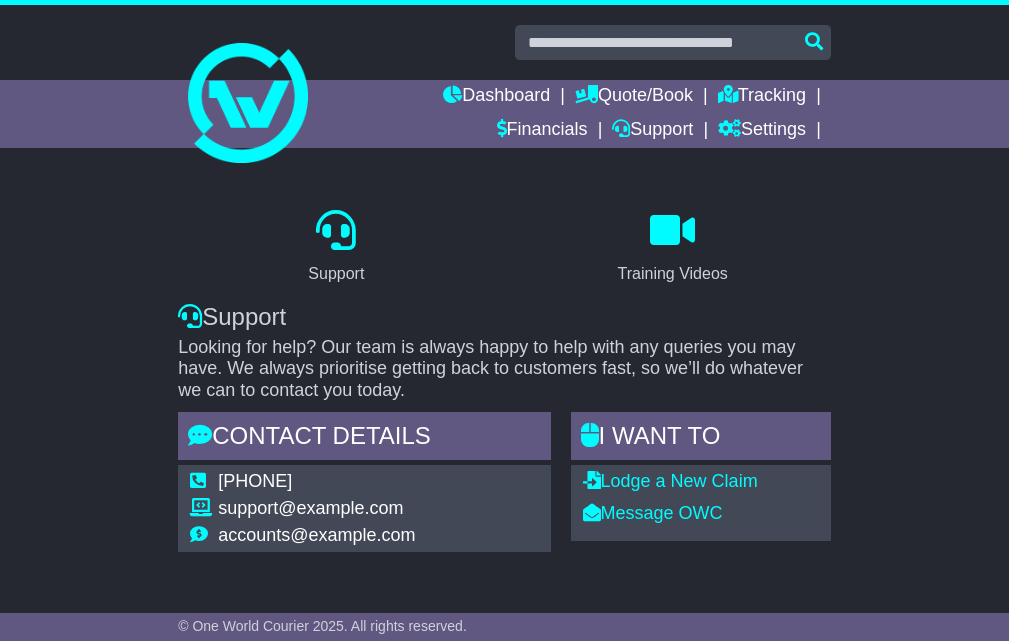 click on "[EMAIL]" at bounding box center (316, 511) 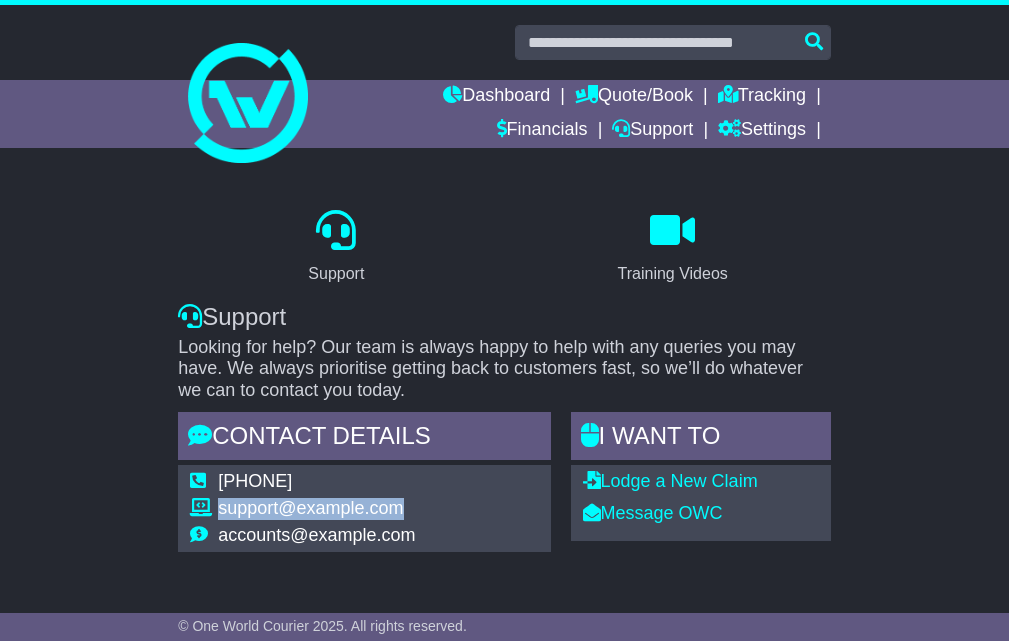 click on "[EMAIL]" at bounding box center [316, 511] 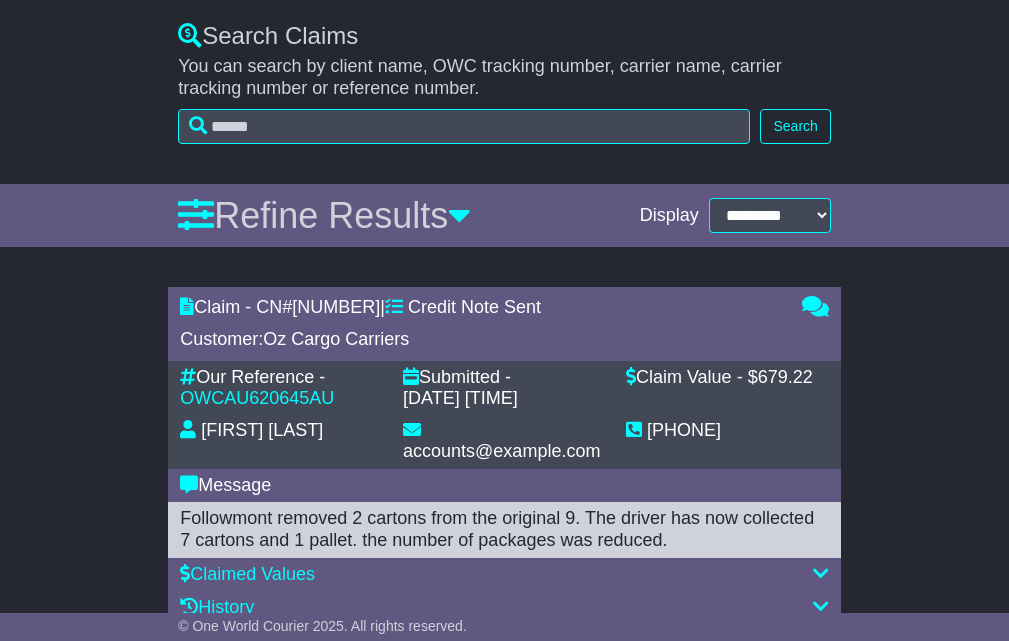 scroll, scrollTop: 654, scrollLeft: 0, axis: vertical 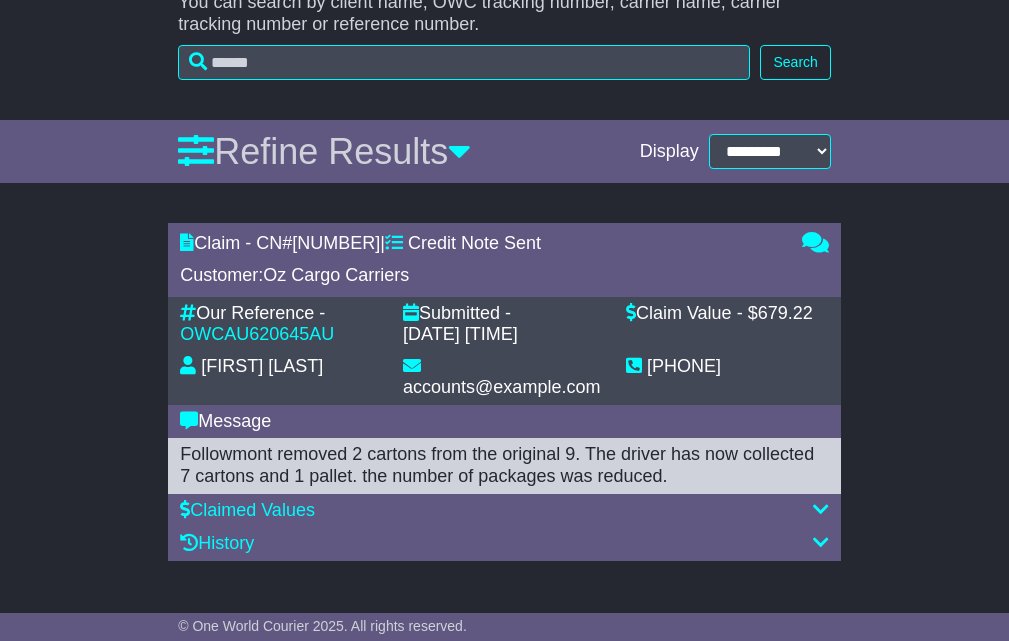 drag, startPoint x: 172, startPoint y: 450, endPoint x: 795, endPoint y: 482, distance: 623.8213 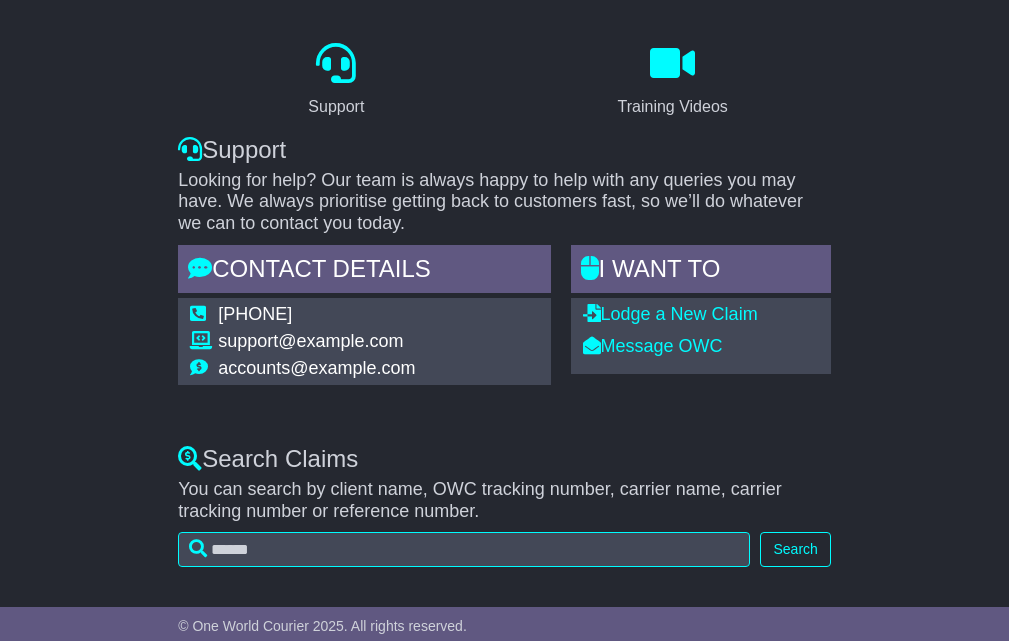 scroll, scrollTop: 0, scrollLeft: 0, axis: both 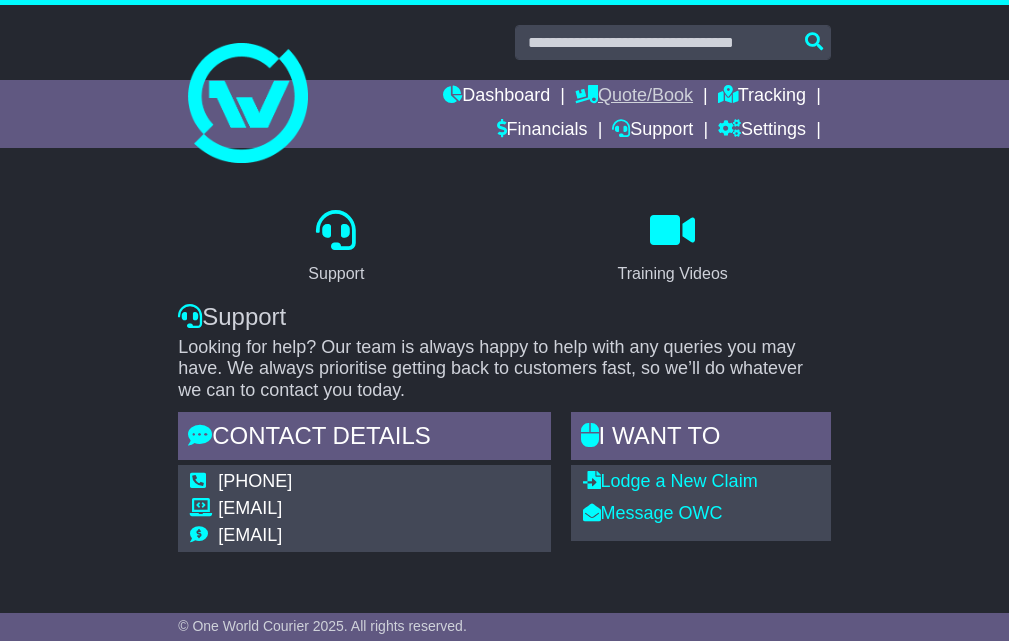 click on "Quote/Book" at bounding box center (634, 97) 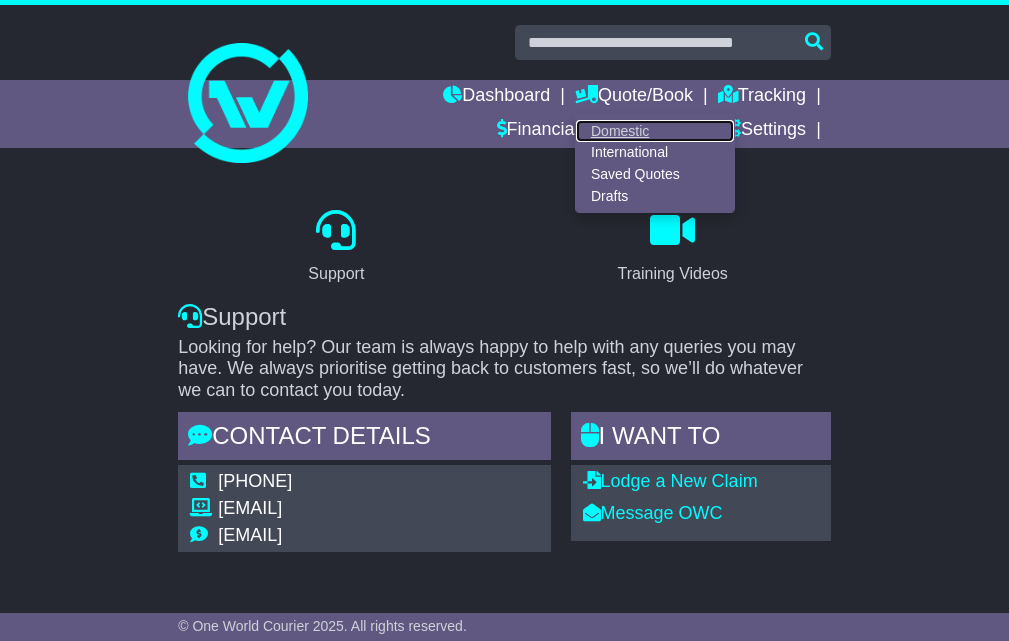 click on "Domestic" at bounding box center (655, 131) 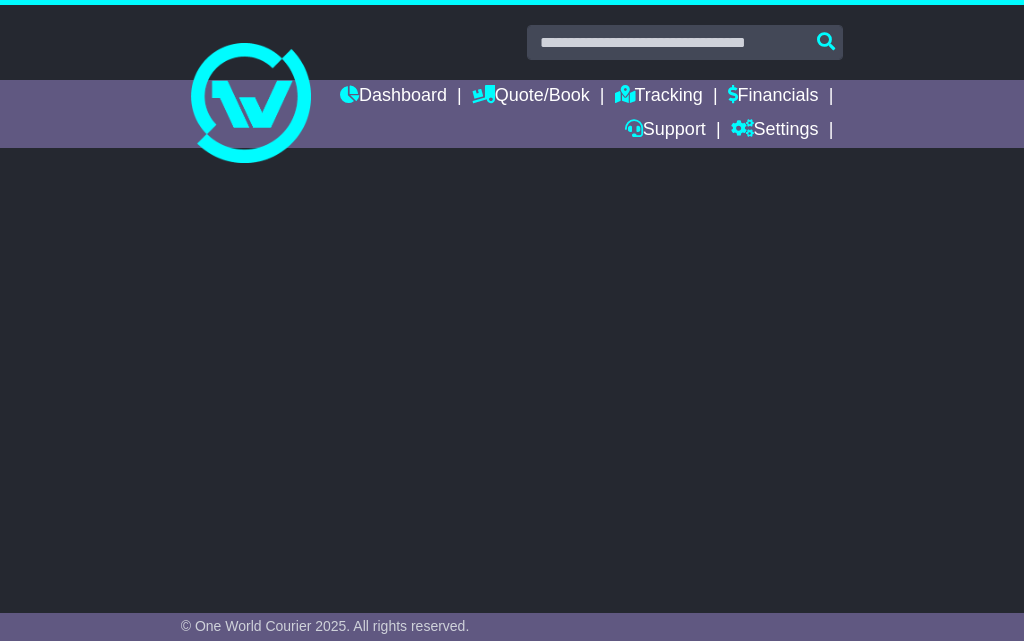 scroll, scrollTop: 0, scrollLeft: 0, axis: both 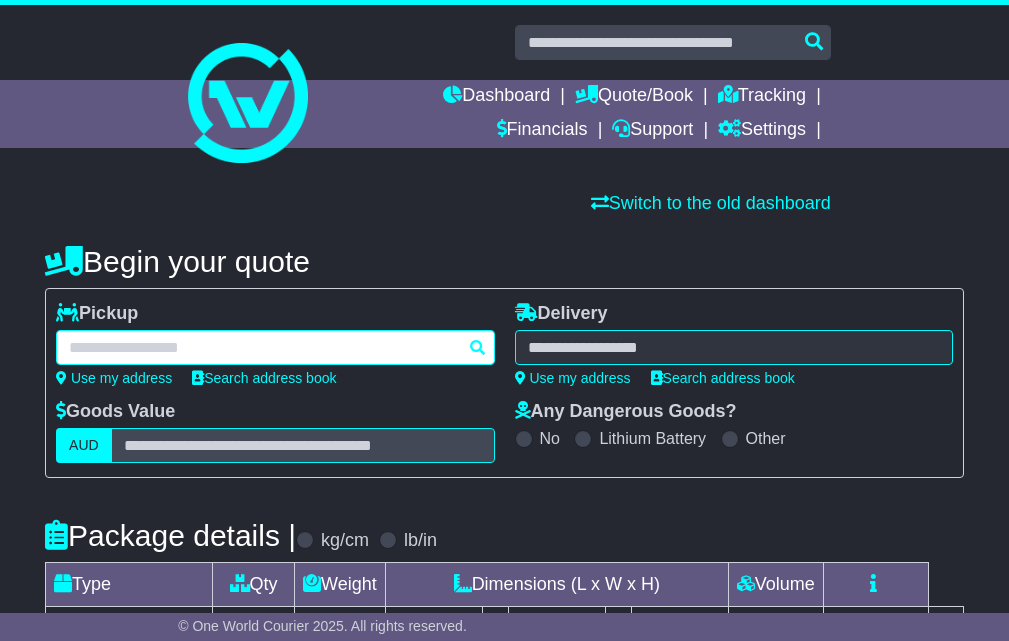 click at bounding box center [275, 347] 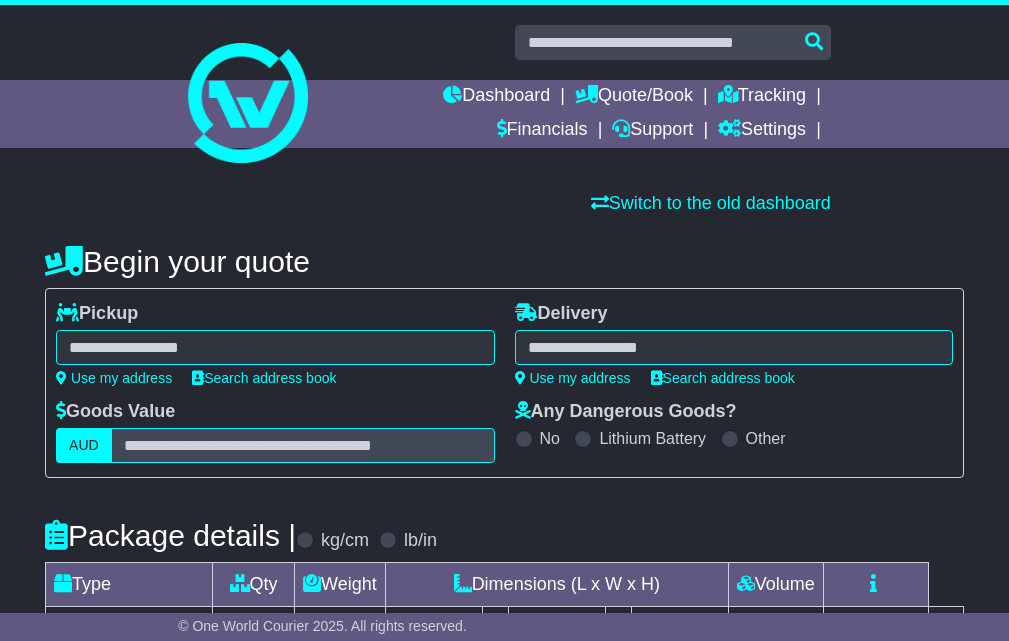 click on "**********" at bounding box center (734, 344) 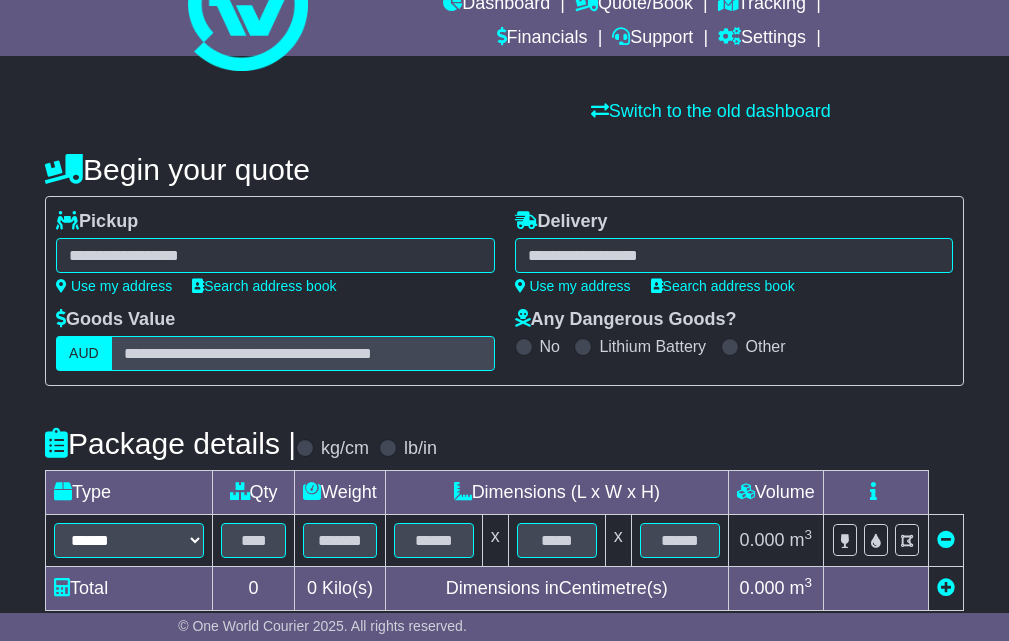 scroll, scrollTop: 0, scrollLeft: 0, axis: both 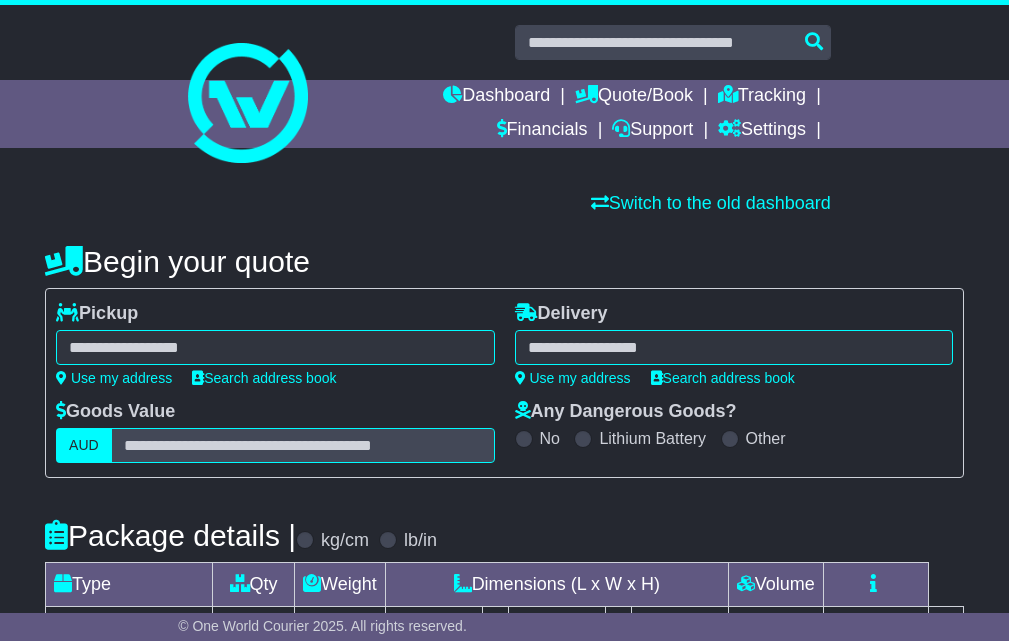 click on "**** No suggestions found which would match entered search key." at bounding box center (275, 347) 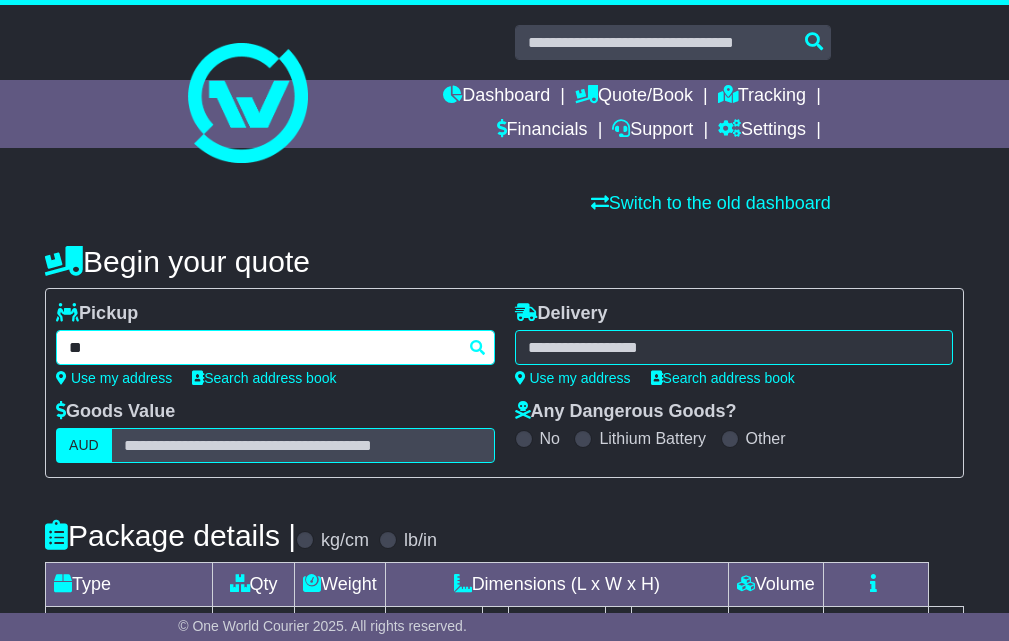 type on "*" 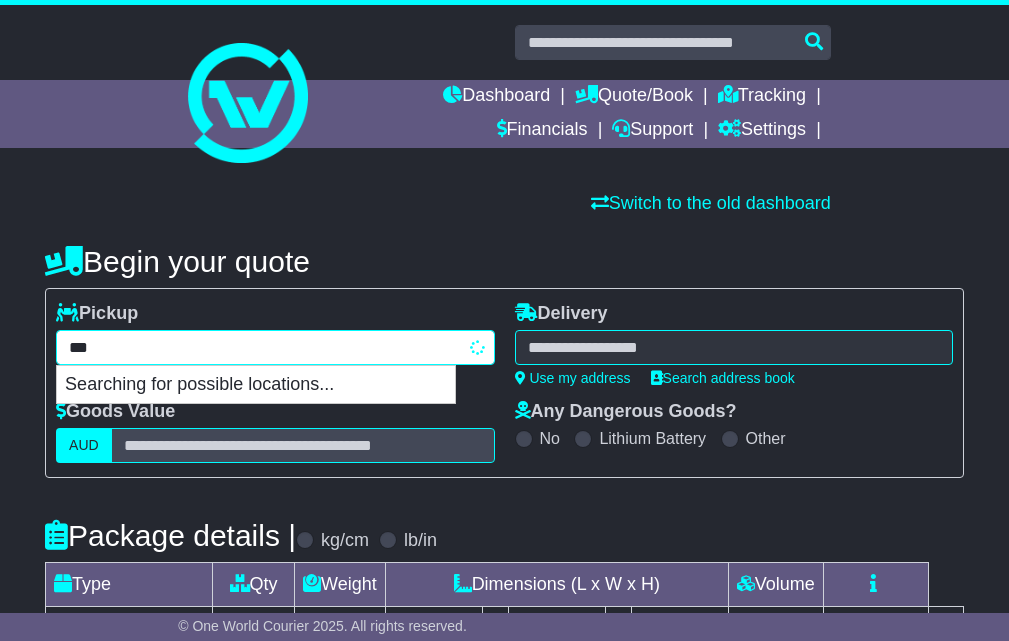 type on "****" 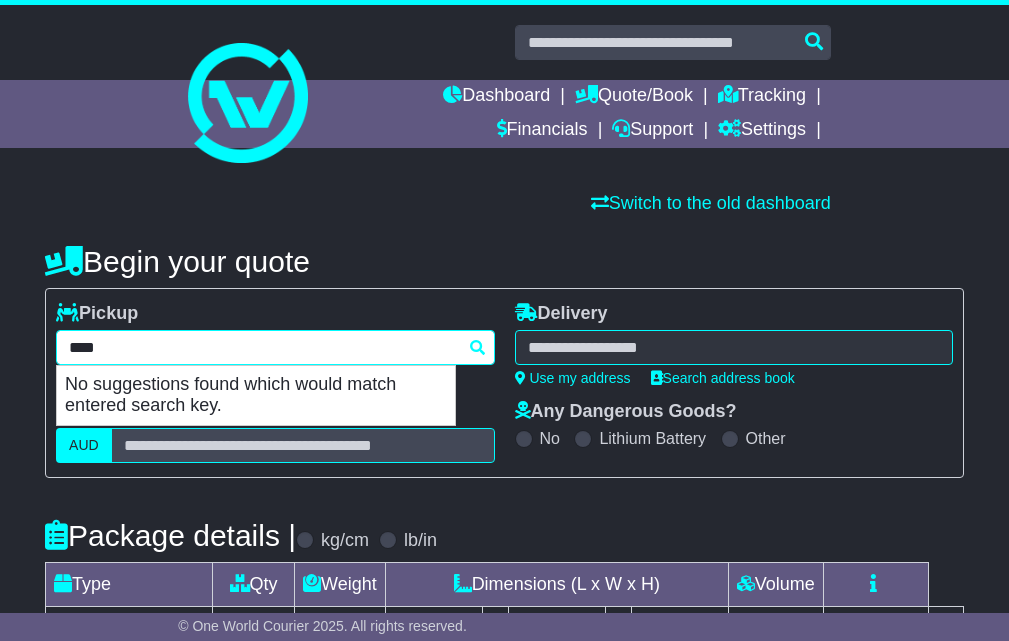 click on "****" at bounding box center [275, 347] 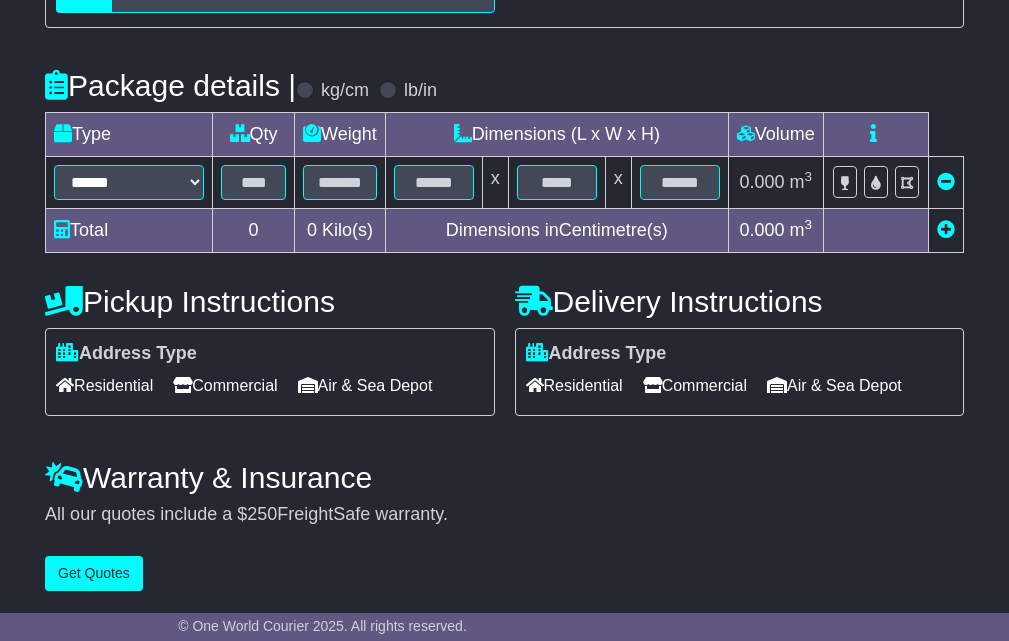 scroll, scrollTop: 0, scrollLeft: 0, axis: both 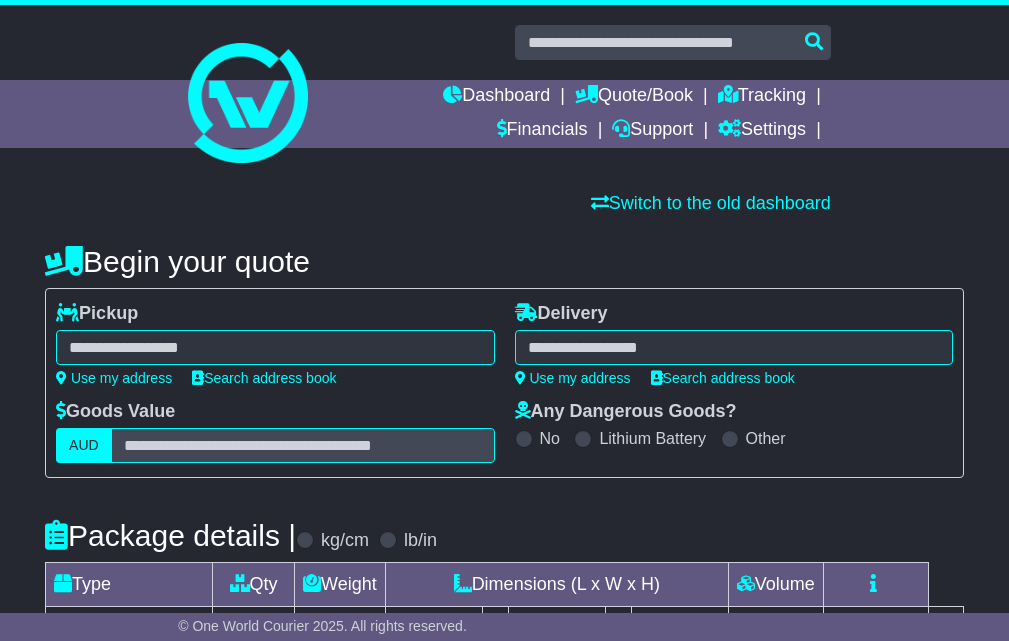 click at bounding box center (275, 347) 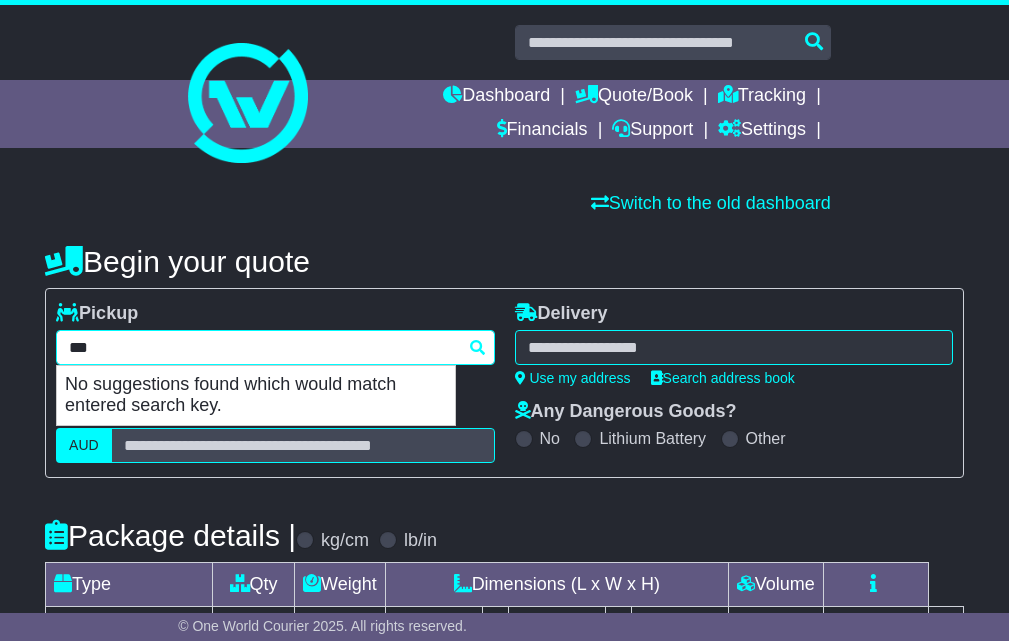 type on "****" 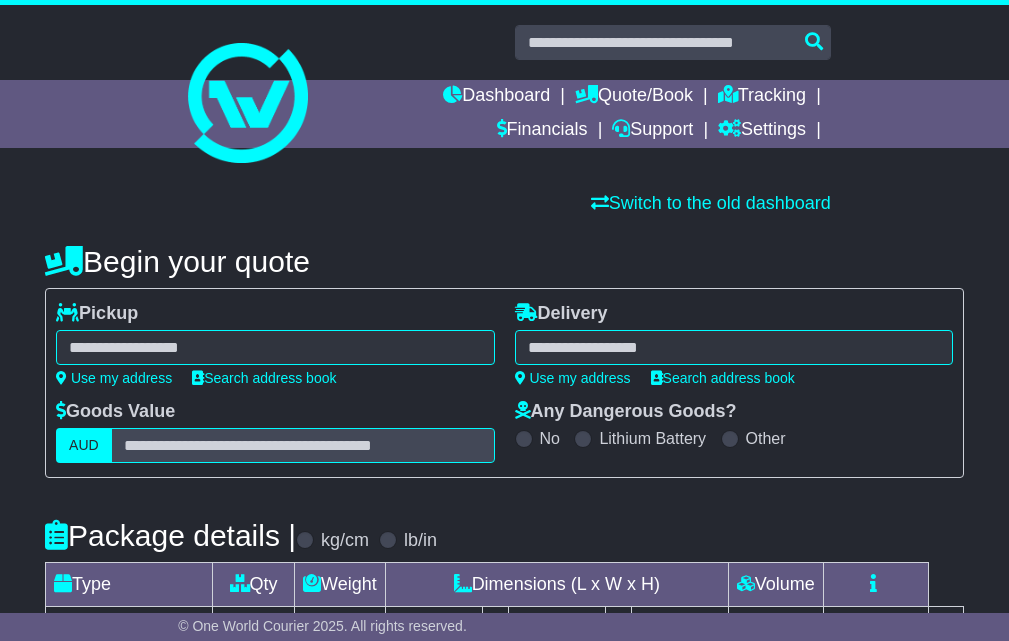 scroll, scrollTop: 0, scrollLeft: 0, axis: both 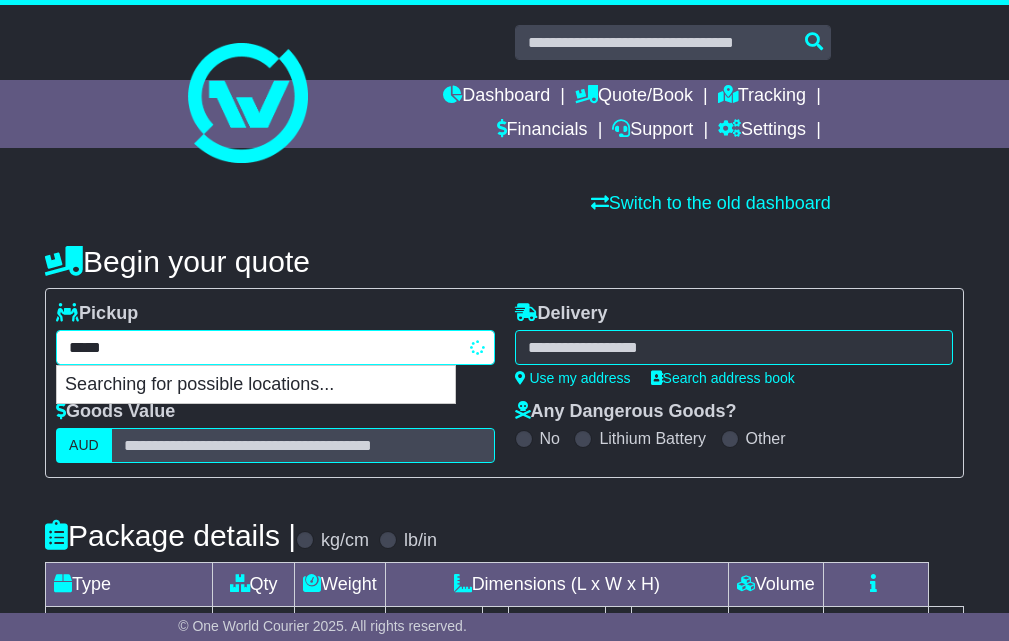 type on "******" 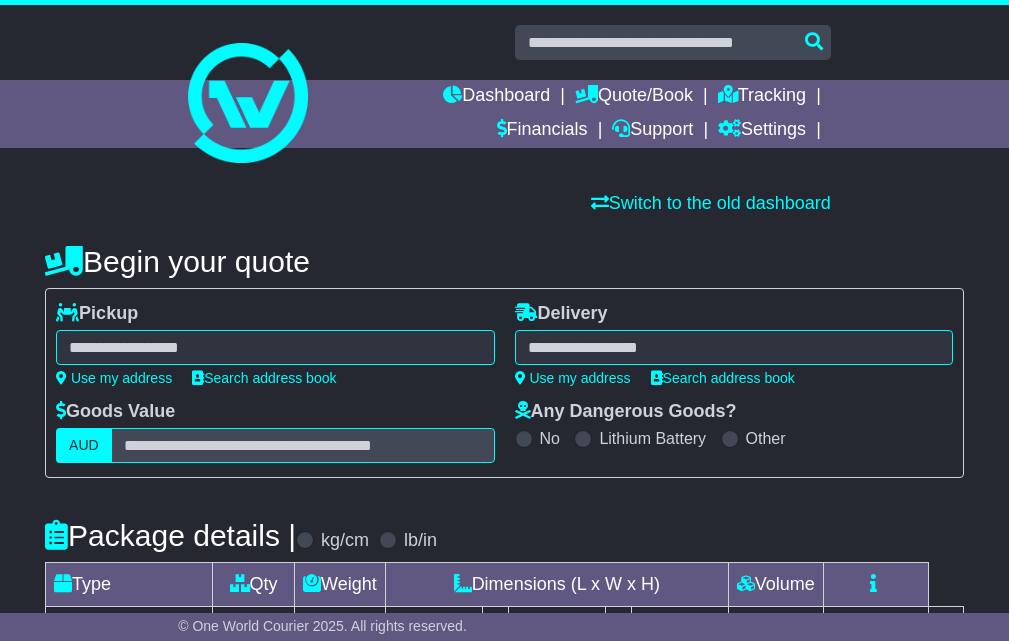 click on "****** No suggestions found which would match entered search key." at bounding box center [275, 347] 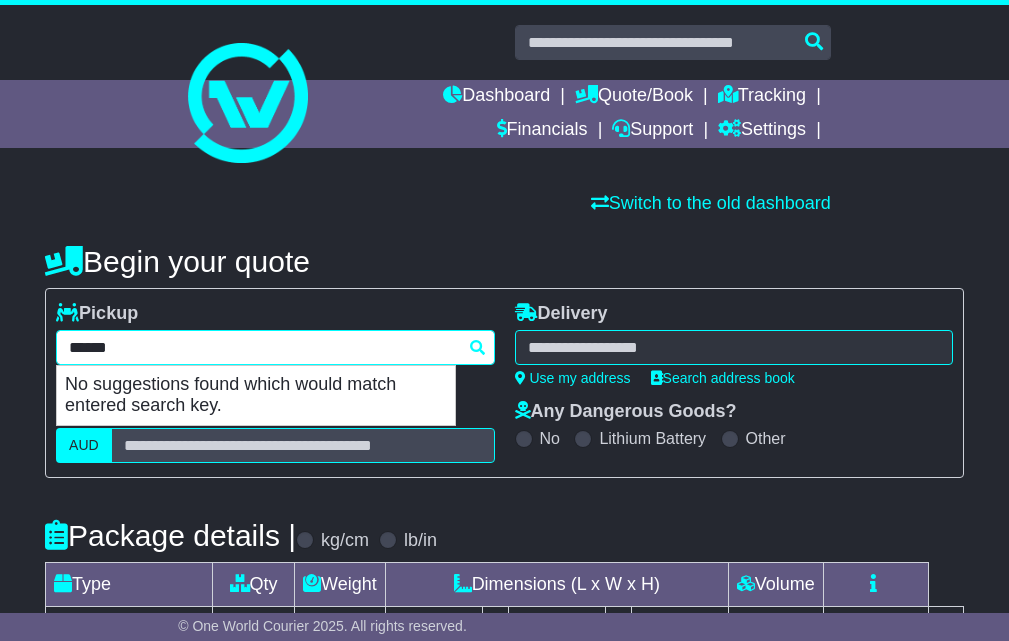 drag, startPoint x: 139, startPoint y: 347, endPoint x: 263, endPoint y: 276, distance: 142.88806 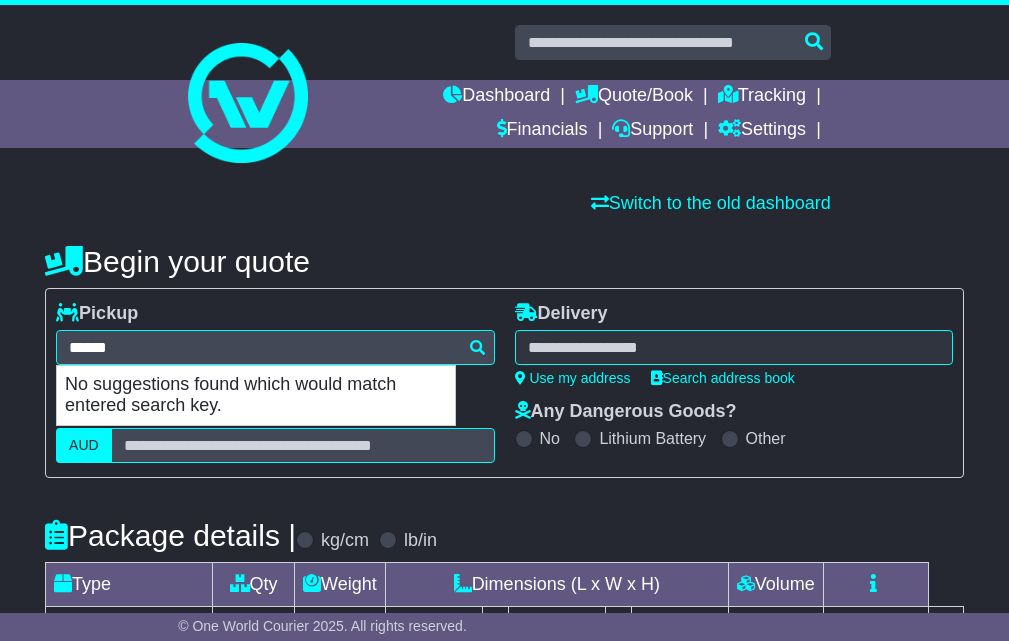 click on "Switch to the old dashboard" at bounding box center (504, 204) 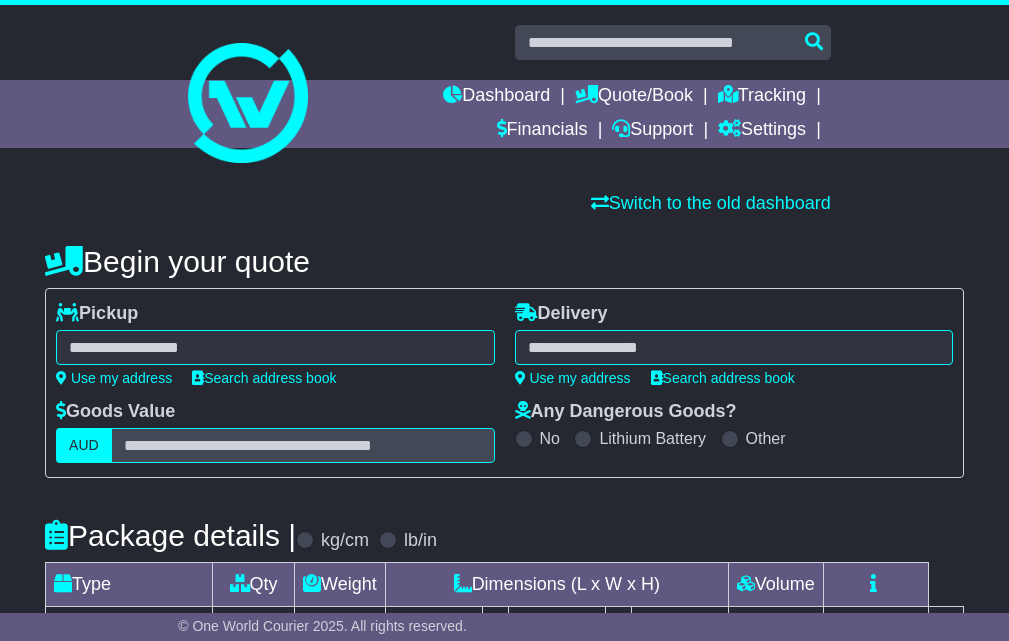scroll, scrollTop: 450, scrollLeft: 0, axis: vertical 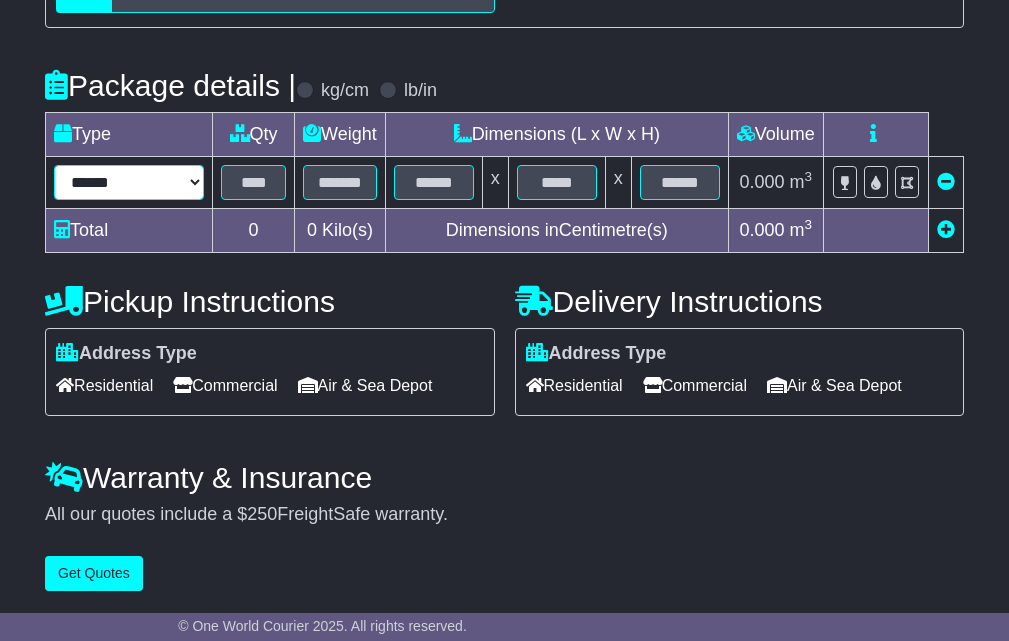 click on "****** ****** *** ******** ***** **** **** ****** *** *******" at bounding box center (129, 182) 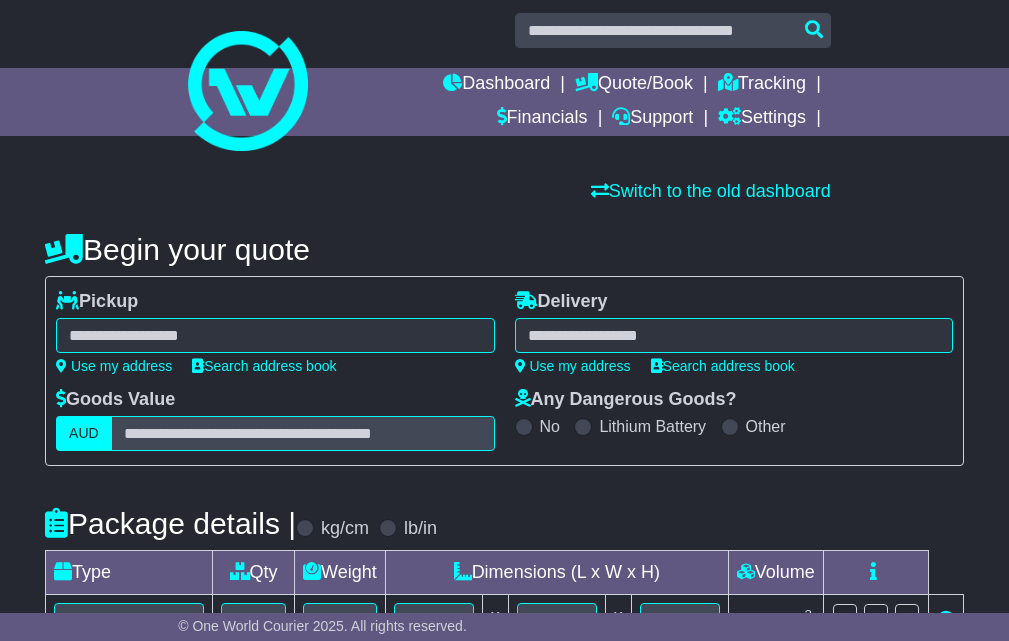 scroll, scrollTop: 0, scrollLeft: 0, axis: both 